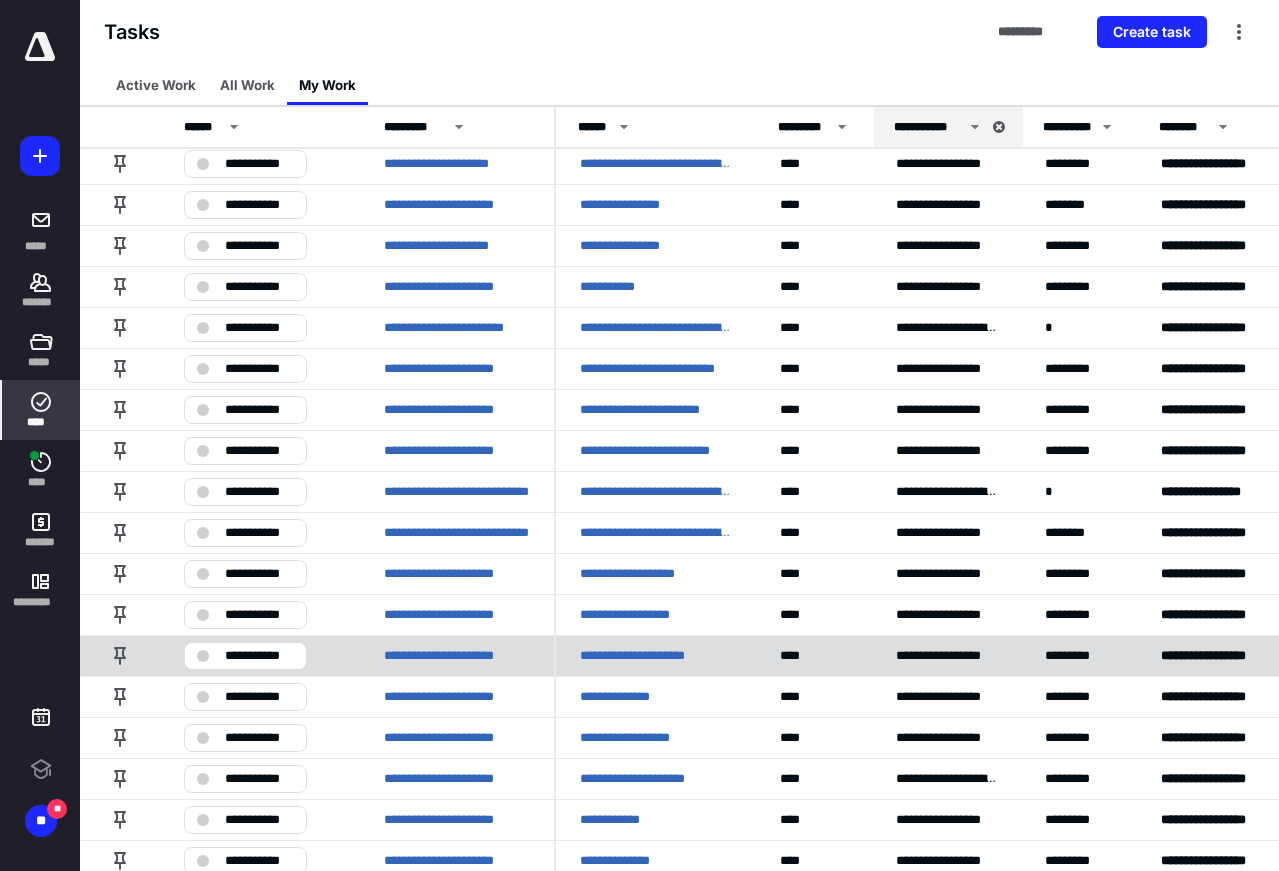 scroll, scrollTop: 700, scrollLeft: 0, axis: vertical 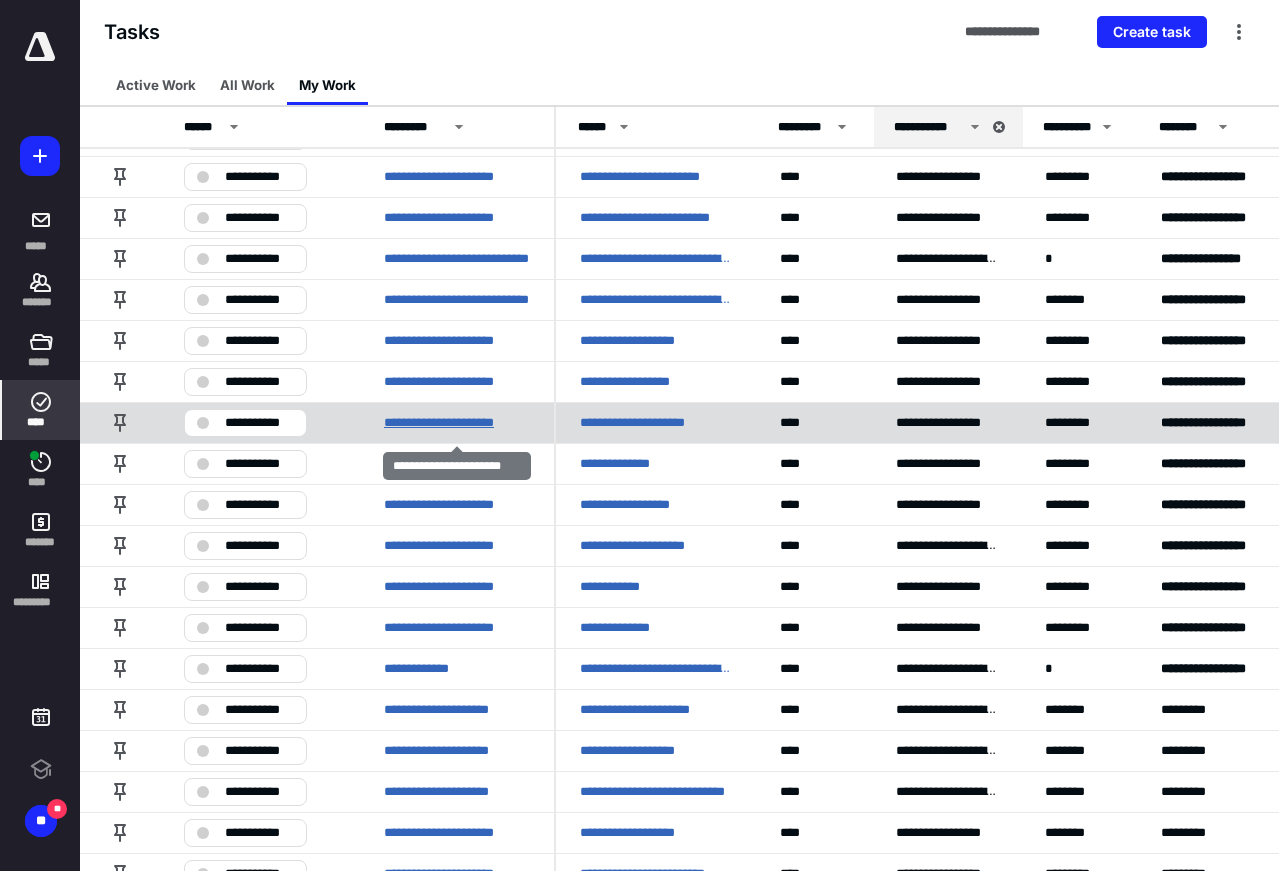 click on "**********" at bounding box center [452, 423] 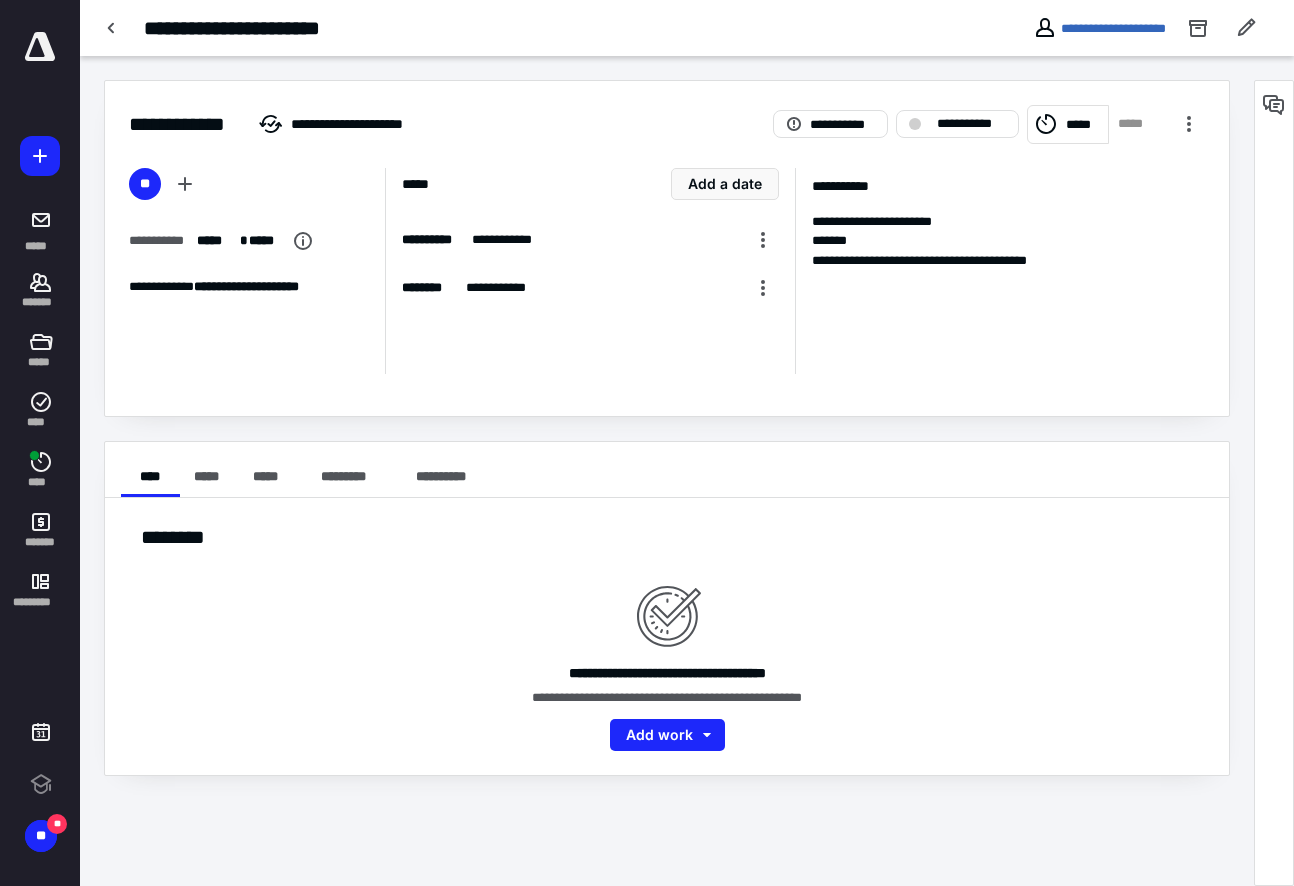 click on "*****" at bounding box center [1084, 125] 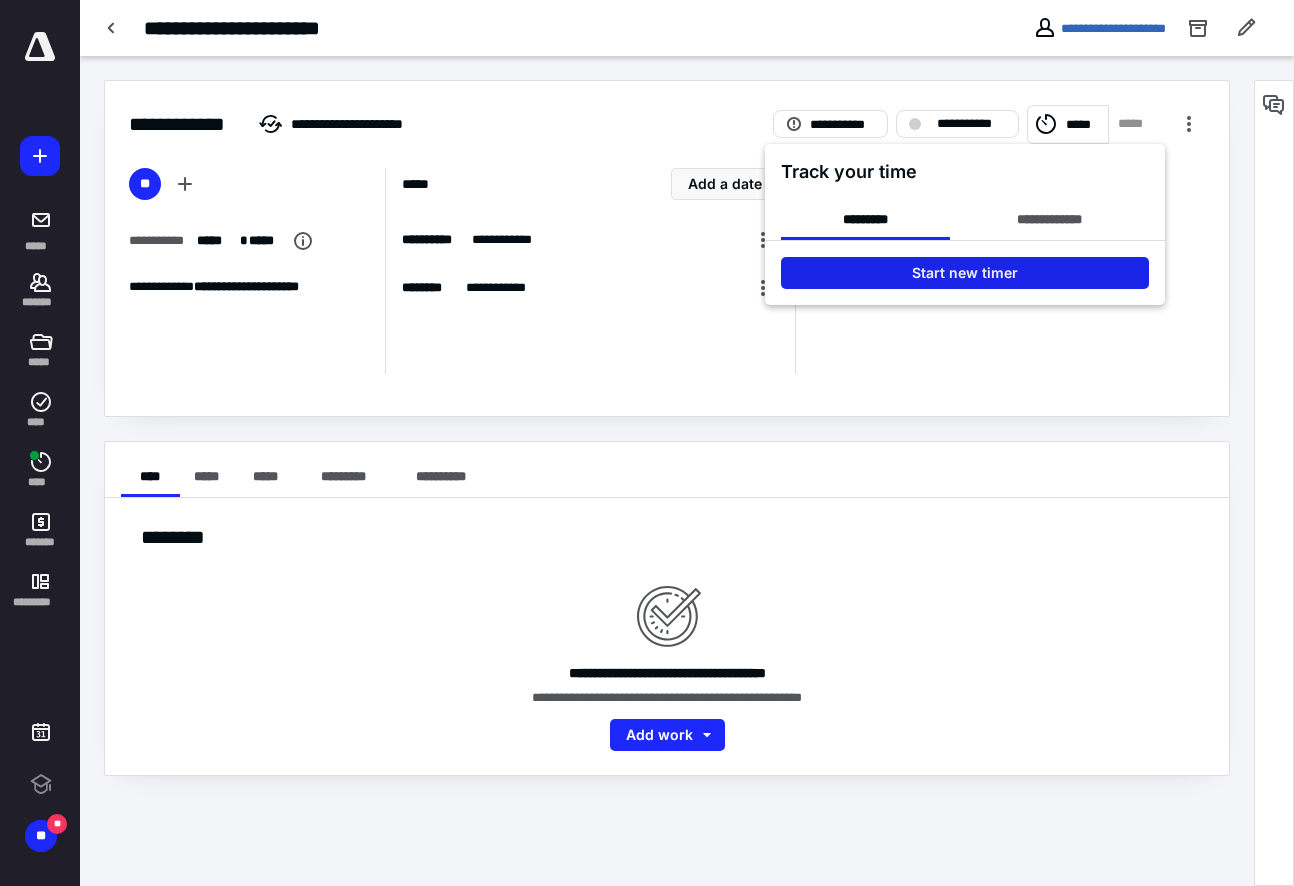 click on "Start new timer" at bounding box center (965, 273) 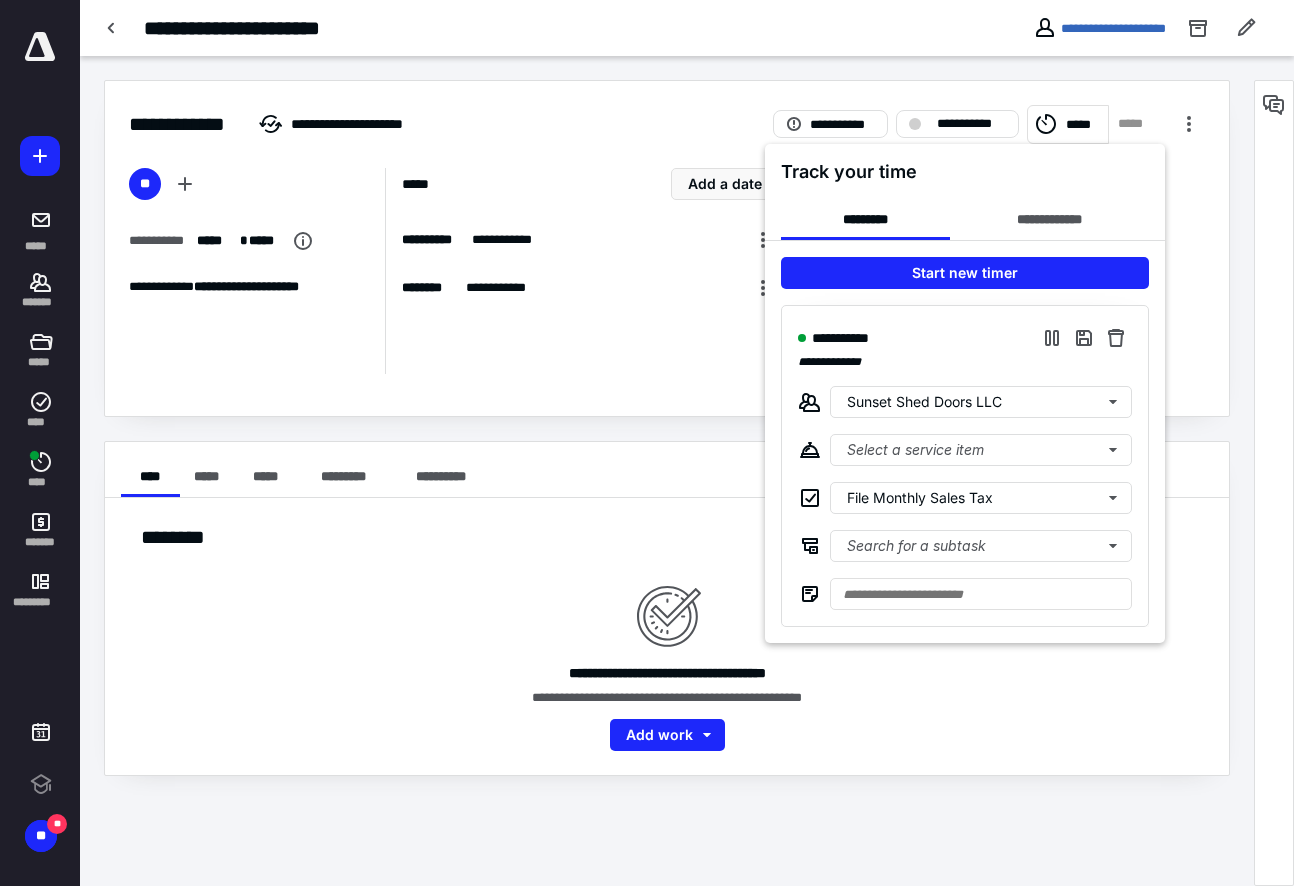 click at bounding box center (647, 443) 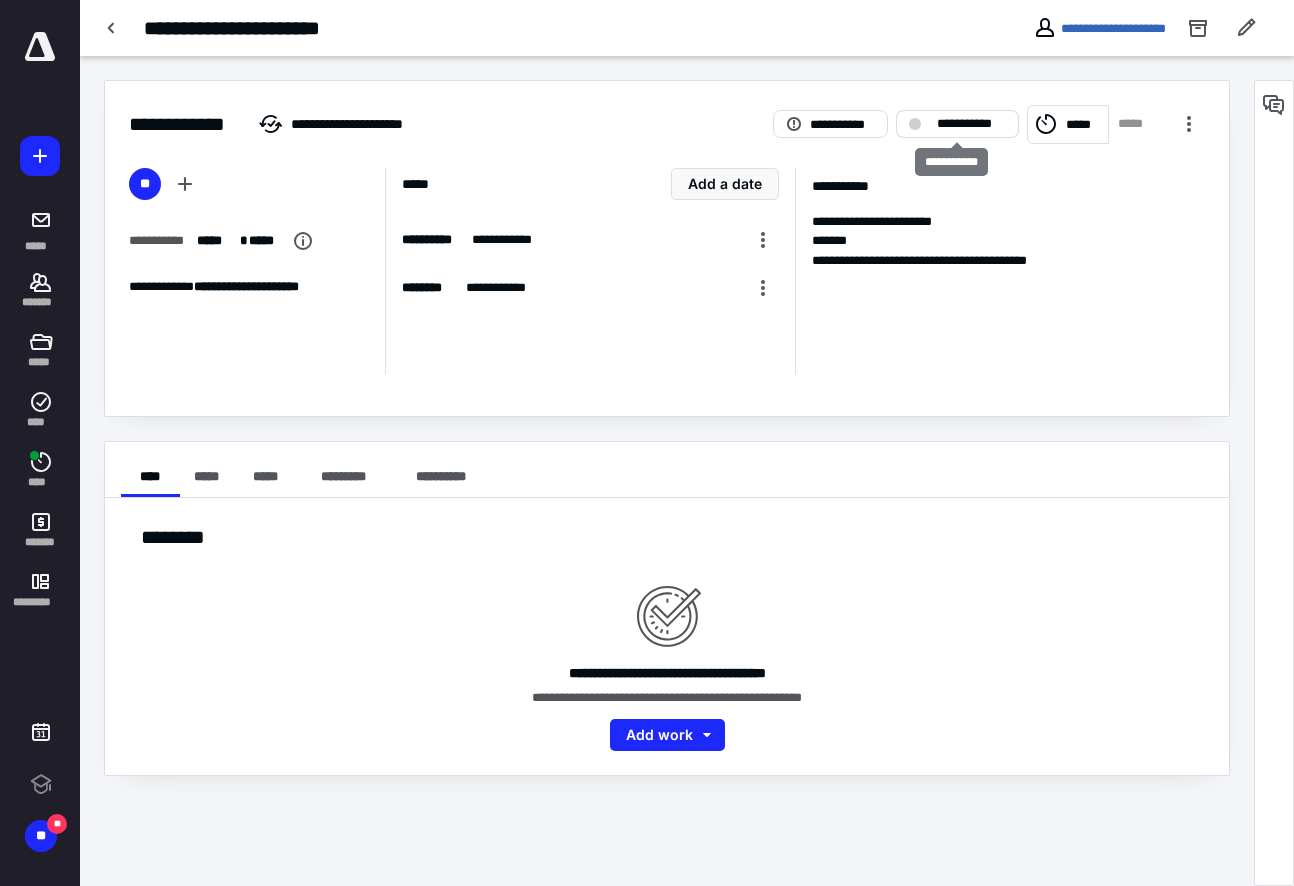 click on "**********" at bounding box center (971, 124) 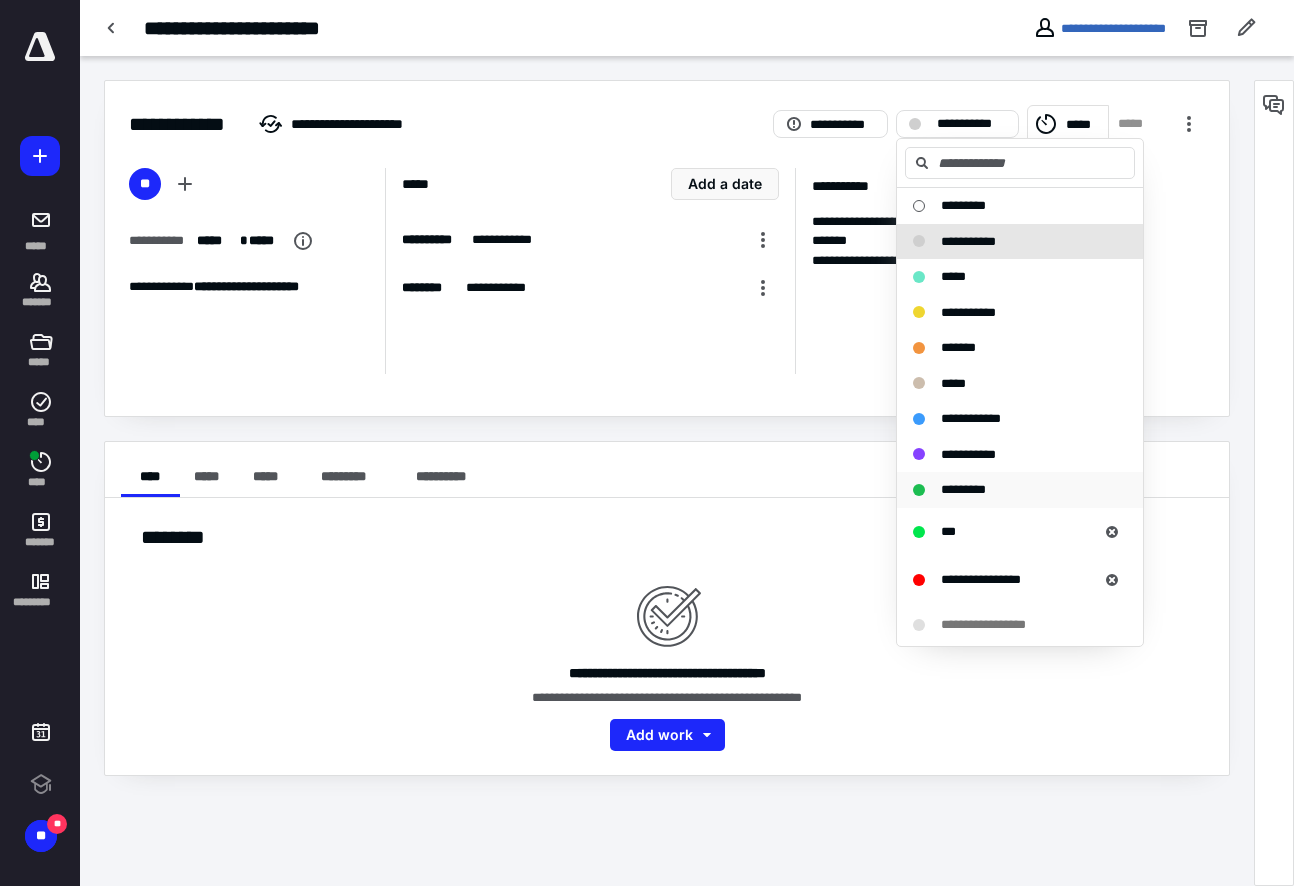 click on "*********" at bounding box center [963, 489] 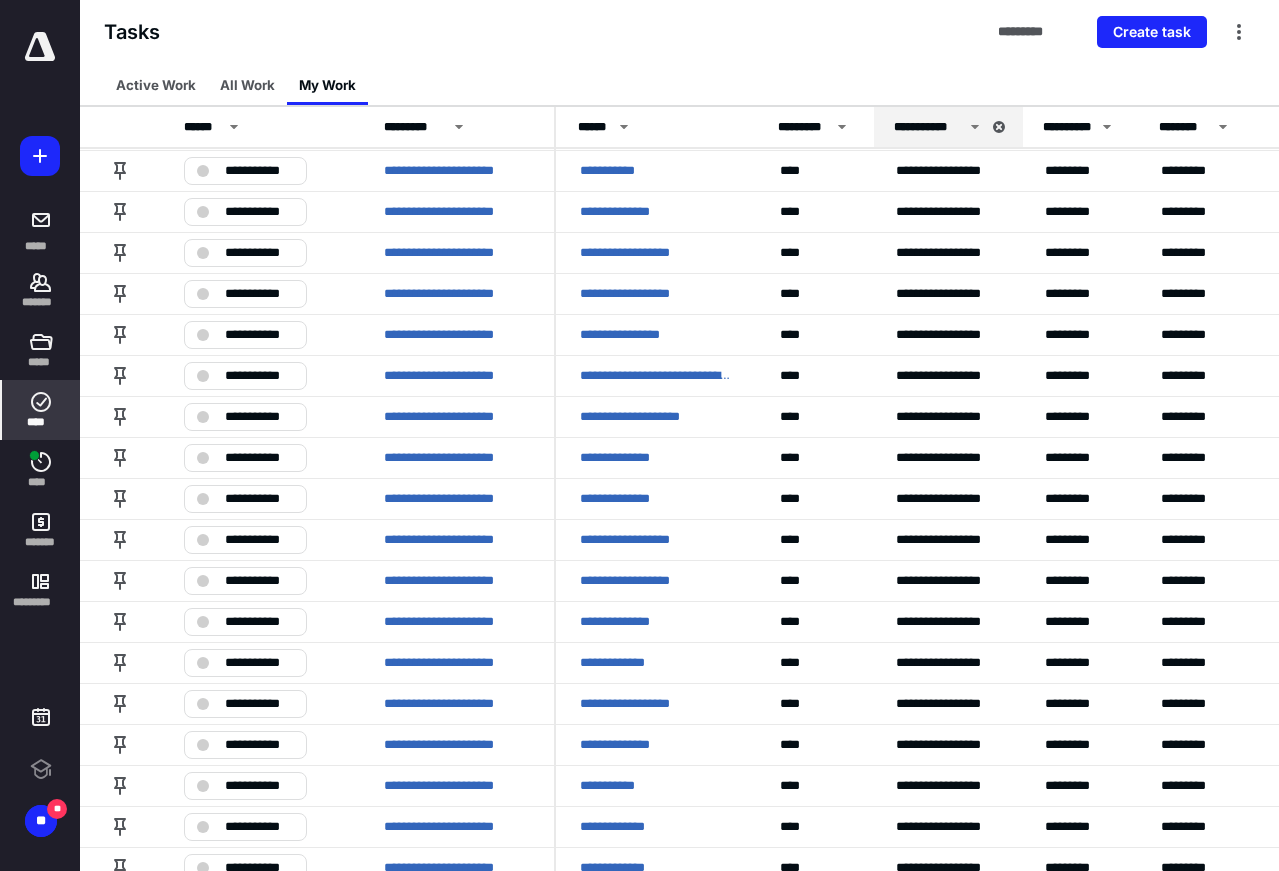 scroll, scrollTop: 2333, scrollLeft: 0, axis: vertical 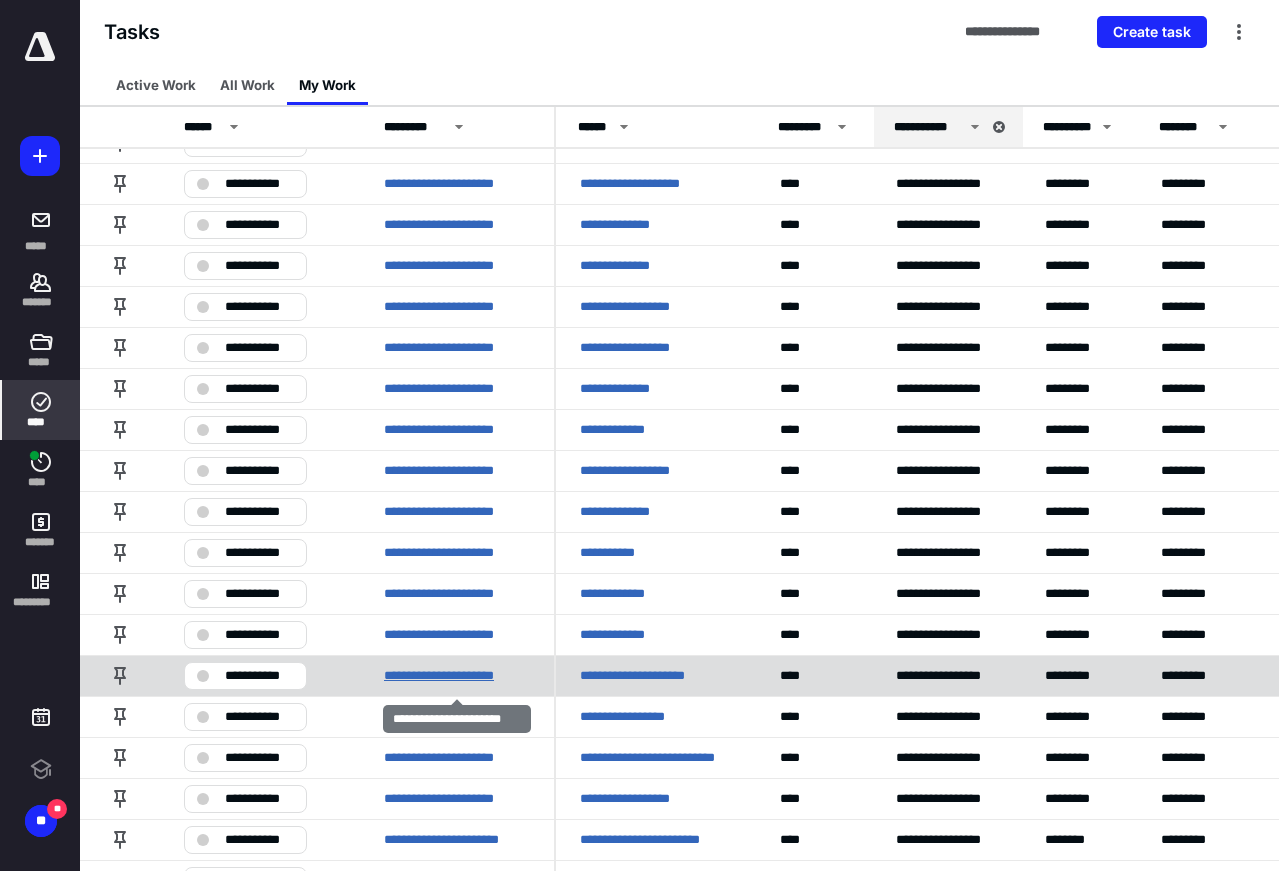 click on "**********" at bounding box center (452, 676) 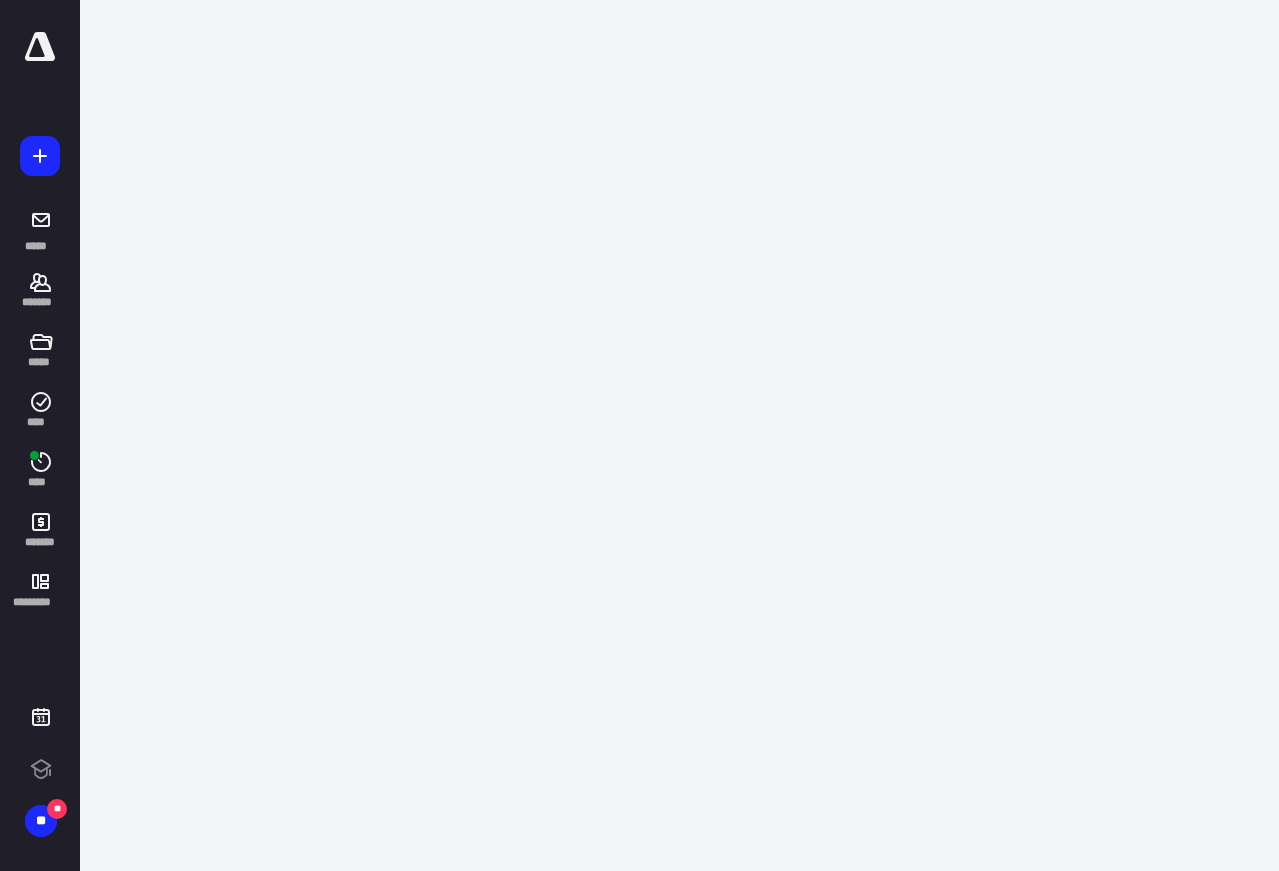 scroll, scrollTop: 0, scrollLeft: 0, axis: both 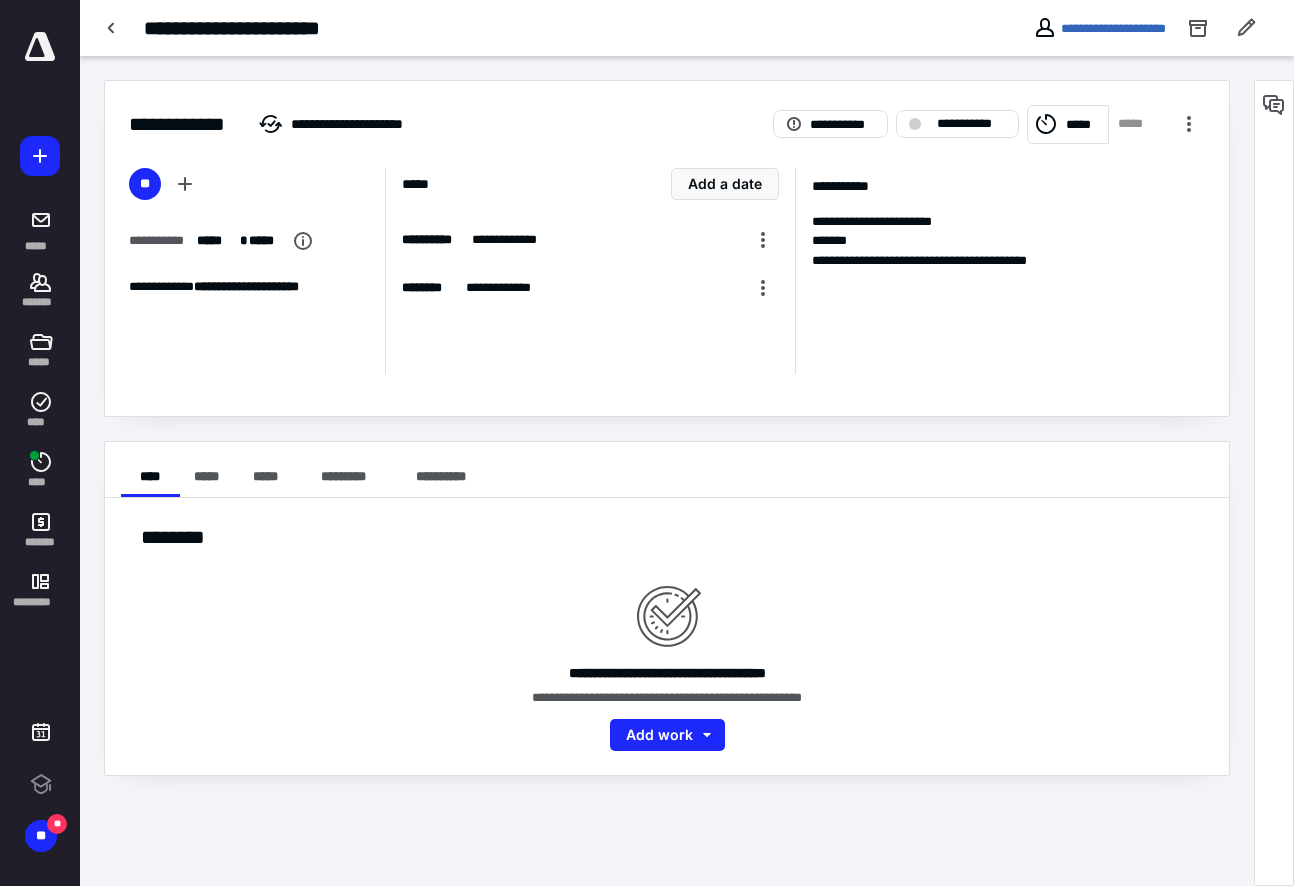 click on "*****" at bounding box center [1084, 125] 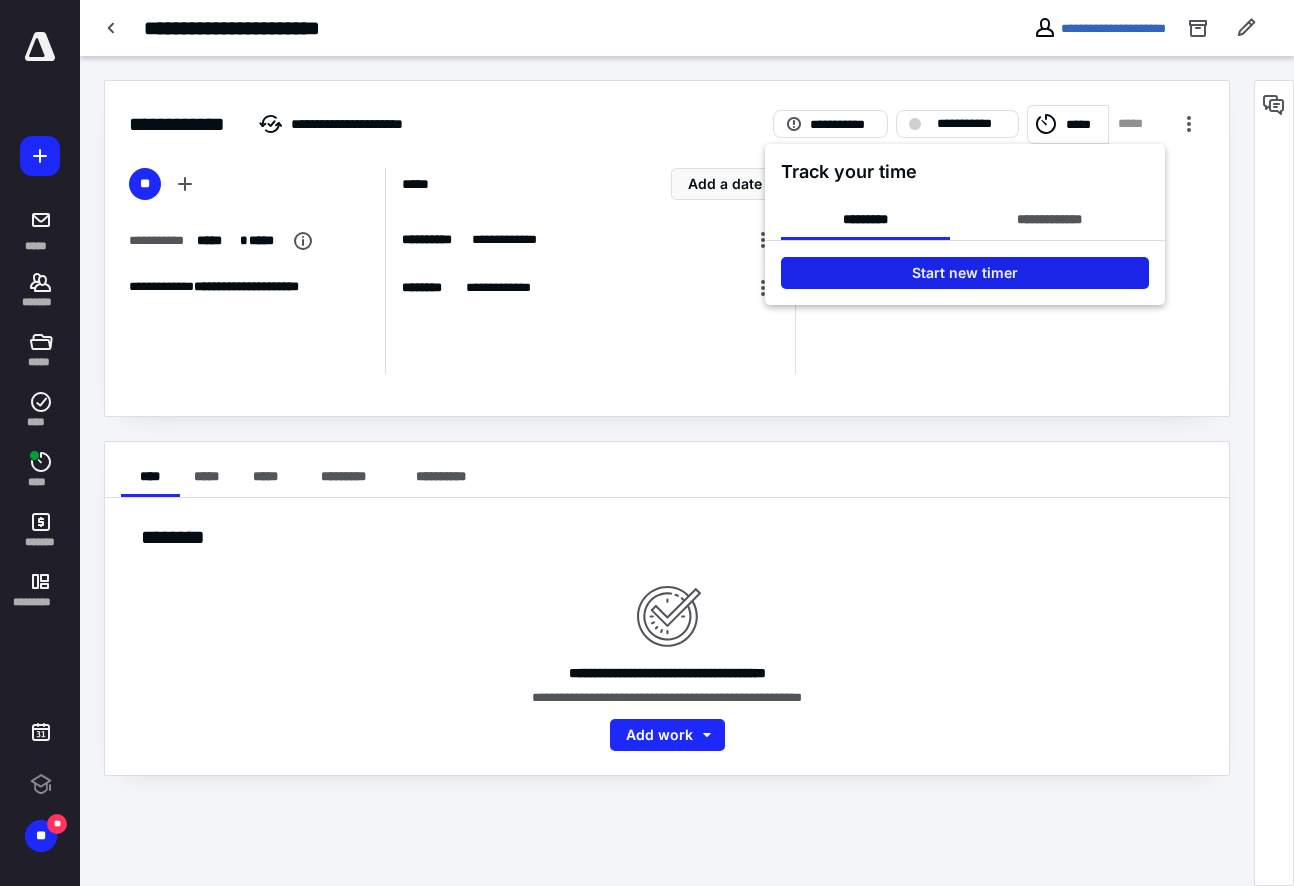 click on "Start new timer" at bounding box center [965, 273] 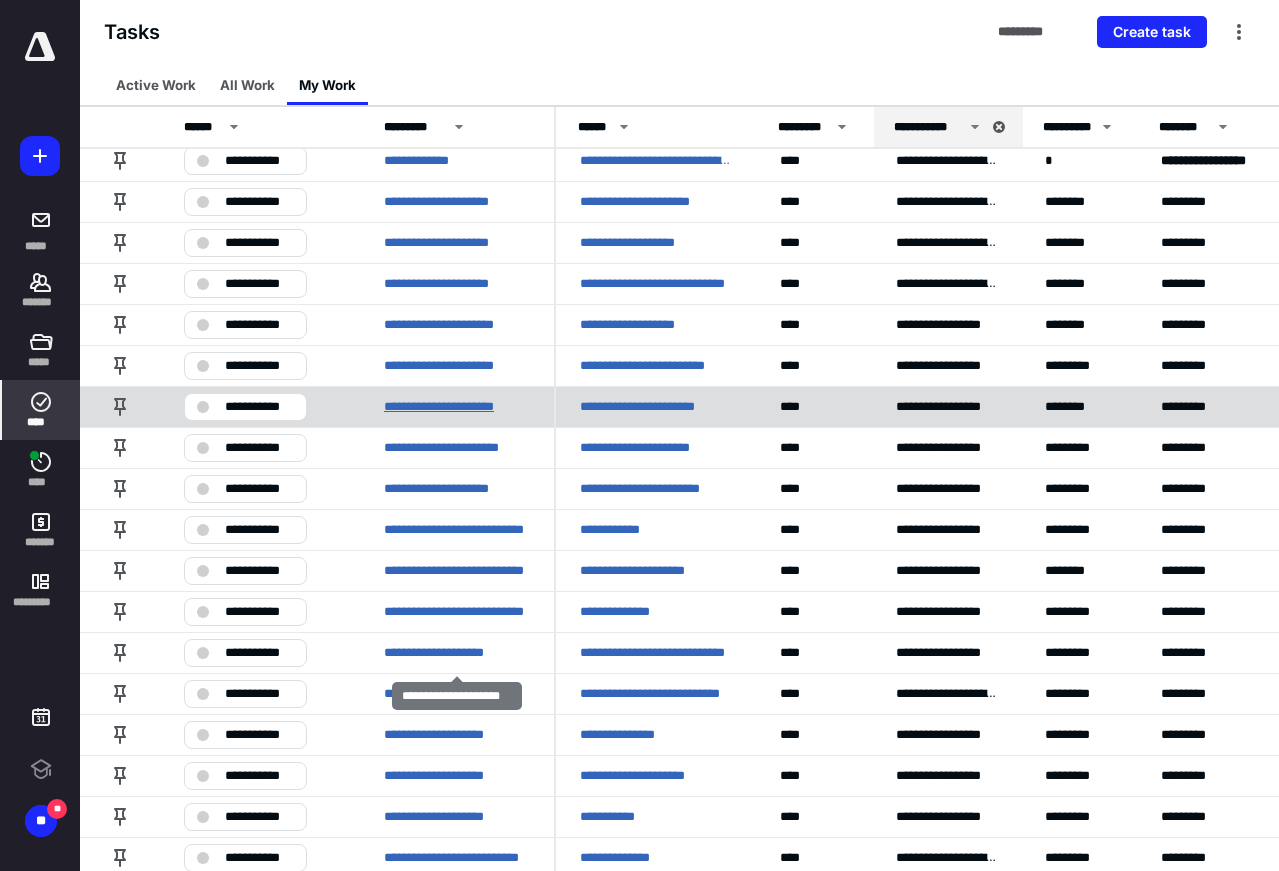 scroll, scrollTop: 1400, scrollLeft: 0, axis: vertical 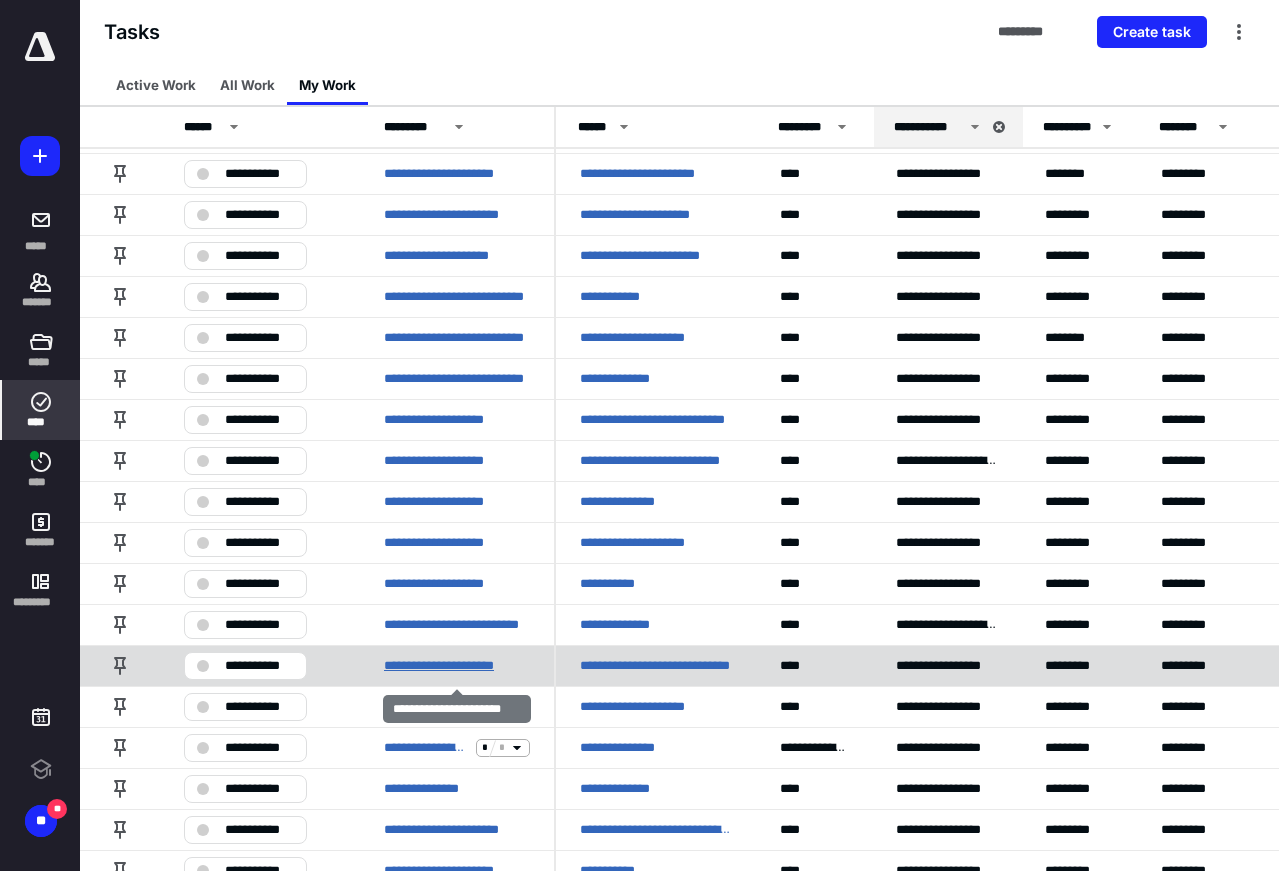 click on "**********" at bounding box center (452, 666) 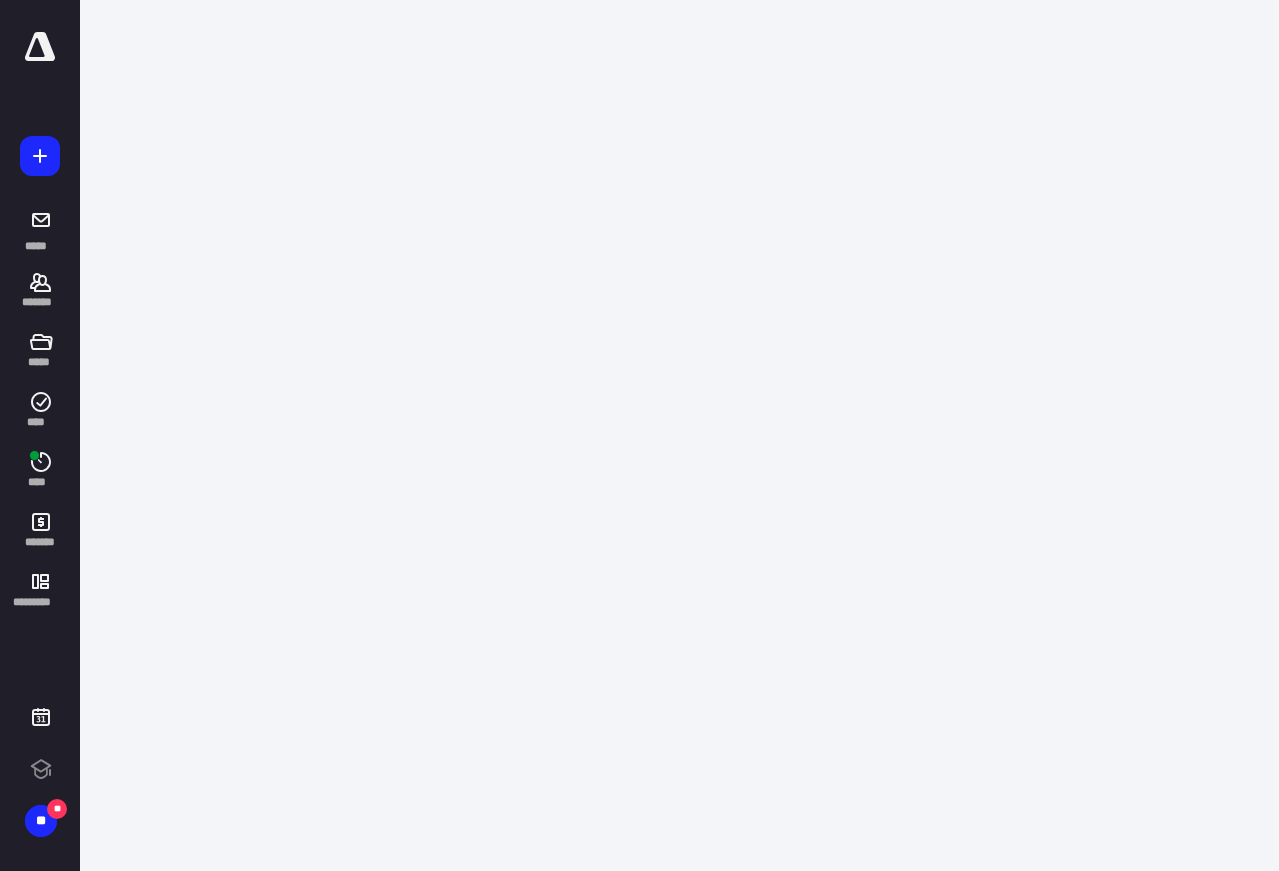 scroll, scrollTop: 0, scrollLeft: 0, axis: both 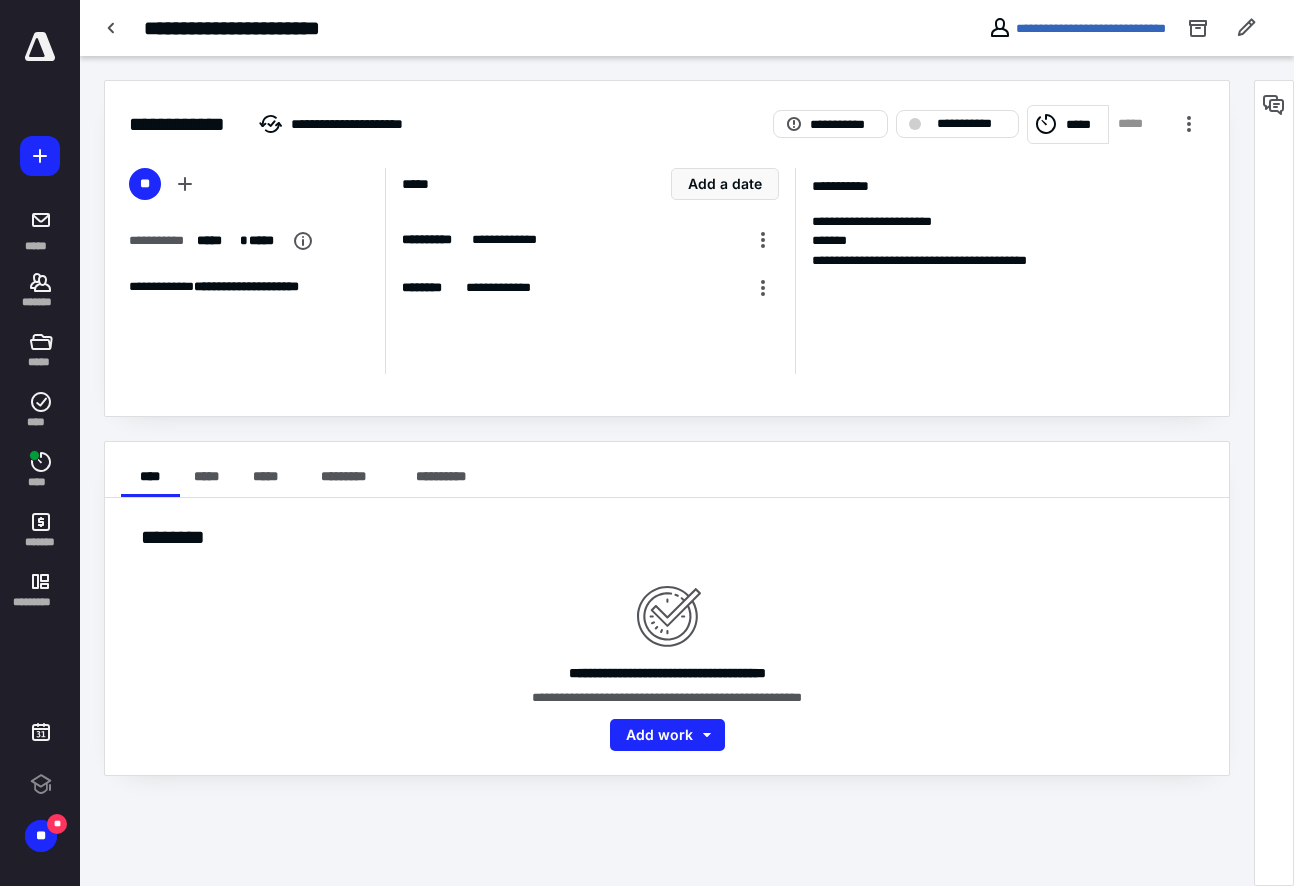 click on "*****" at bounding box center (1084, 125) 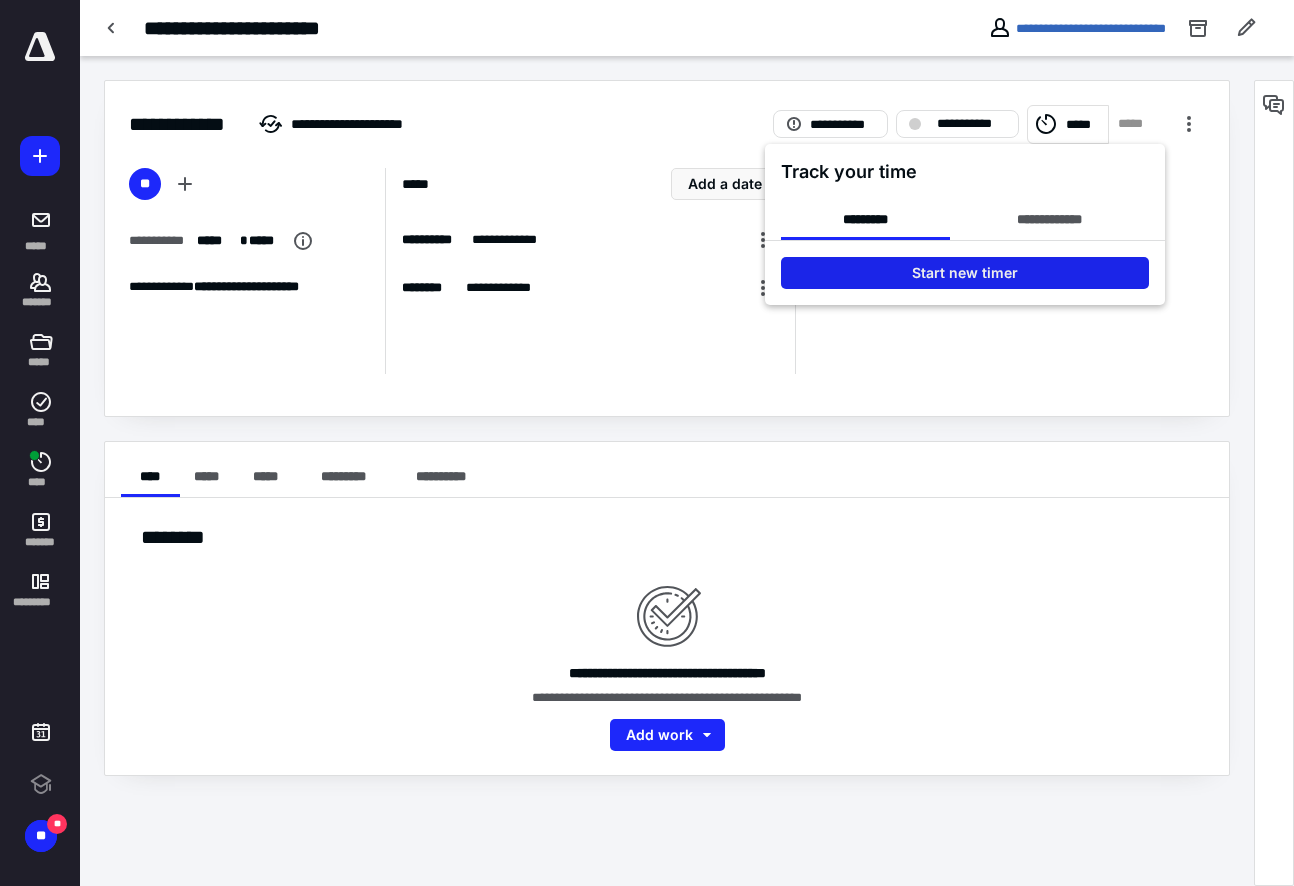 click on "Start new timer" at bounding box center (965, 273) 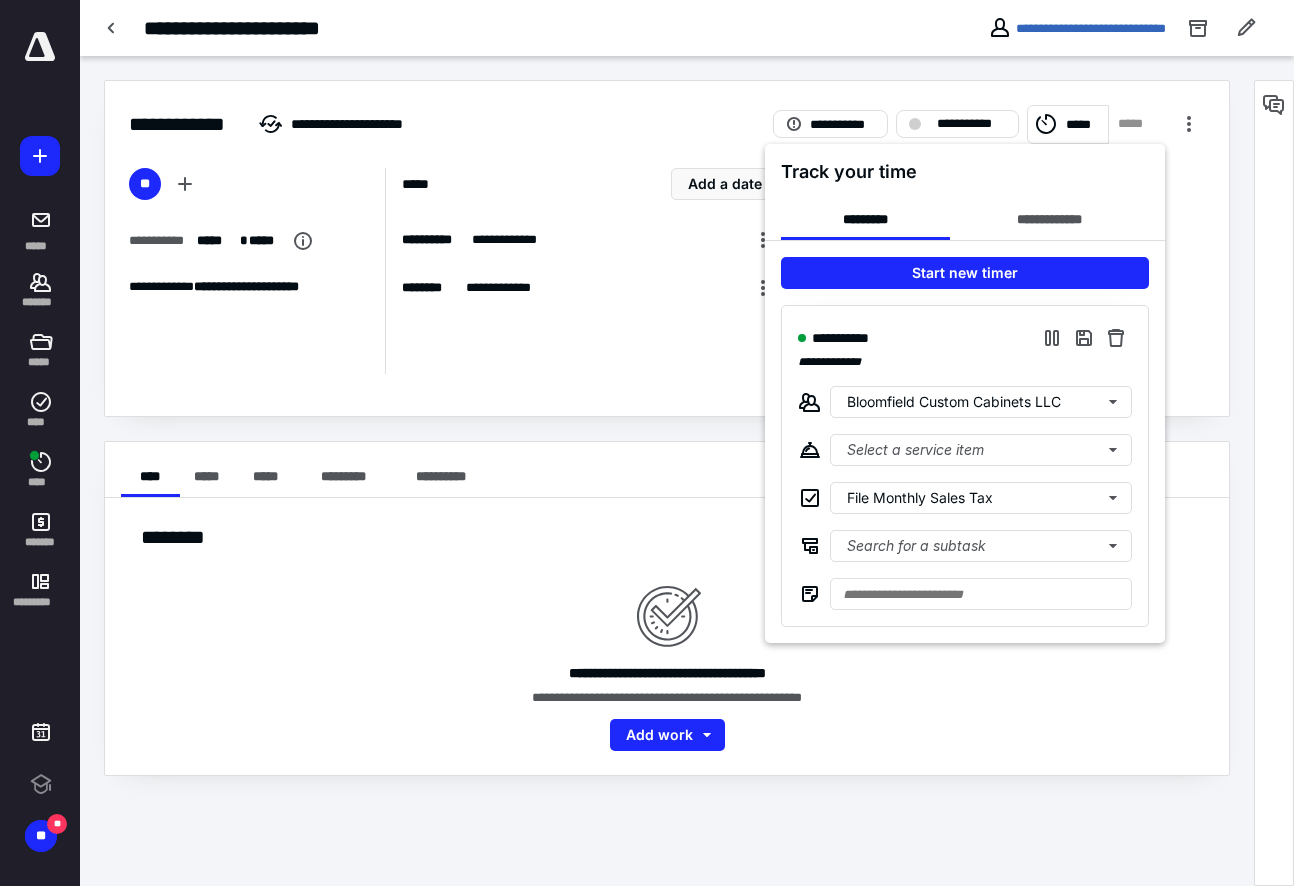 click at bounding box center (647, 443) 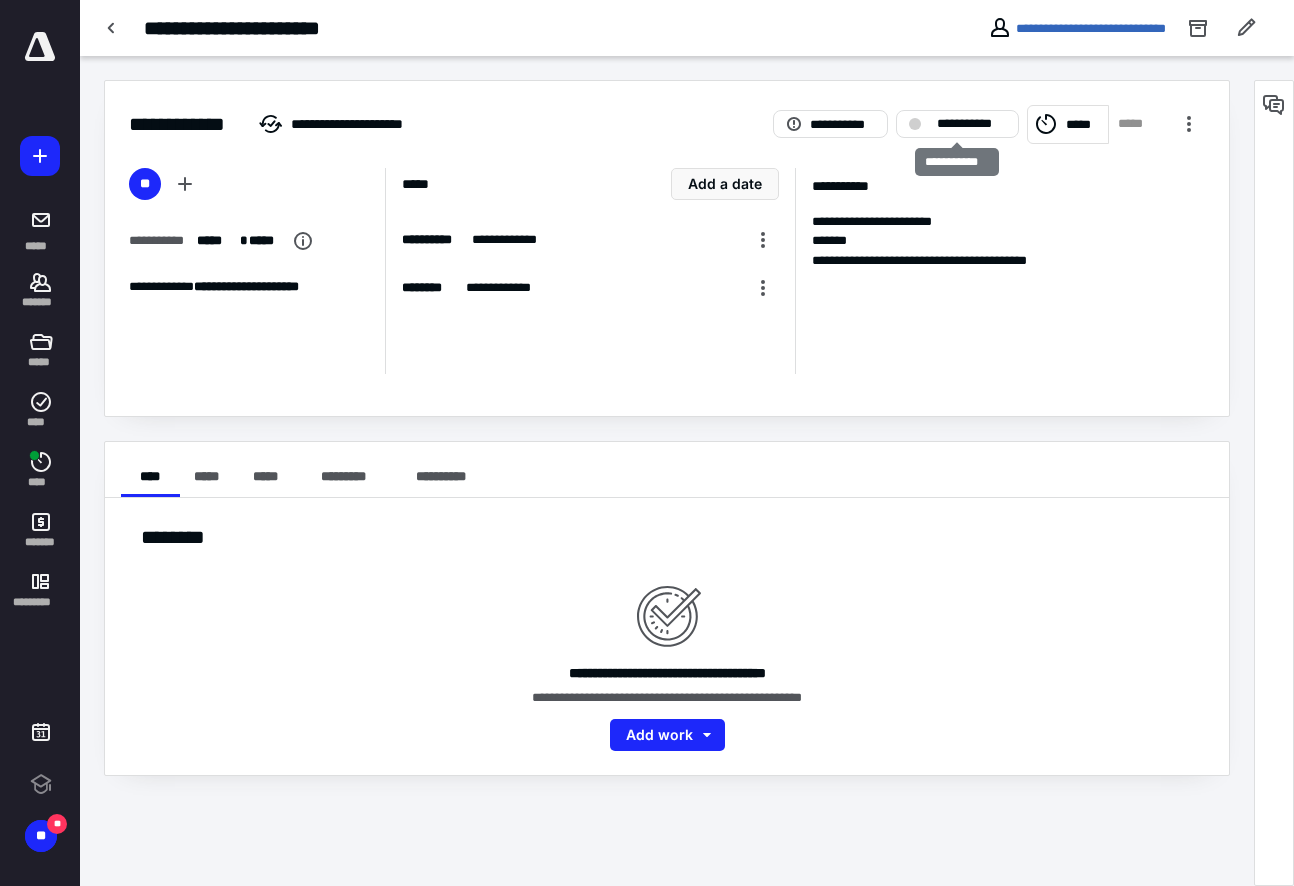 click on "**********" at bounding box center [971, 124] 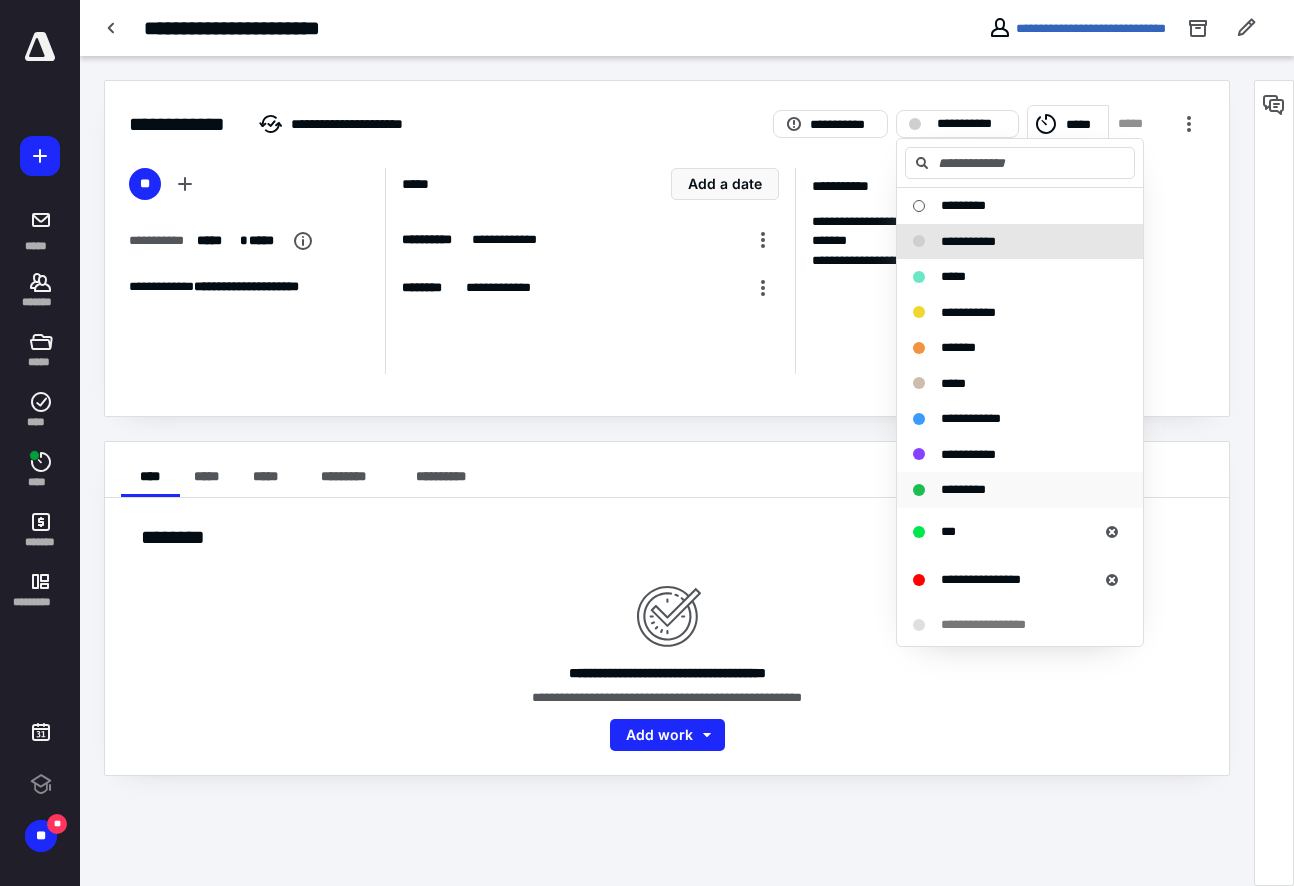 click on "*********" at bounding box center [963, 489] 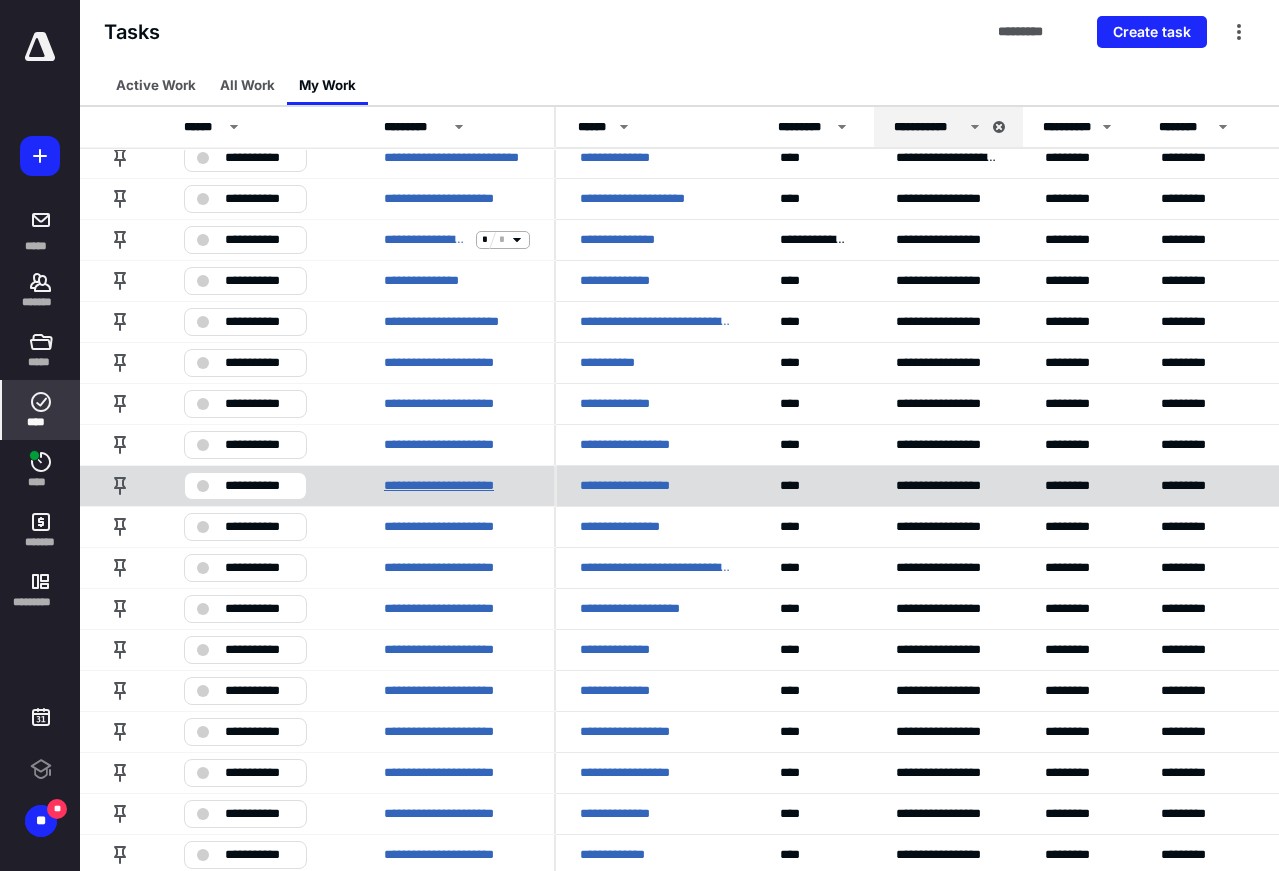 scroll, scrollTop: 2100, scrollLeft: 0, axis: vertical 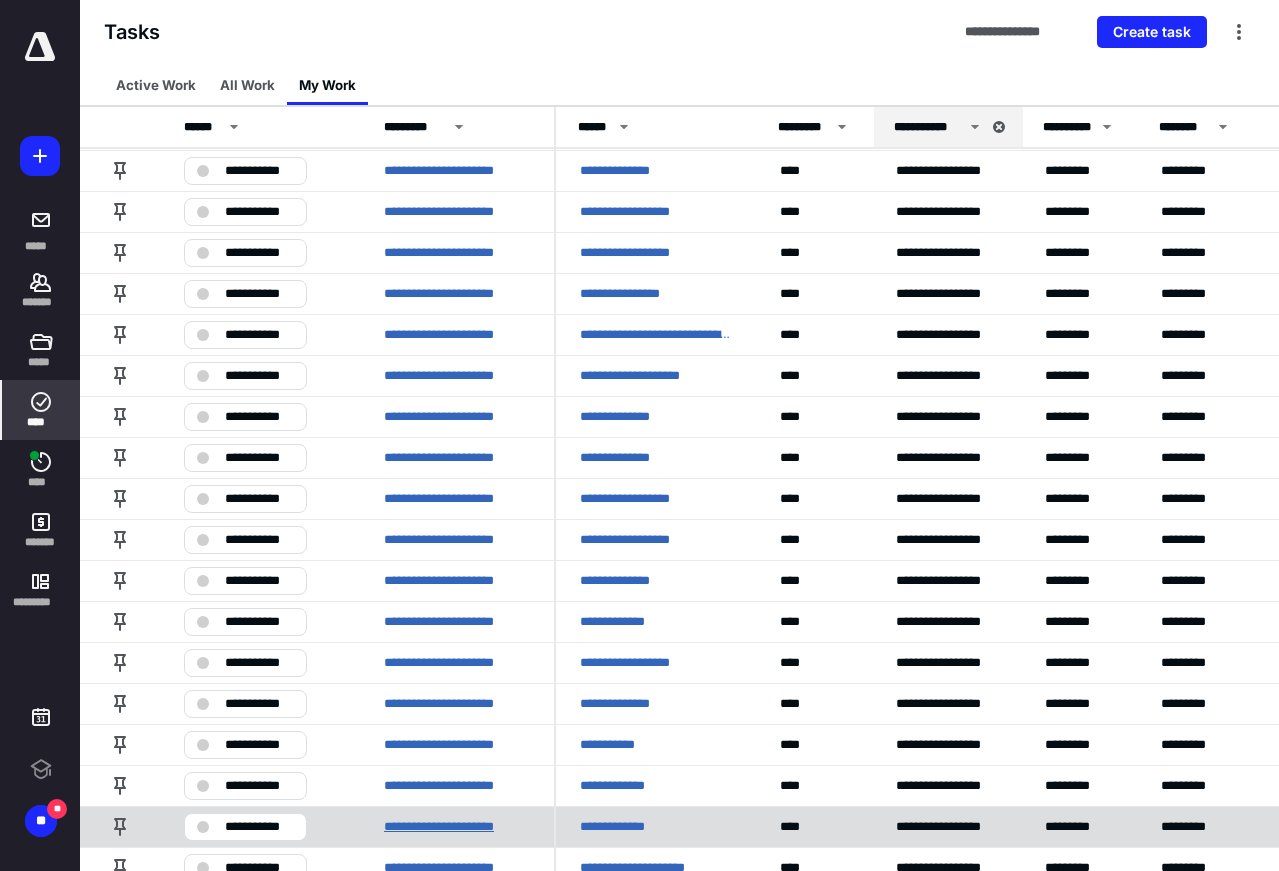 click on "**********" at bounding box center (452, 827) 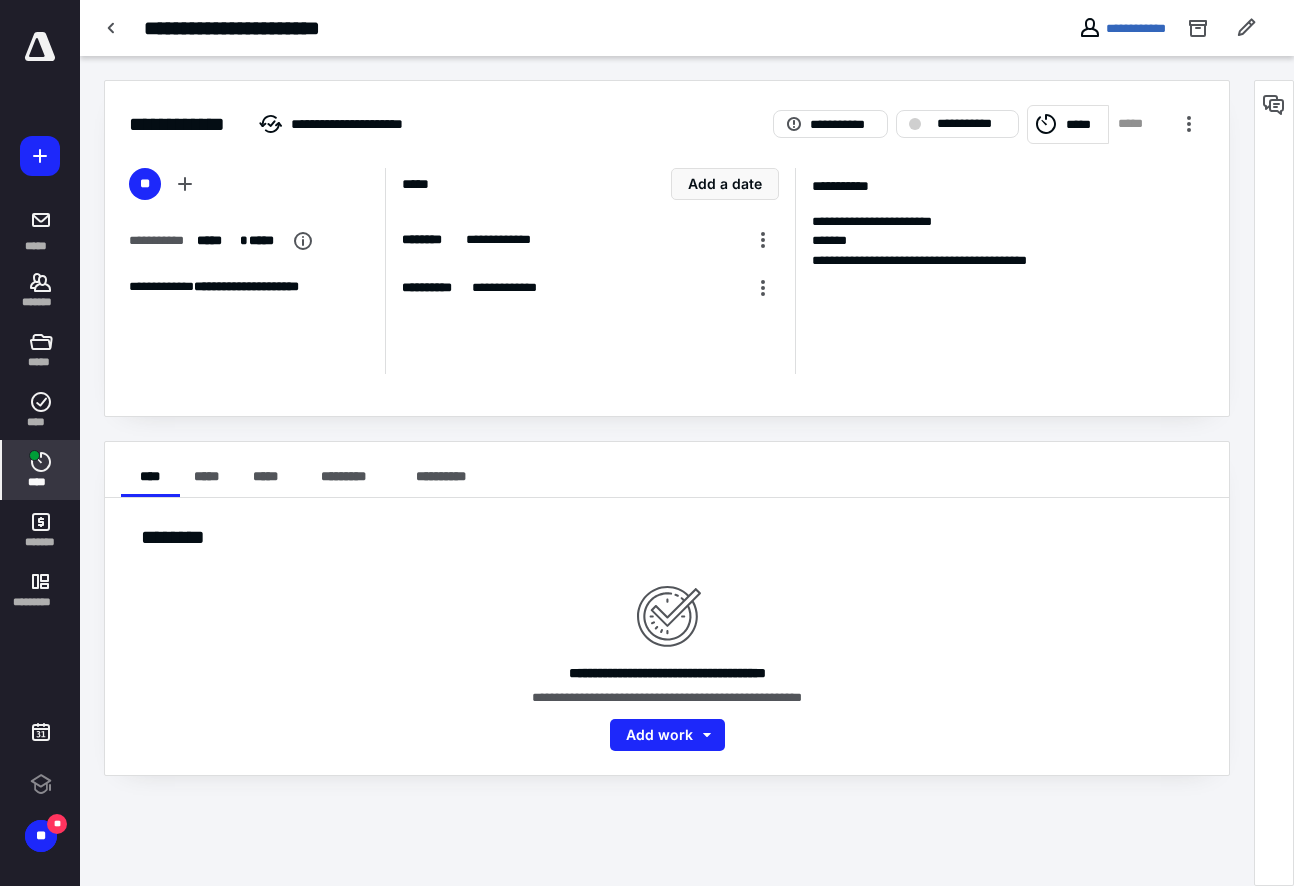 click 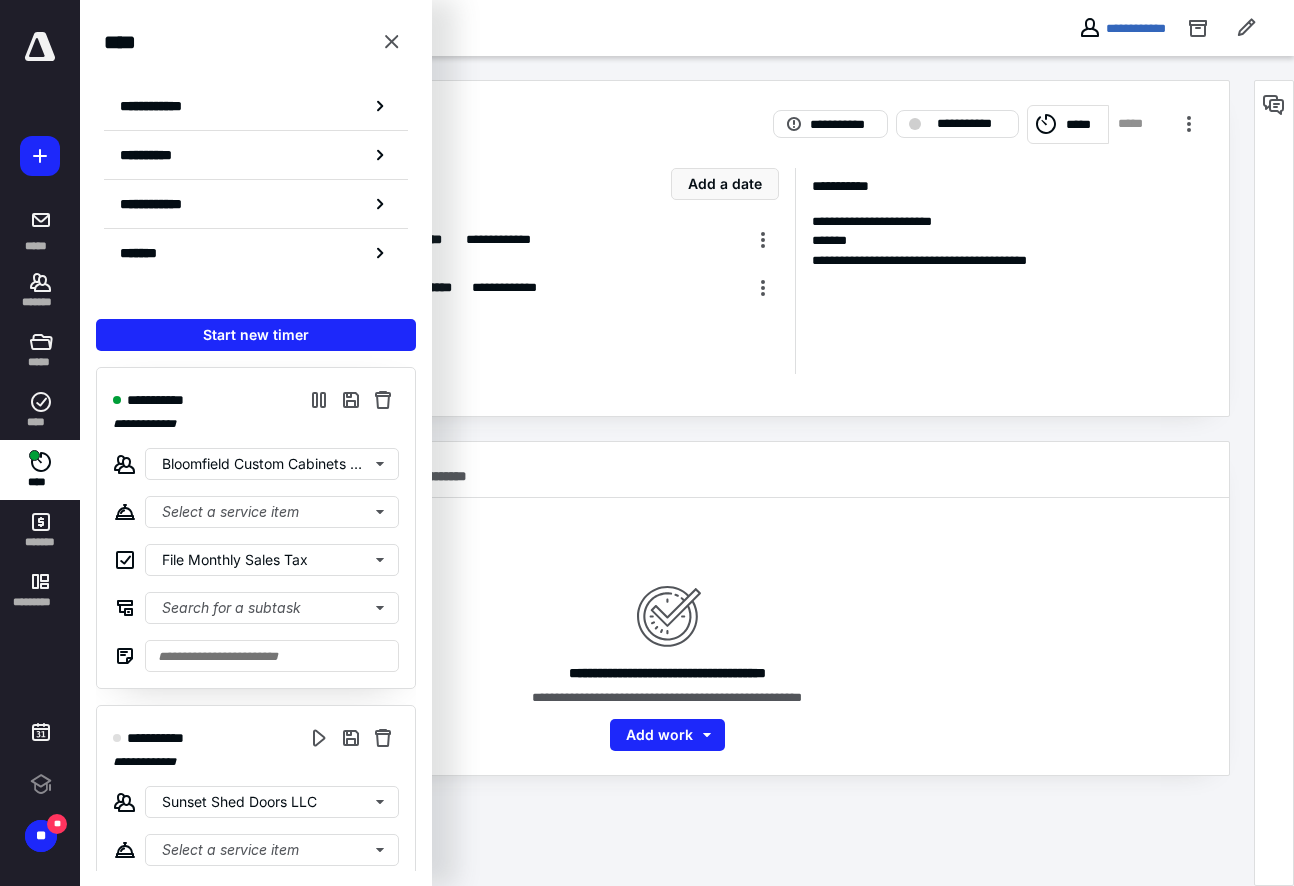 click on "*****" at bounding box center [1137, 124] 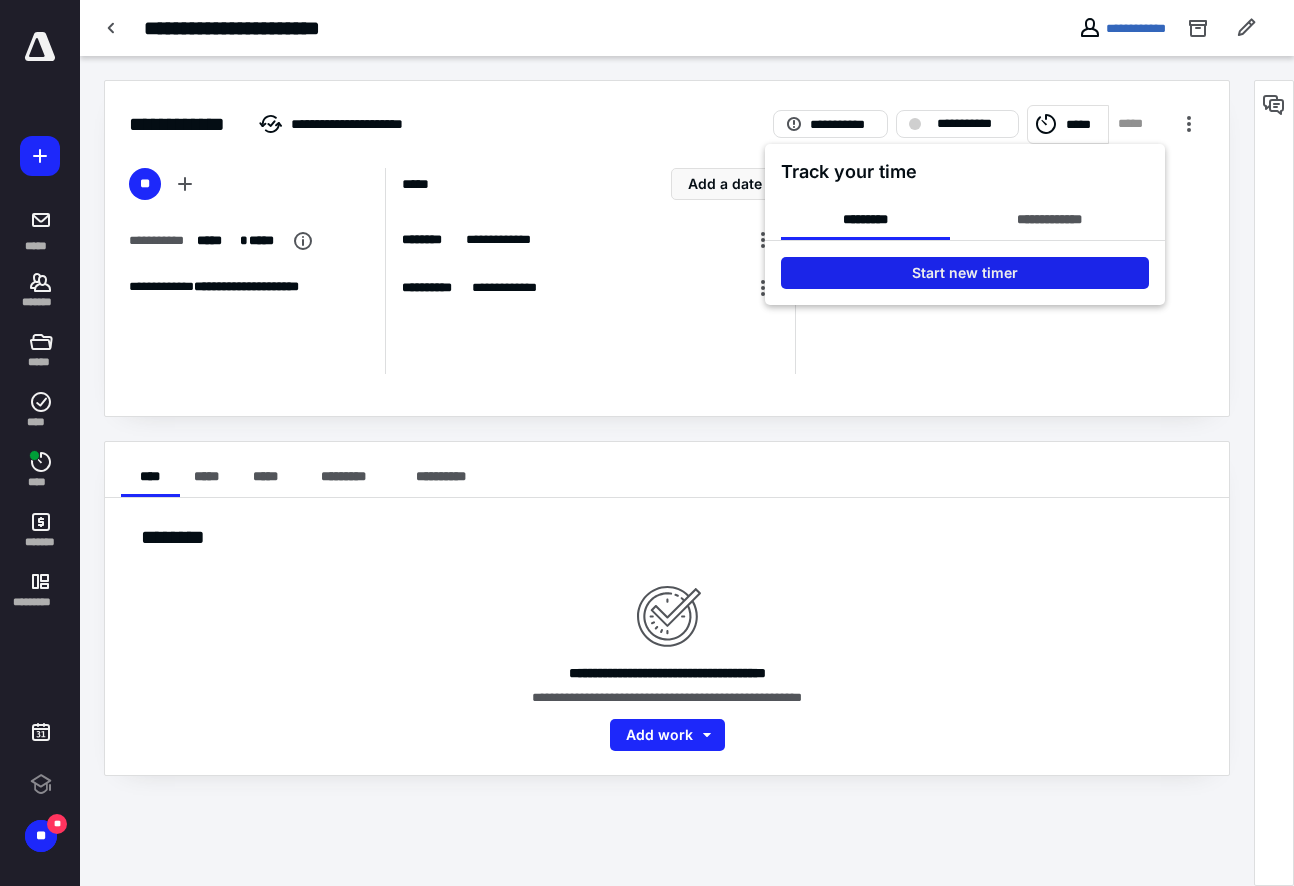 click on "Start new timer" at bounding box center (965, 273) 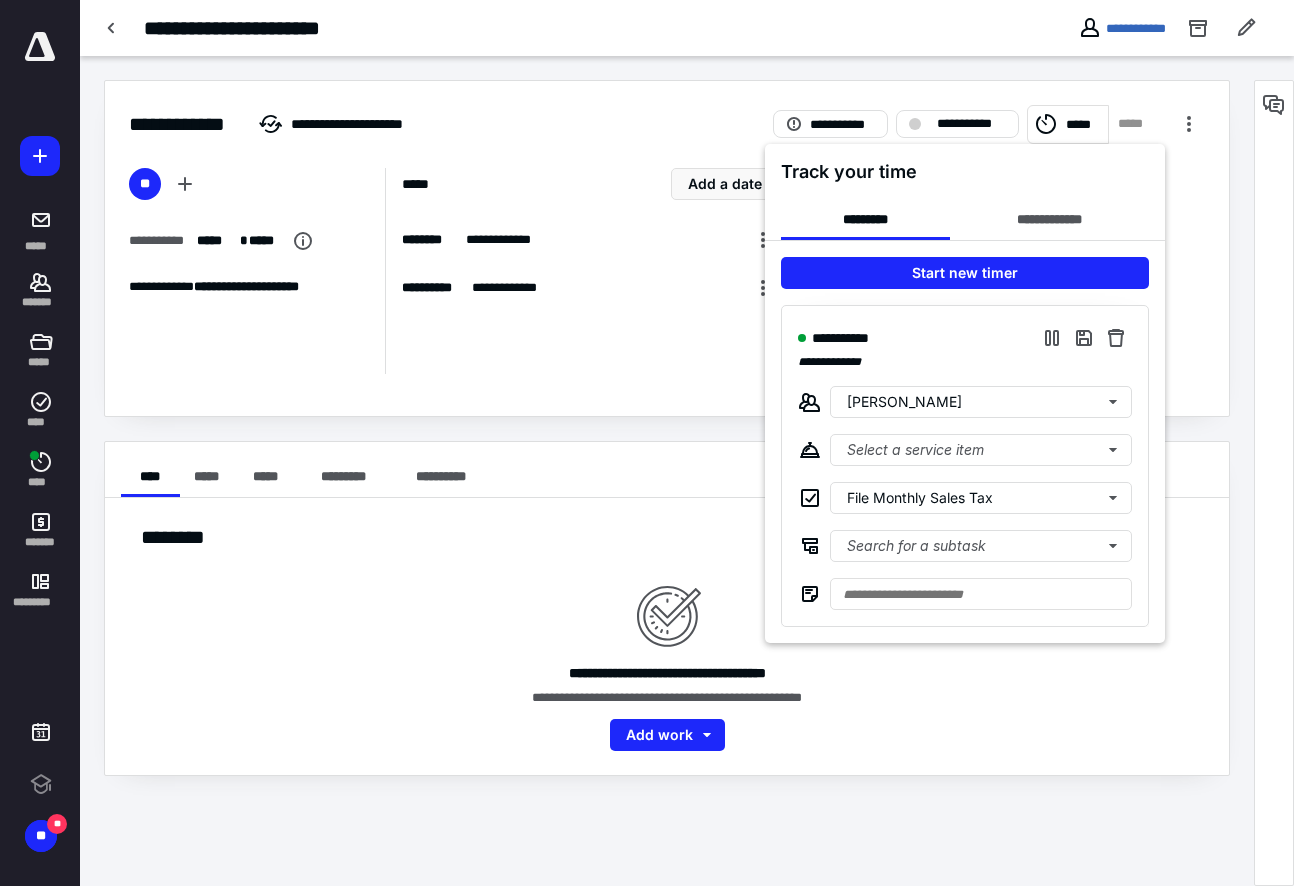 click at bounding box center (647, 443) 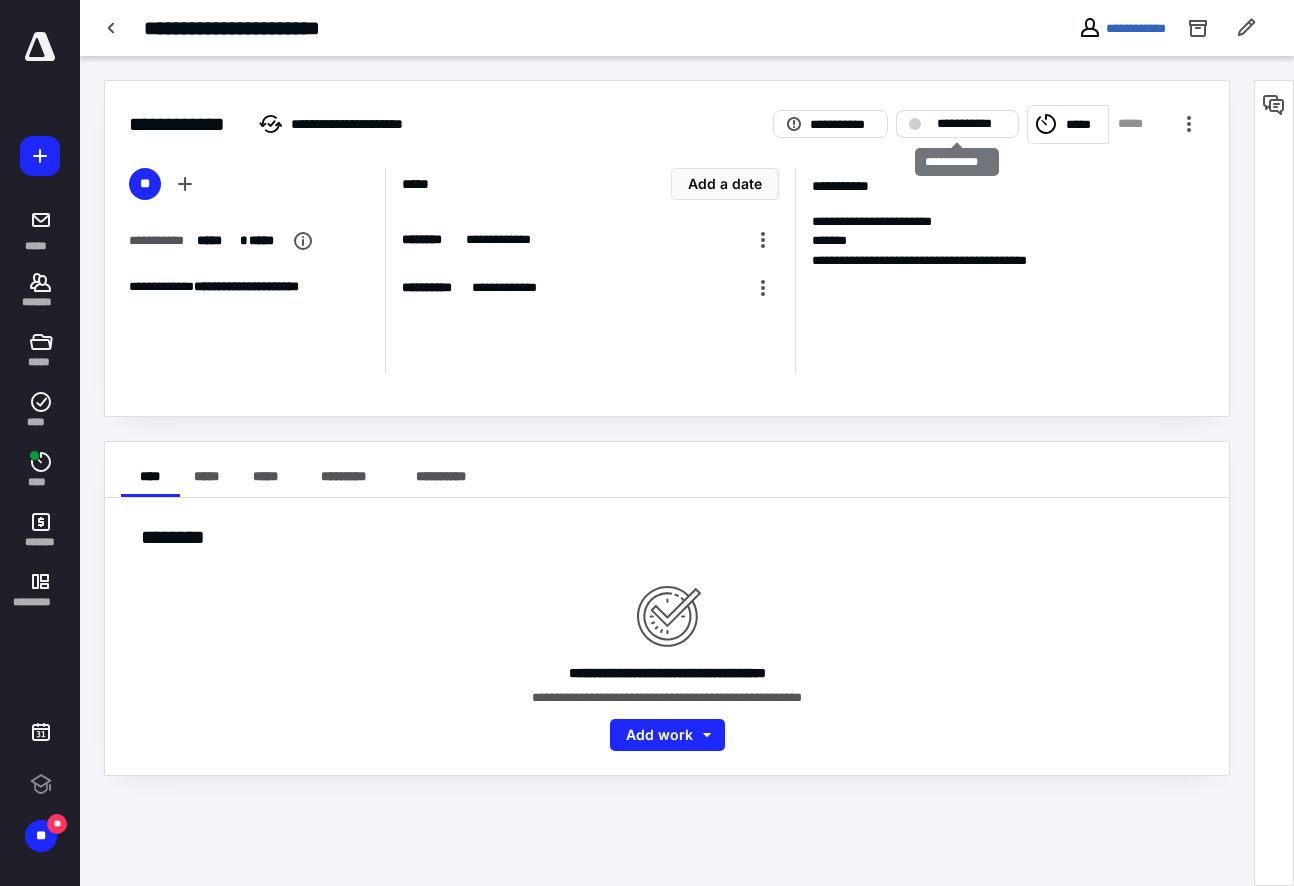 click on "**********" at bounding box center [971, 124] 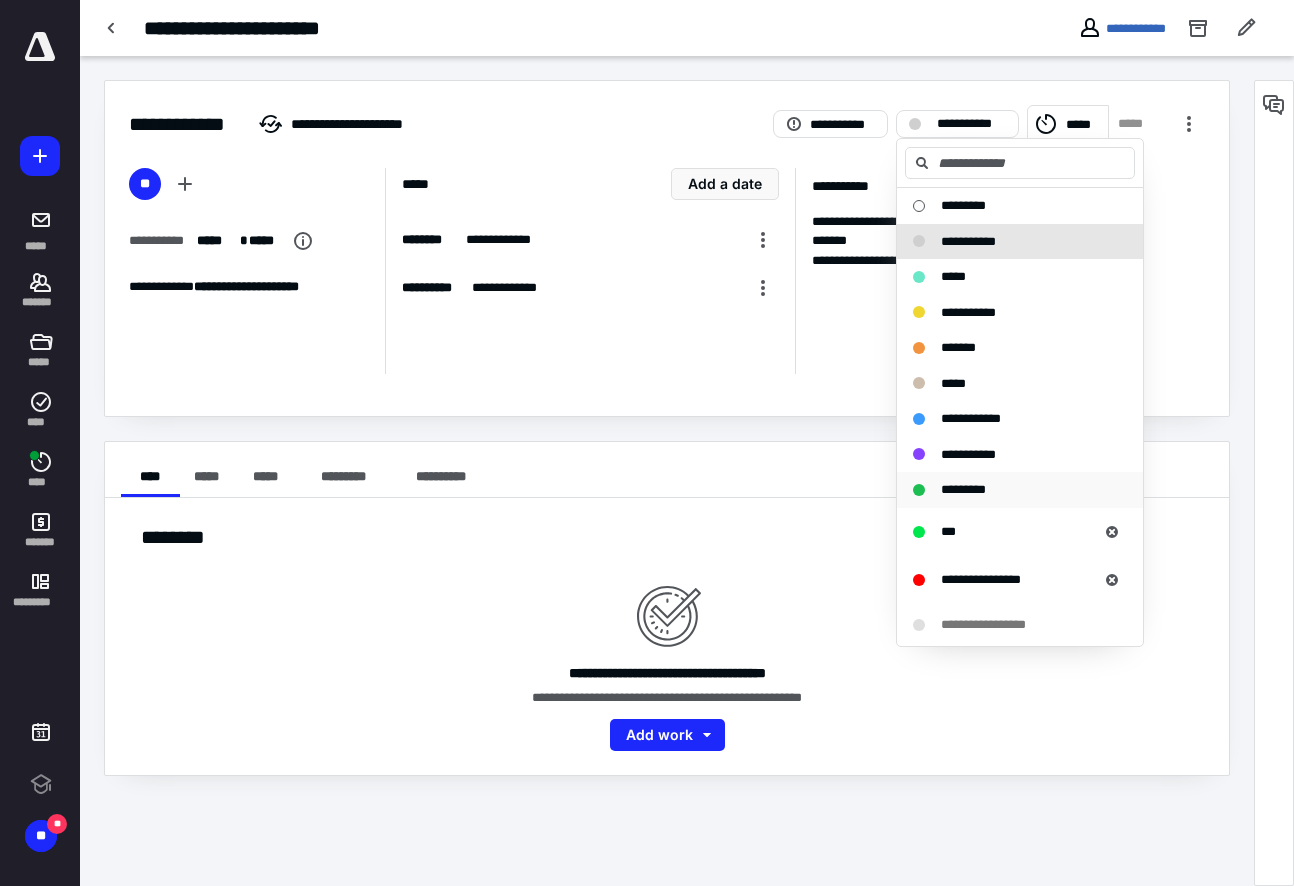 click on "*********" at bounding box center [963, 490] 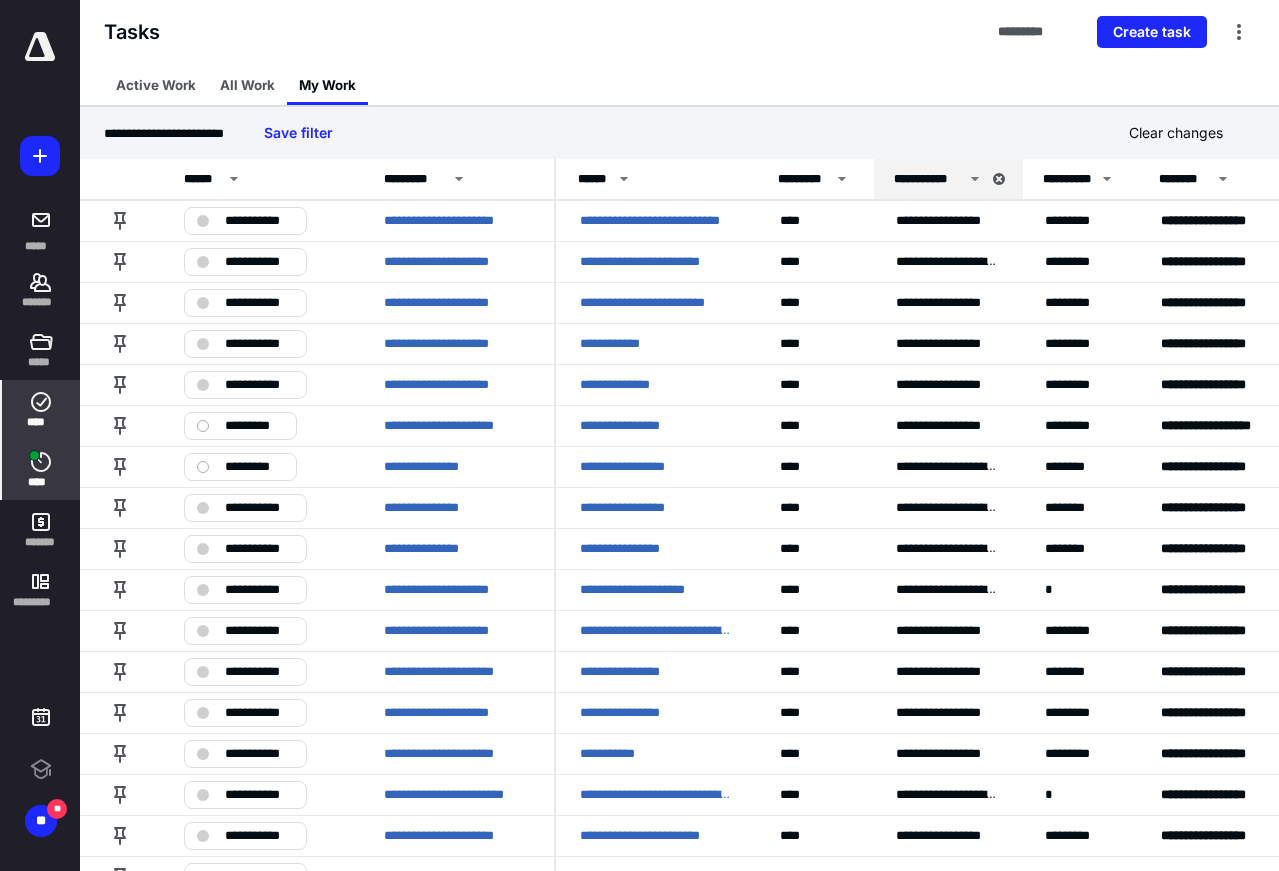 click 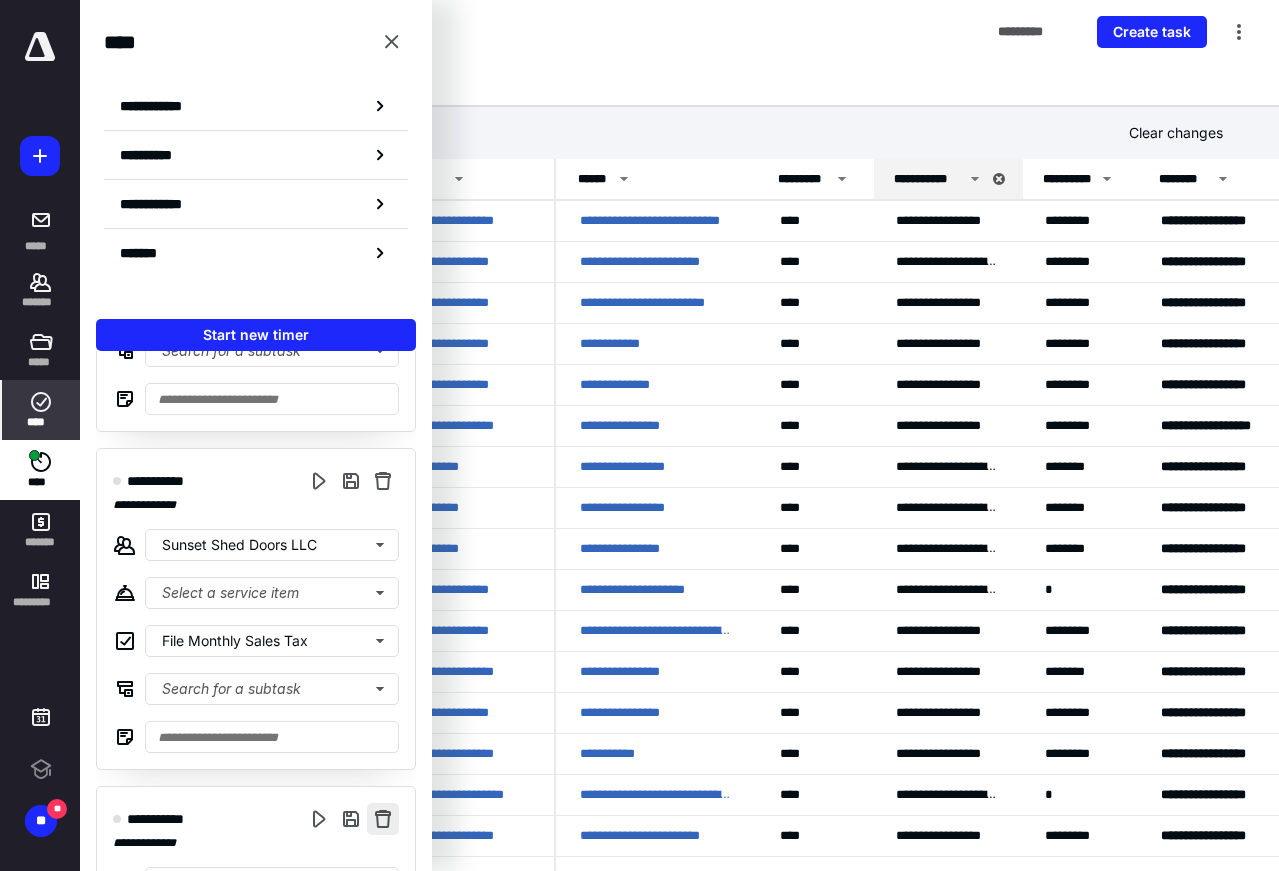 scroll, scrollTop: 1170, scrollLeft: 0, axis: vertical 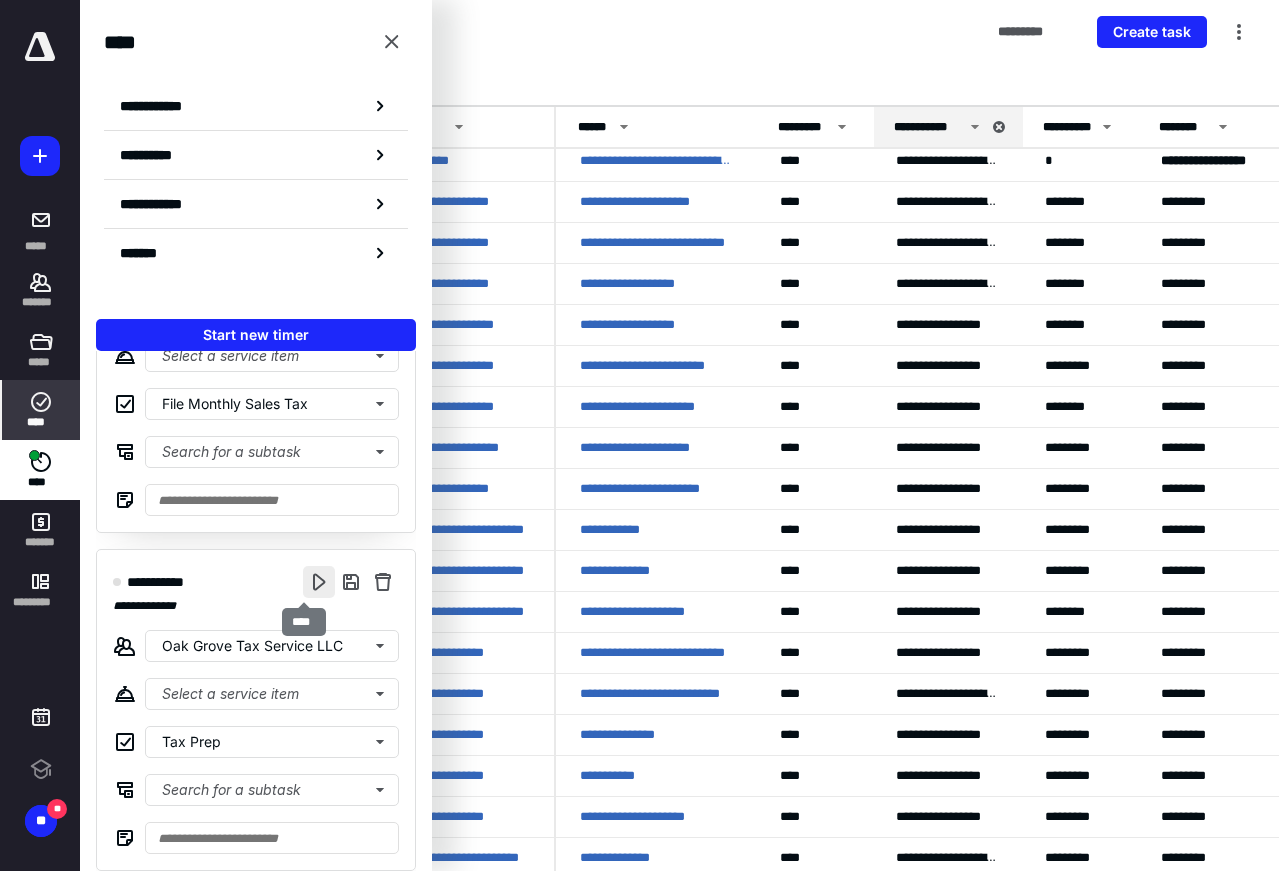 click at bounding box center [319, 582] 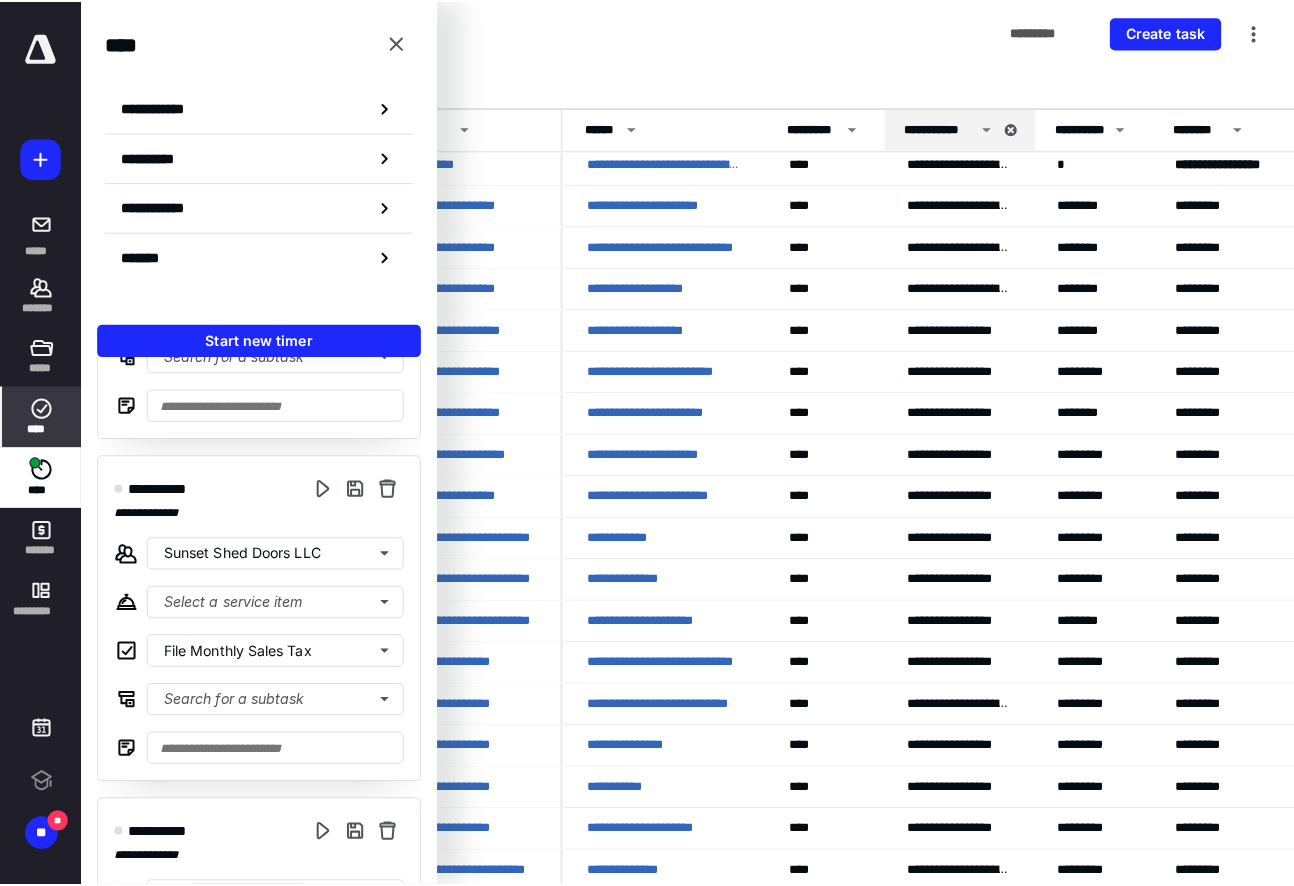 scroll, scrollTop: 1170, scrollLeft: 0, axis: vertical 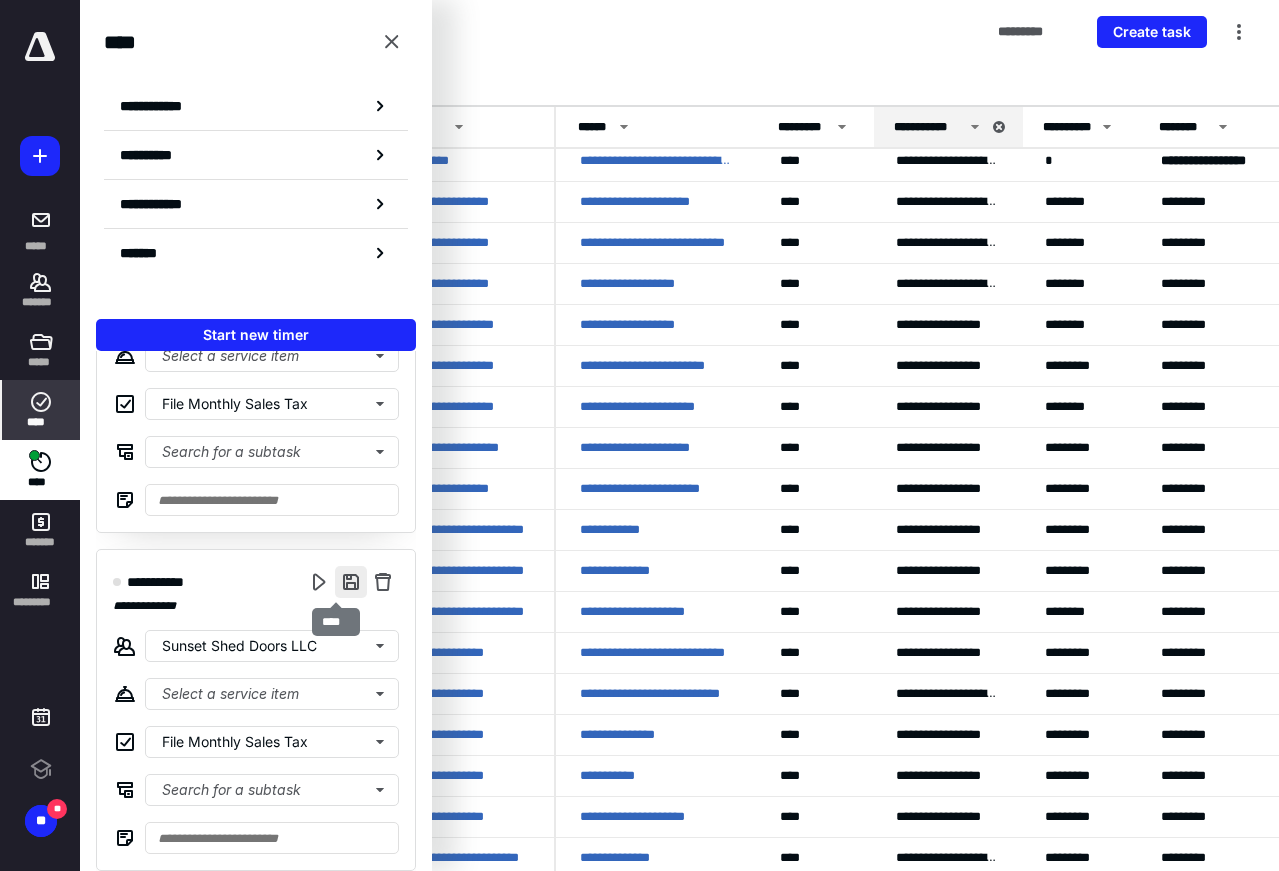 click at bounding box center [351, 582] 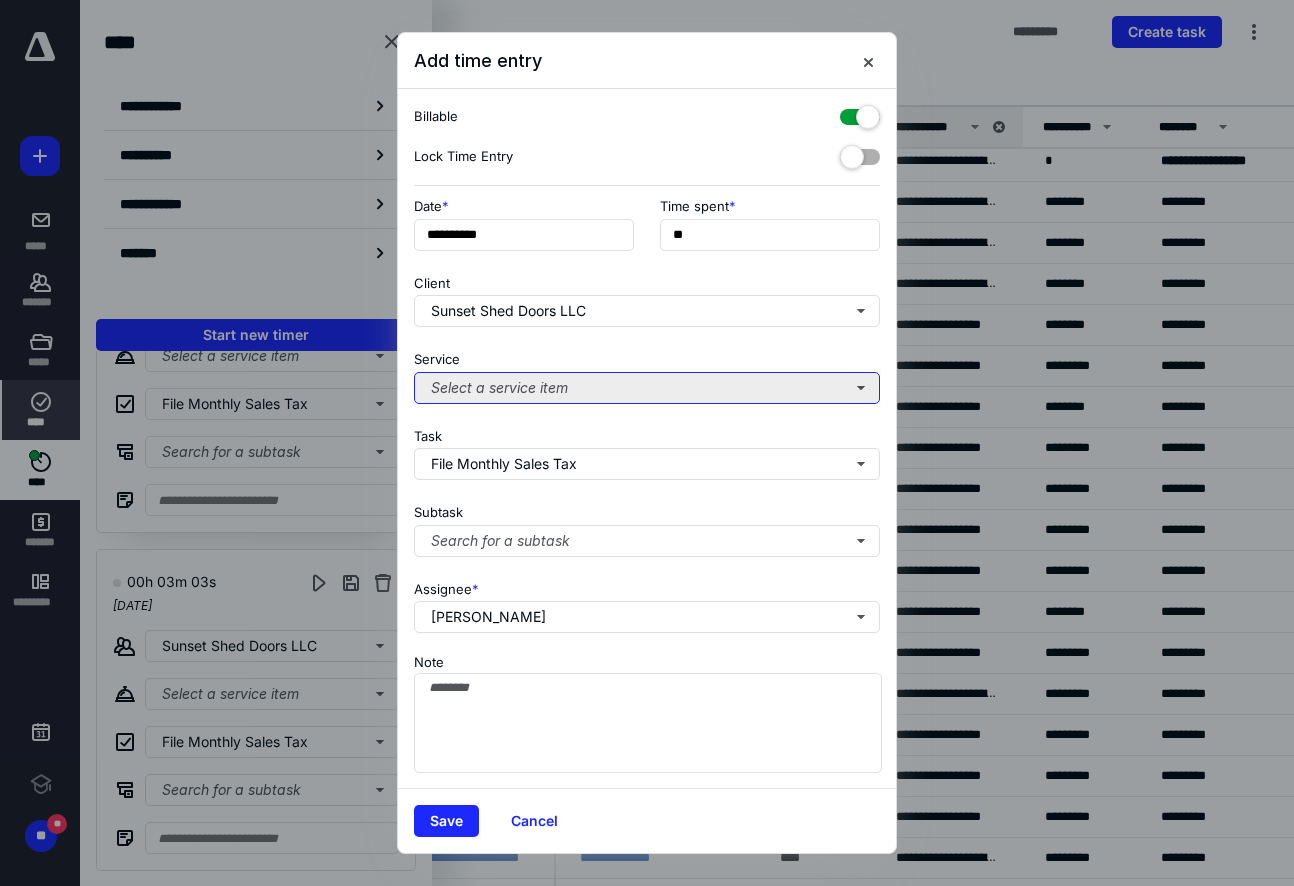 click on "Select a service item" at bounding box center [647, 388] 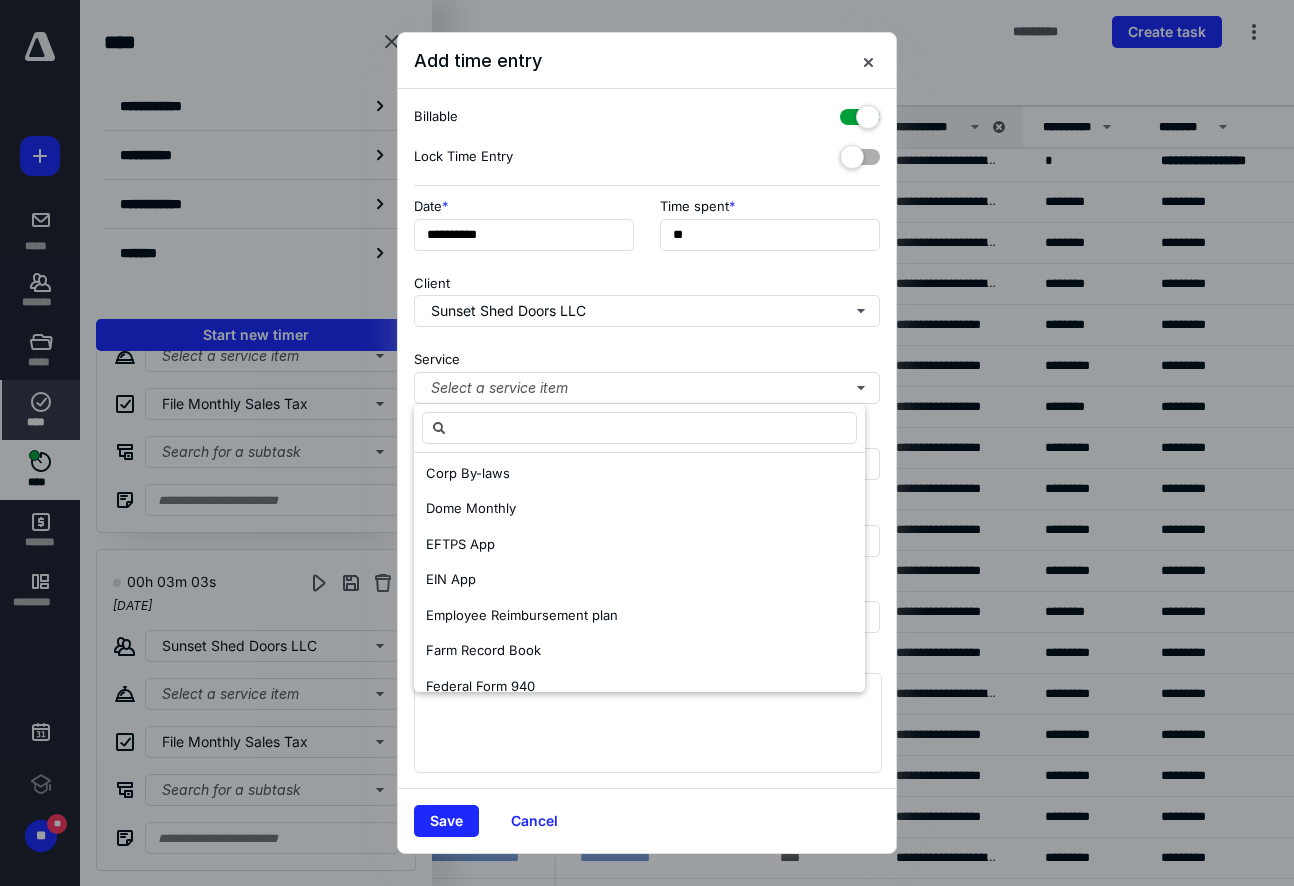 scroll, scrollTop: 700, scrollLeft: 0, axis: vertical 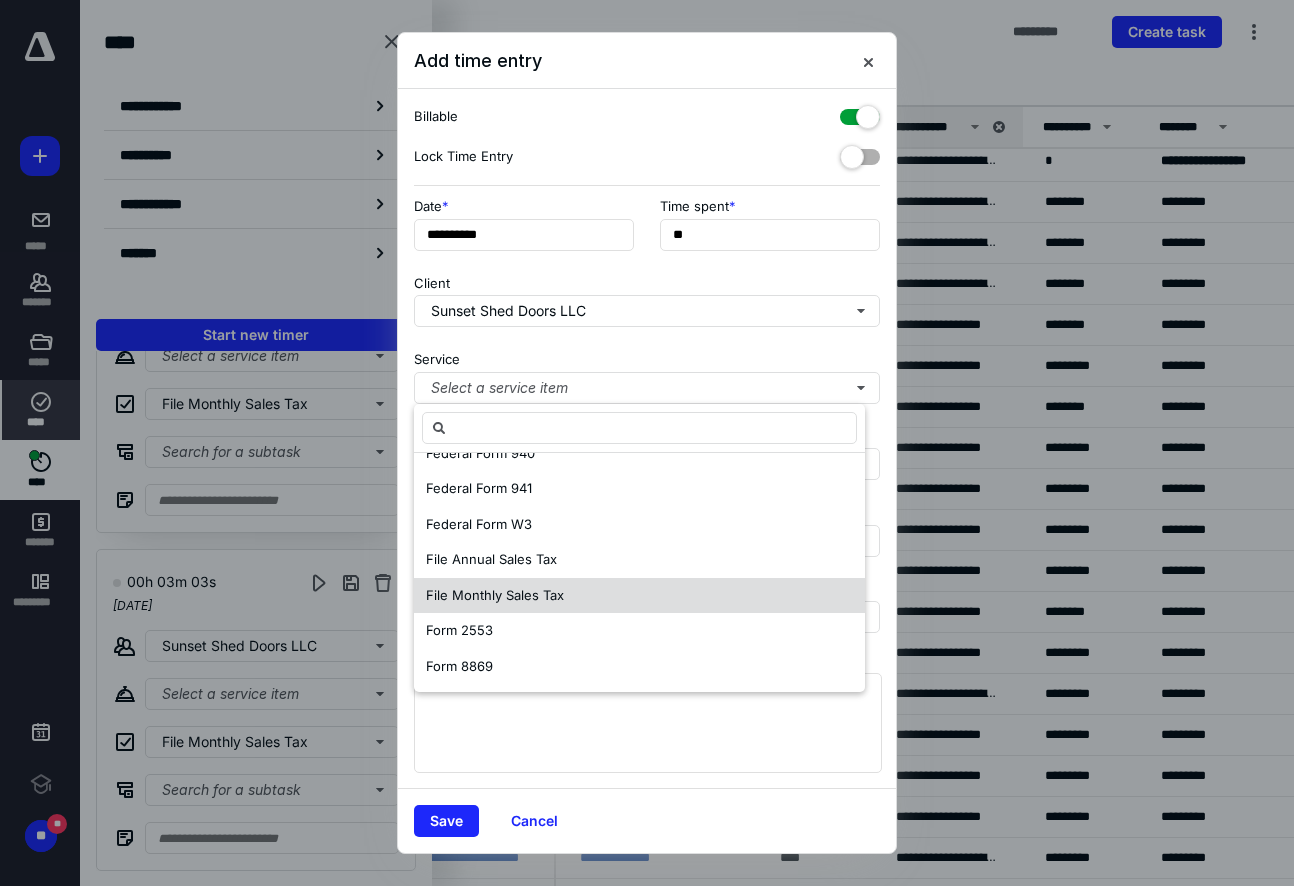 click on "File Monthly Sales Tax" at bounding box center (495, 595) 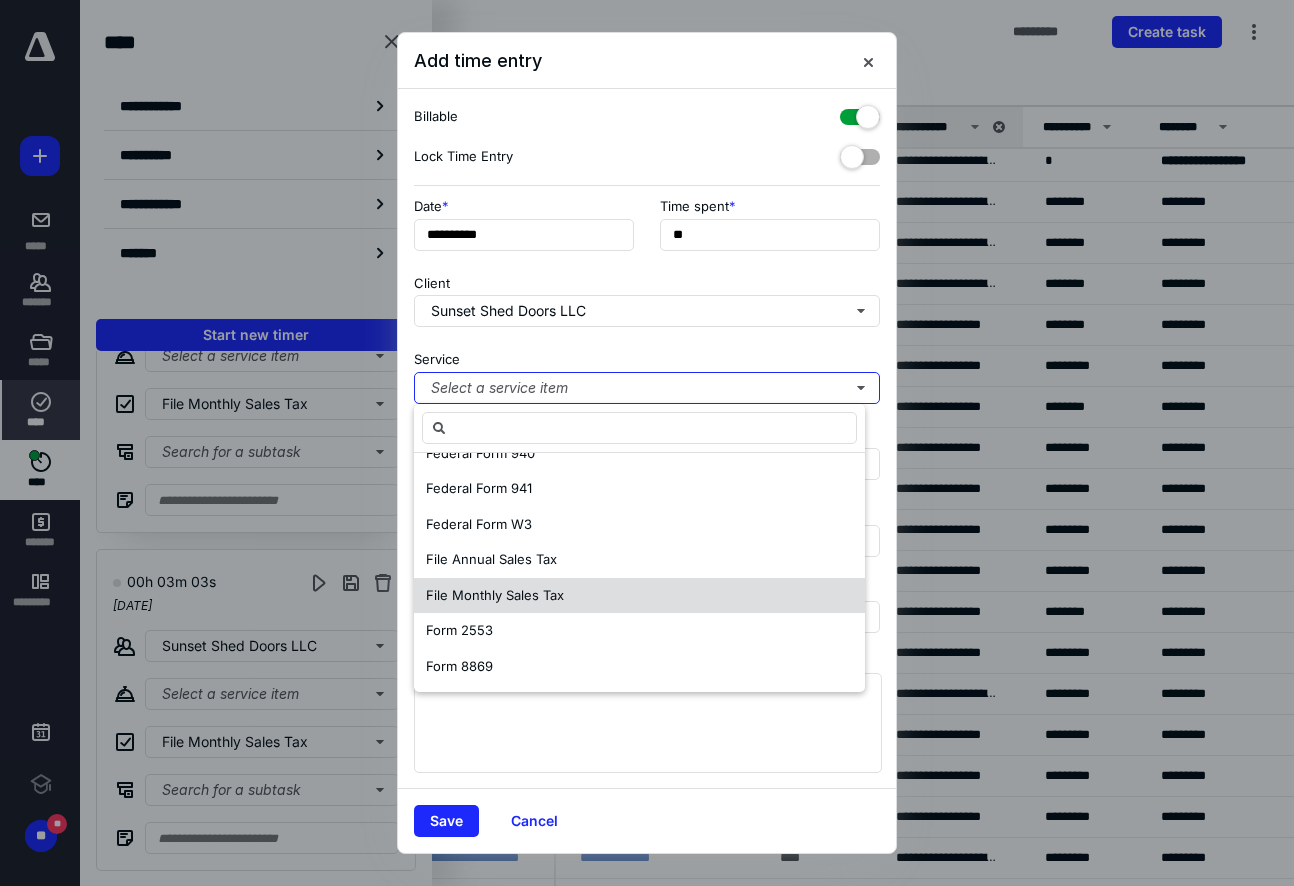 scroll, scrollTop: 0, scrollLeft: 0, axis: both 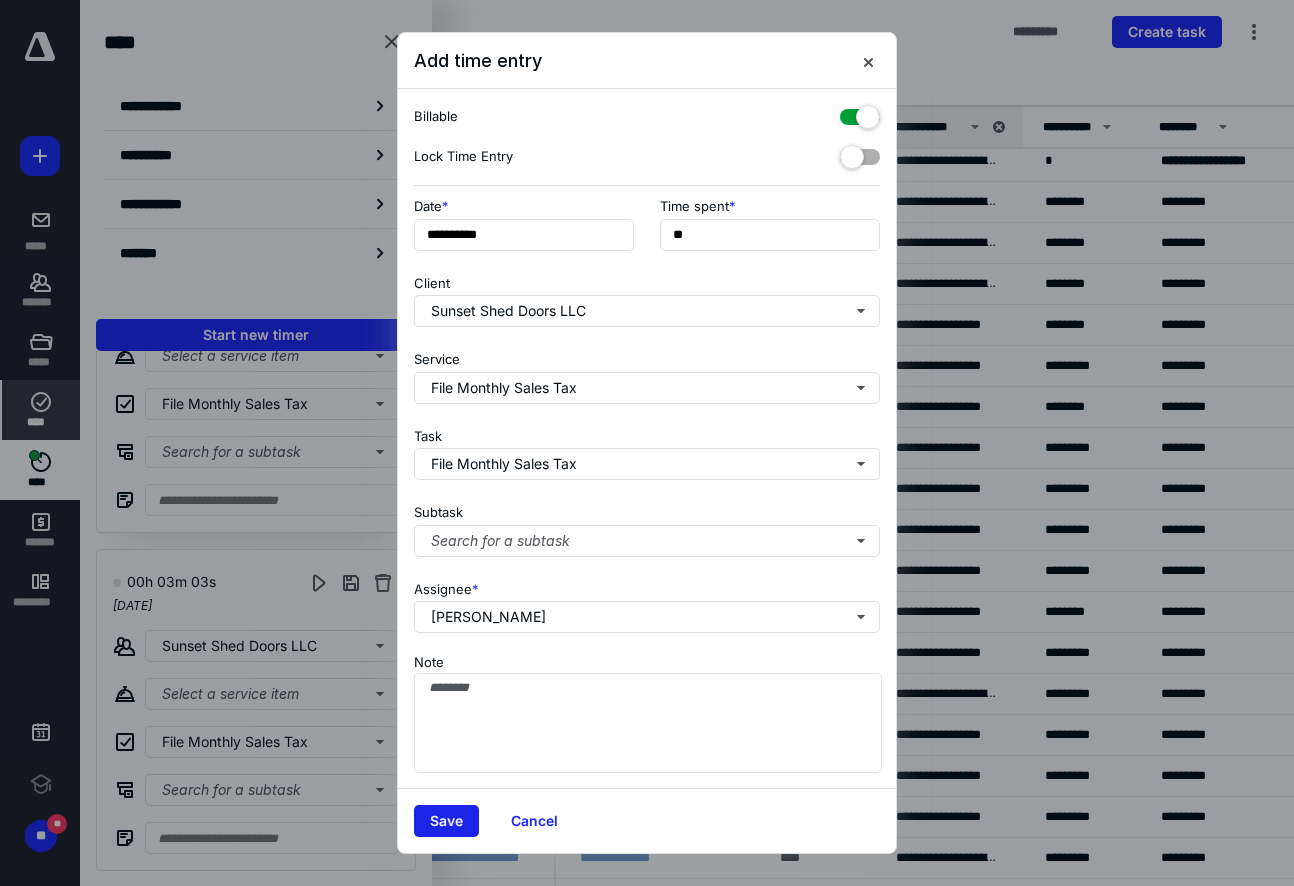 click on "Save" at bounding box center [446, 821] 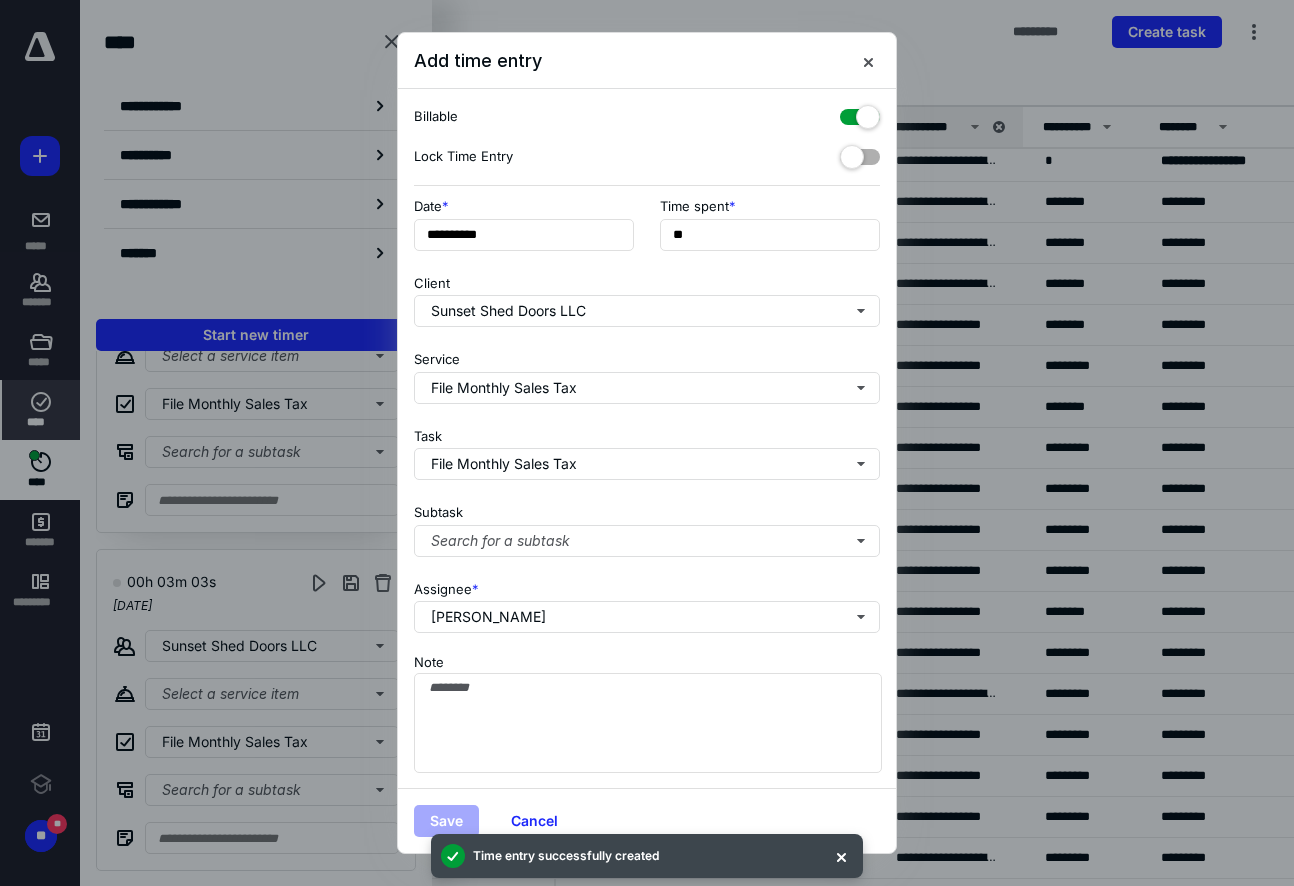 scroll, scrollTop: 832, scrollLeft: 0, axis: vertical 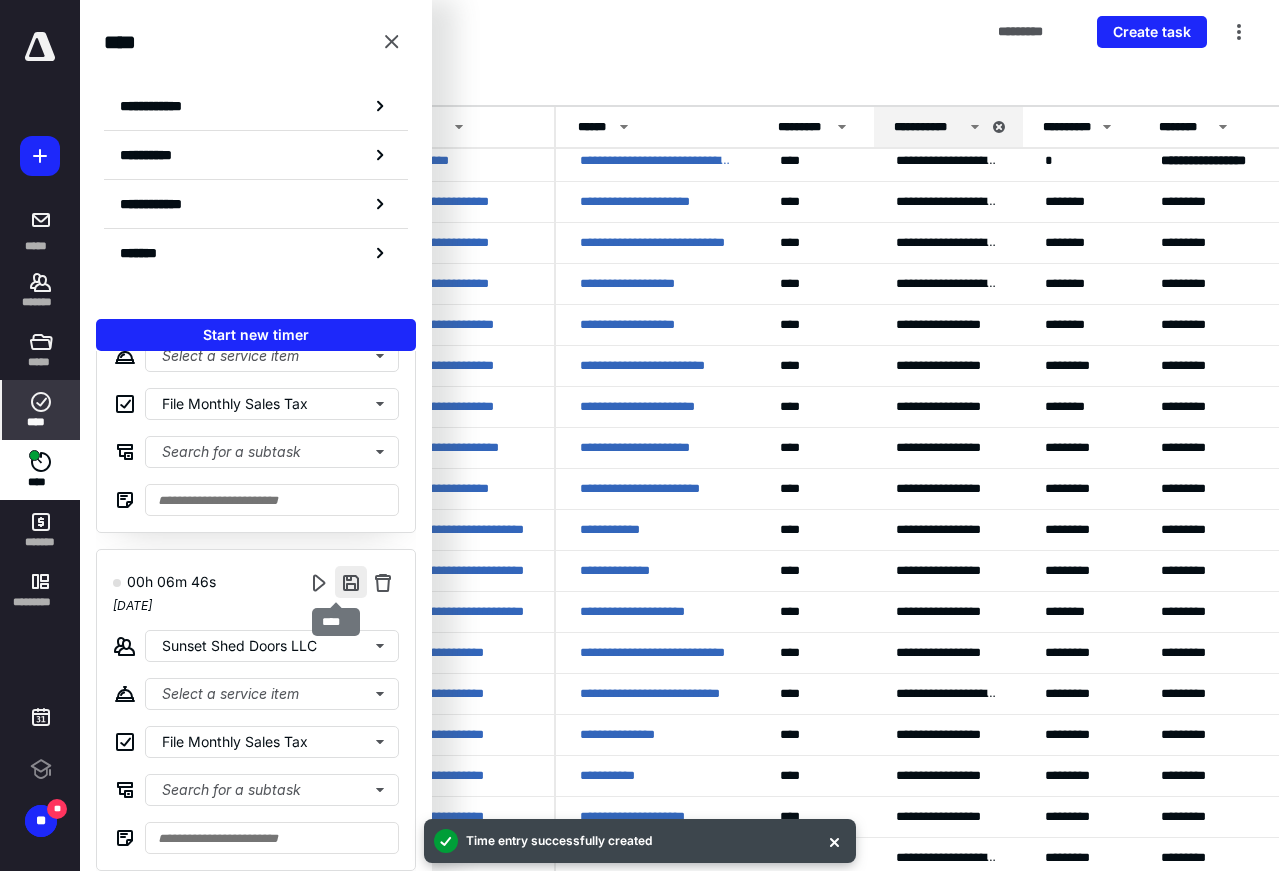 click at bounding box center (351, 582) 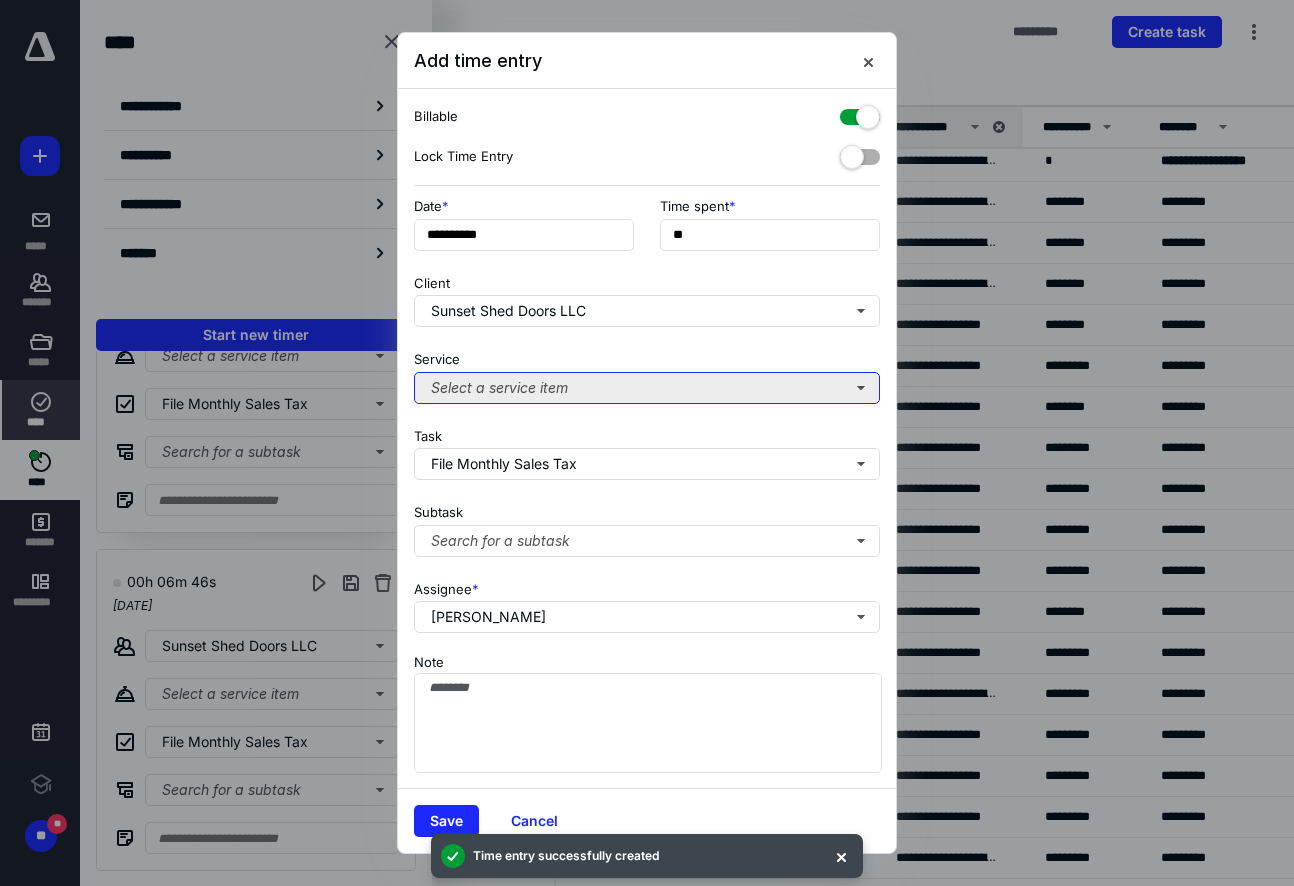 click on "Select a service item" at bounding box center (647, 388) 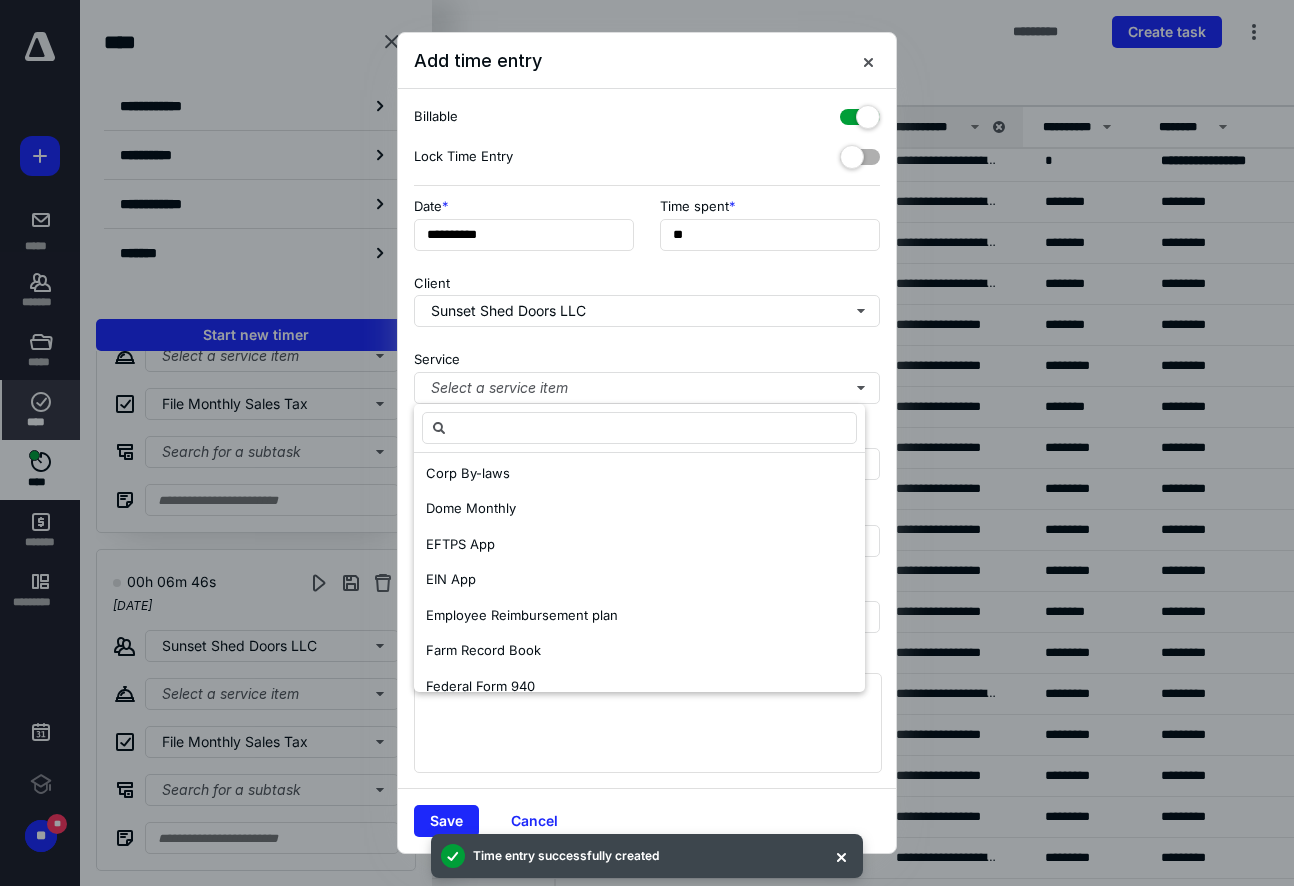 scroll, scrollTop: 700, scrollLeft: 0, axis: vertical 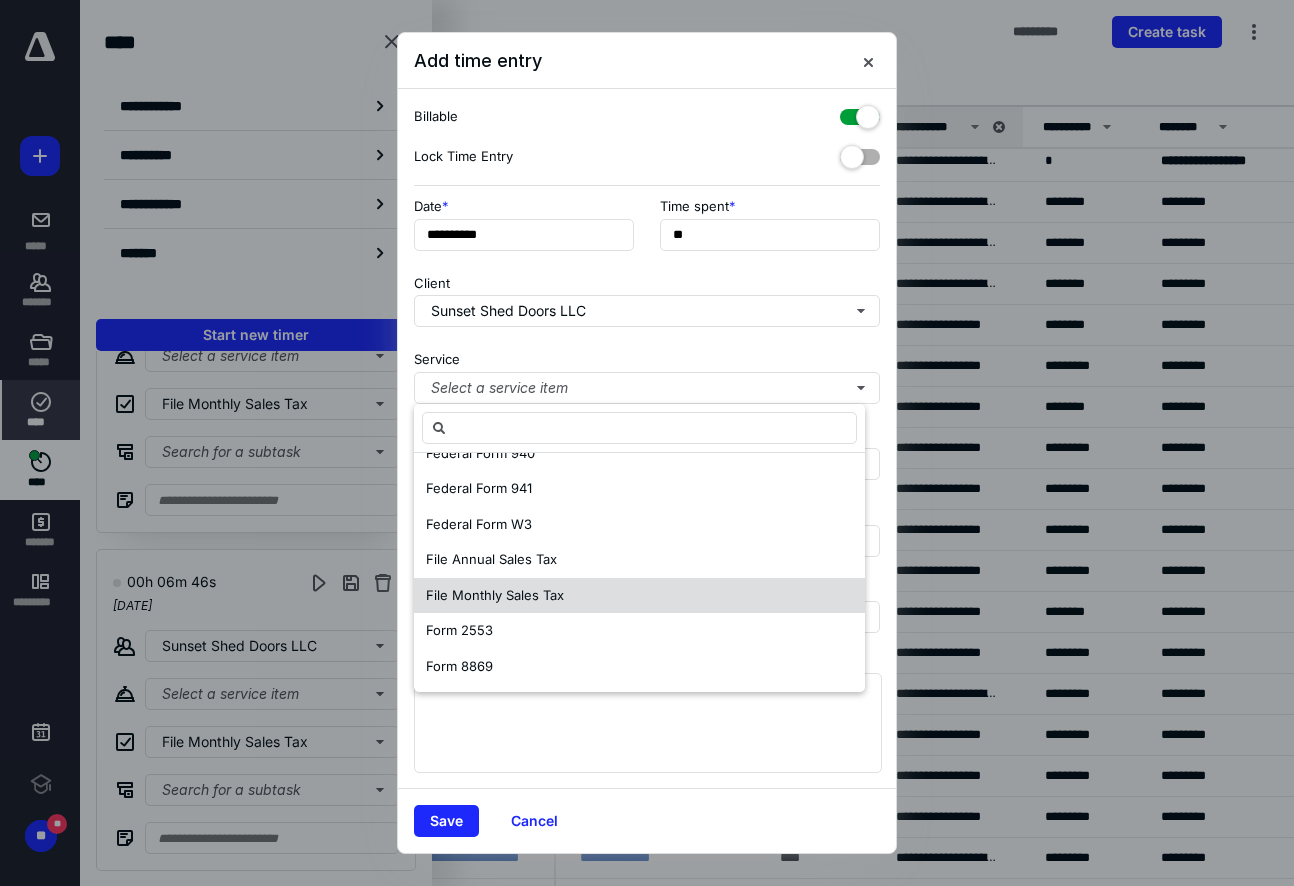 click on "File Monthly Sales Tax" at bounding box center (495, 595) 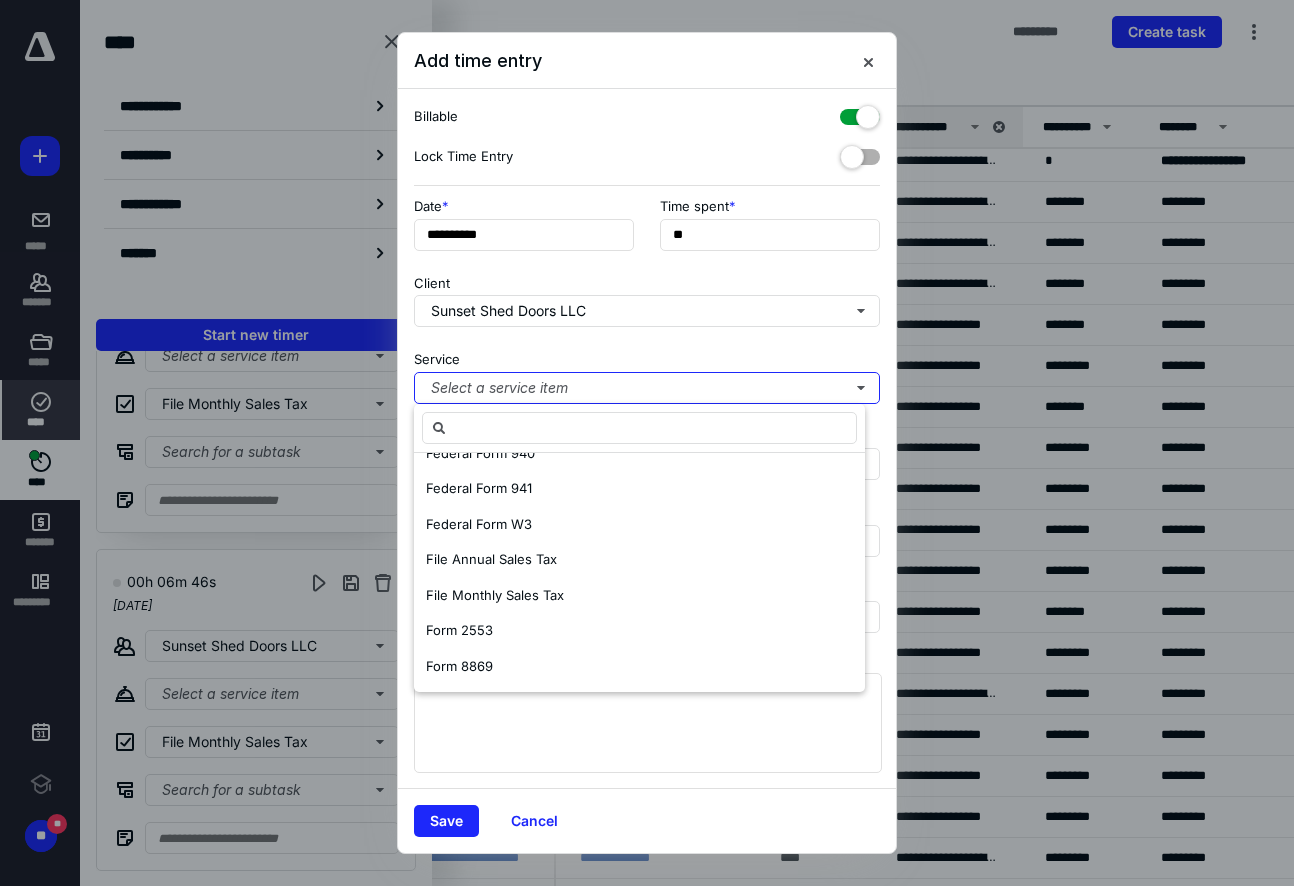 scroll, scrollTop: 0, scrollLeft: 0, axis: both 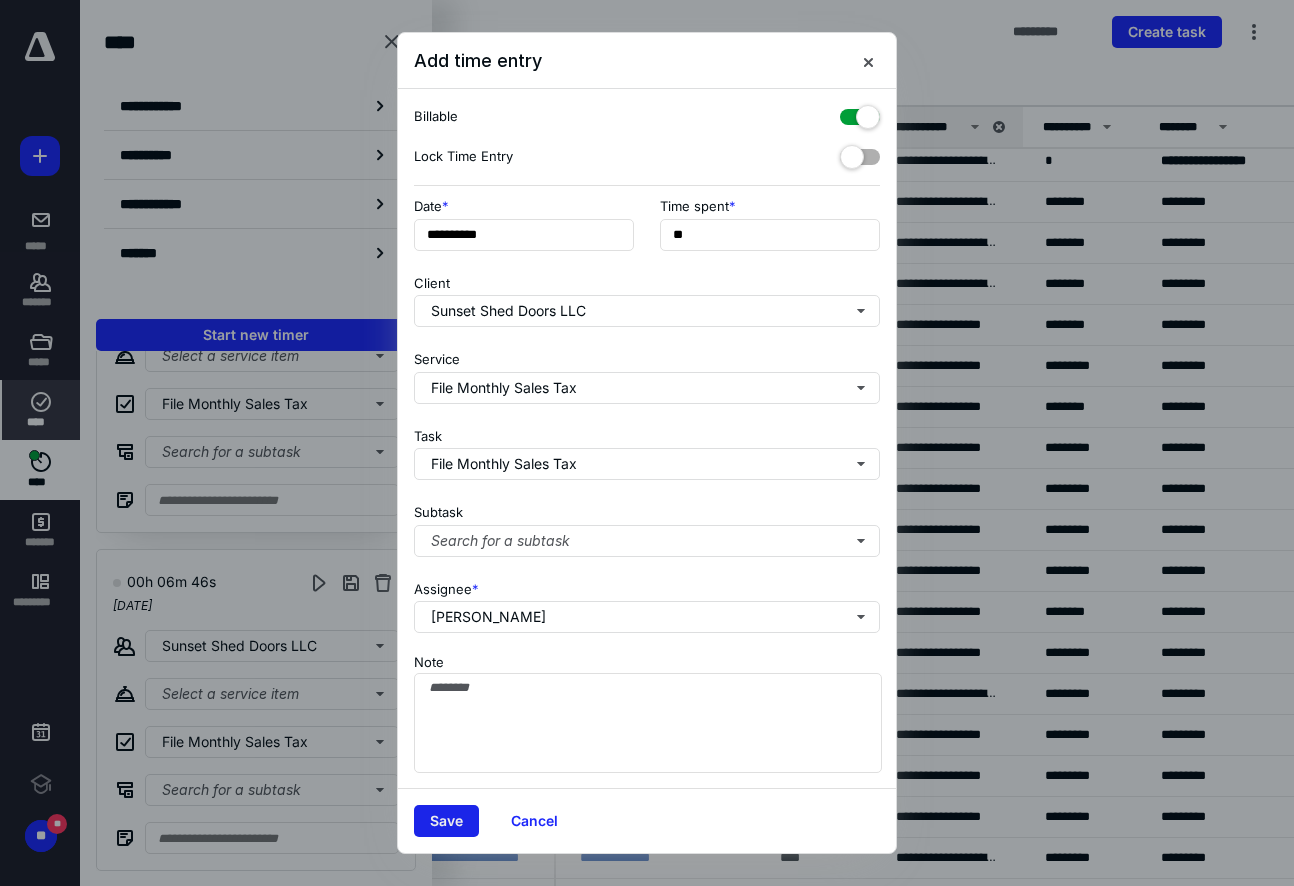 click on "Save" at bounding box center [446, 821] 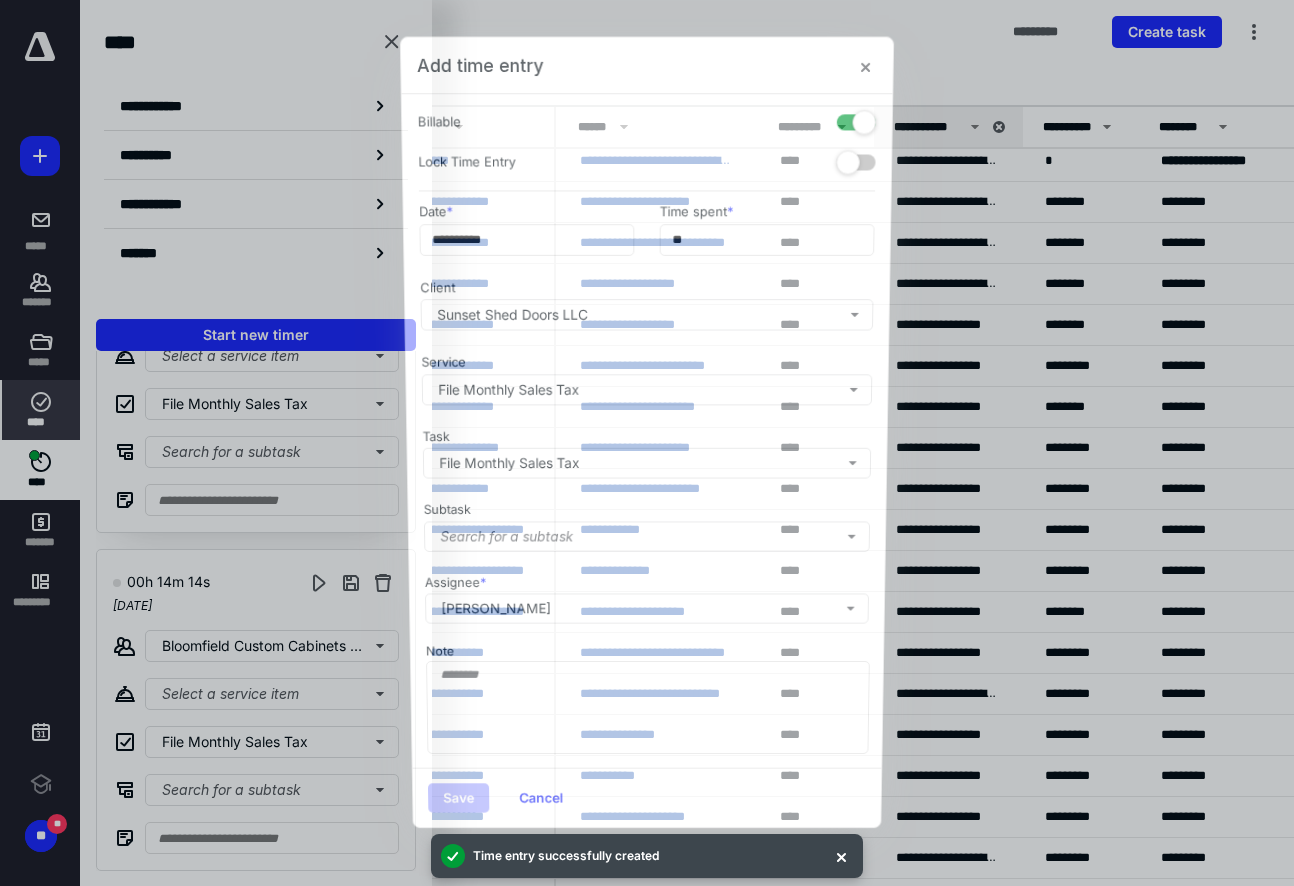 scroll, scrollTop: 494, scrollLeft: 0, axis: vertical 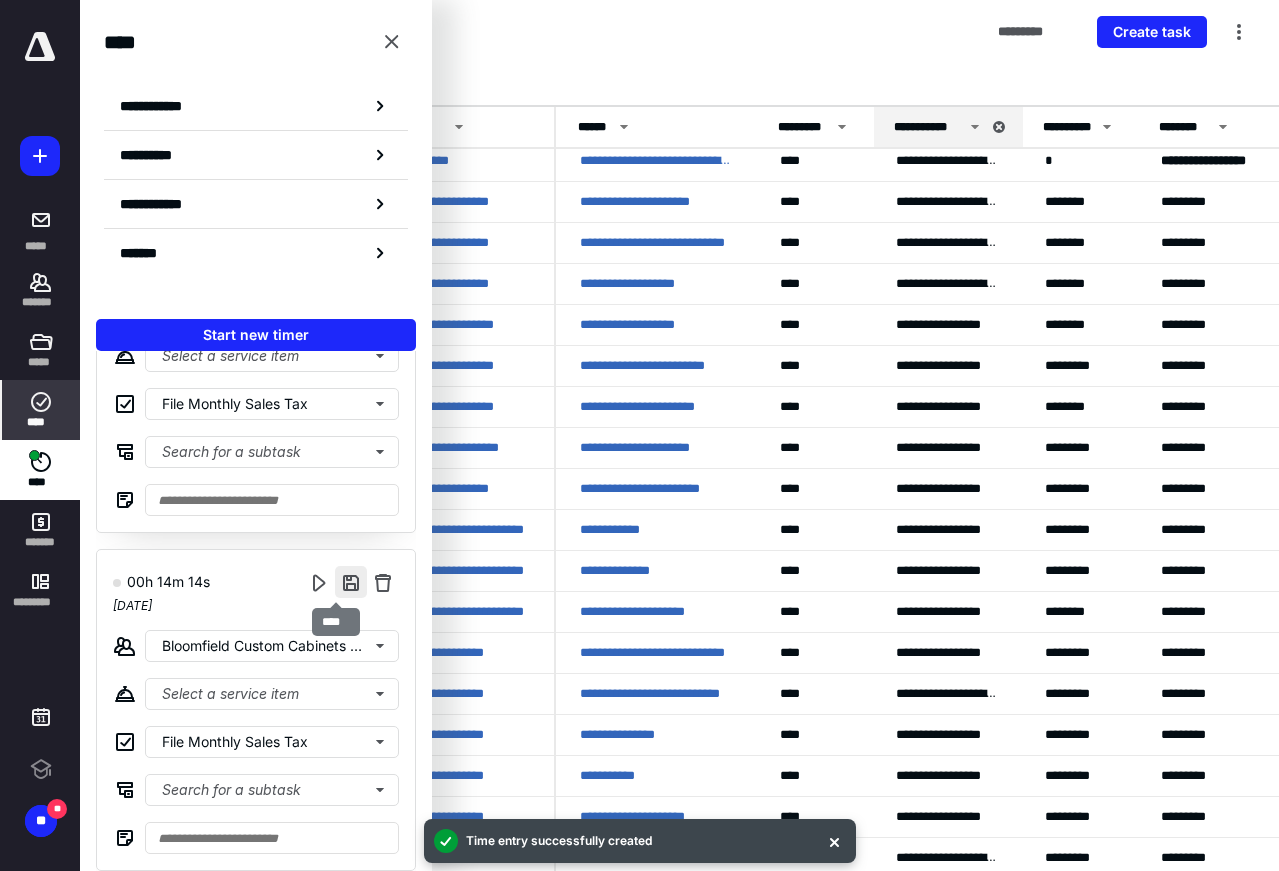 click at bounding box center (351, 582) 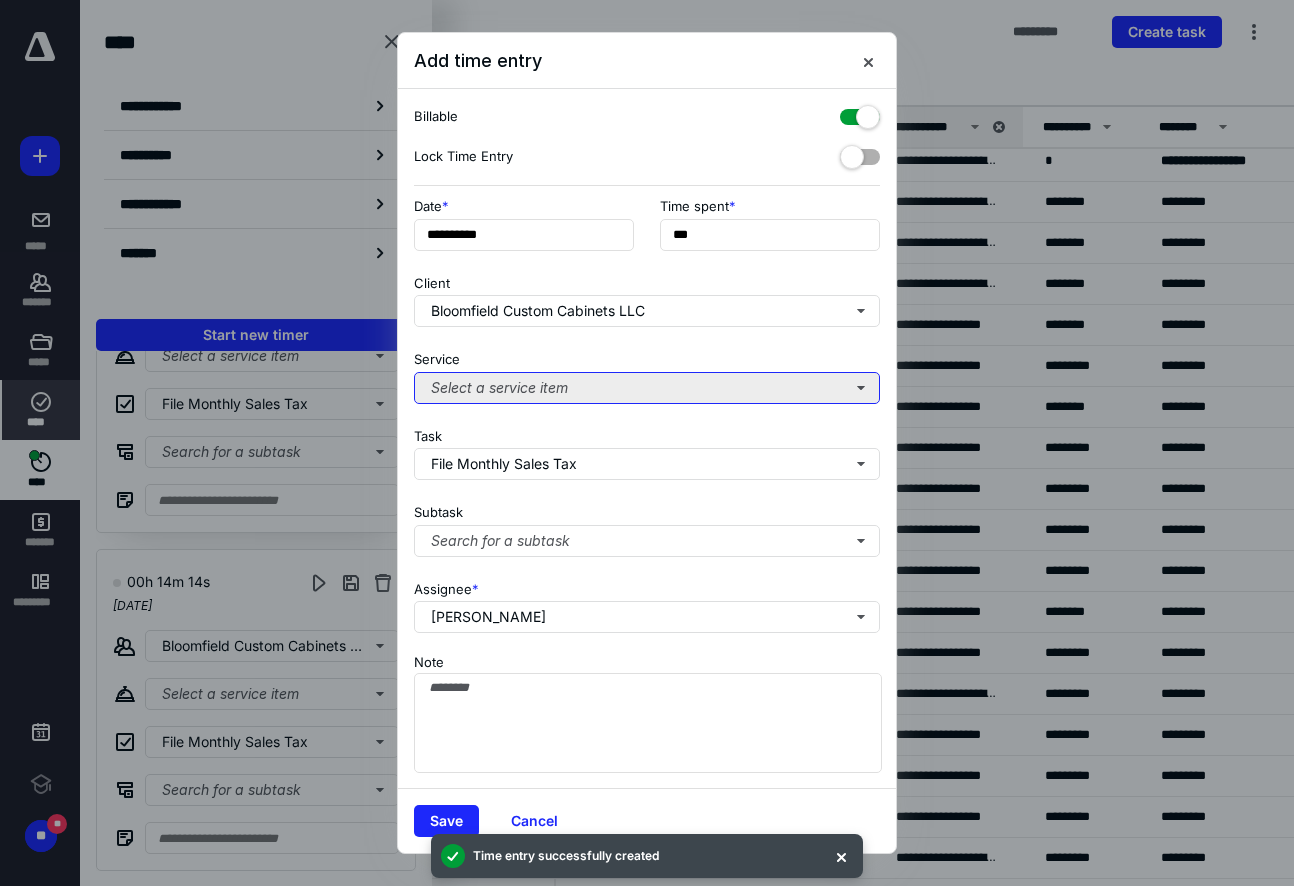 click on "Select a service item" at bounding box center [647, 388] 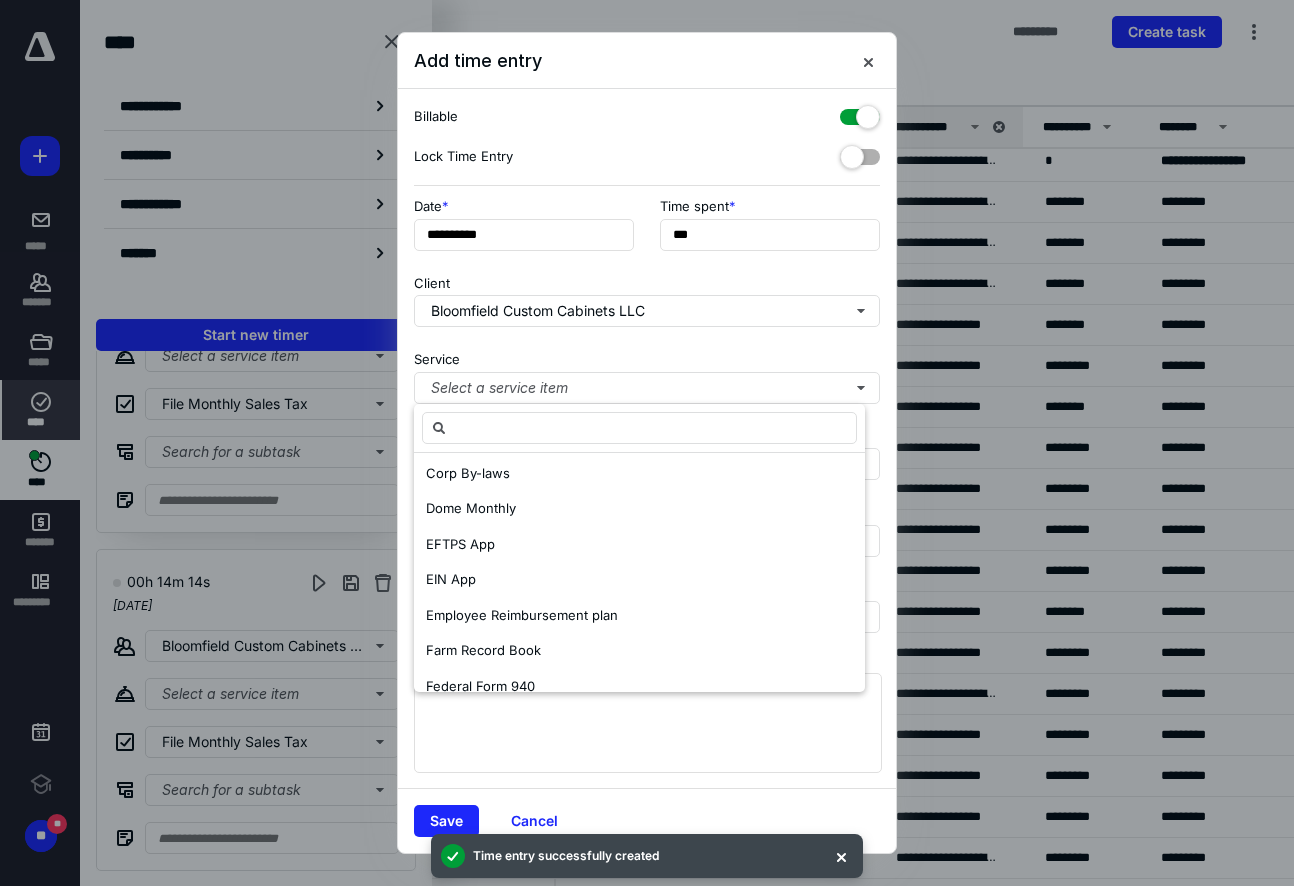 scroll, scrollTop: 700, scrollLeft: 0, axis: vertical 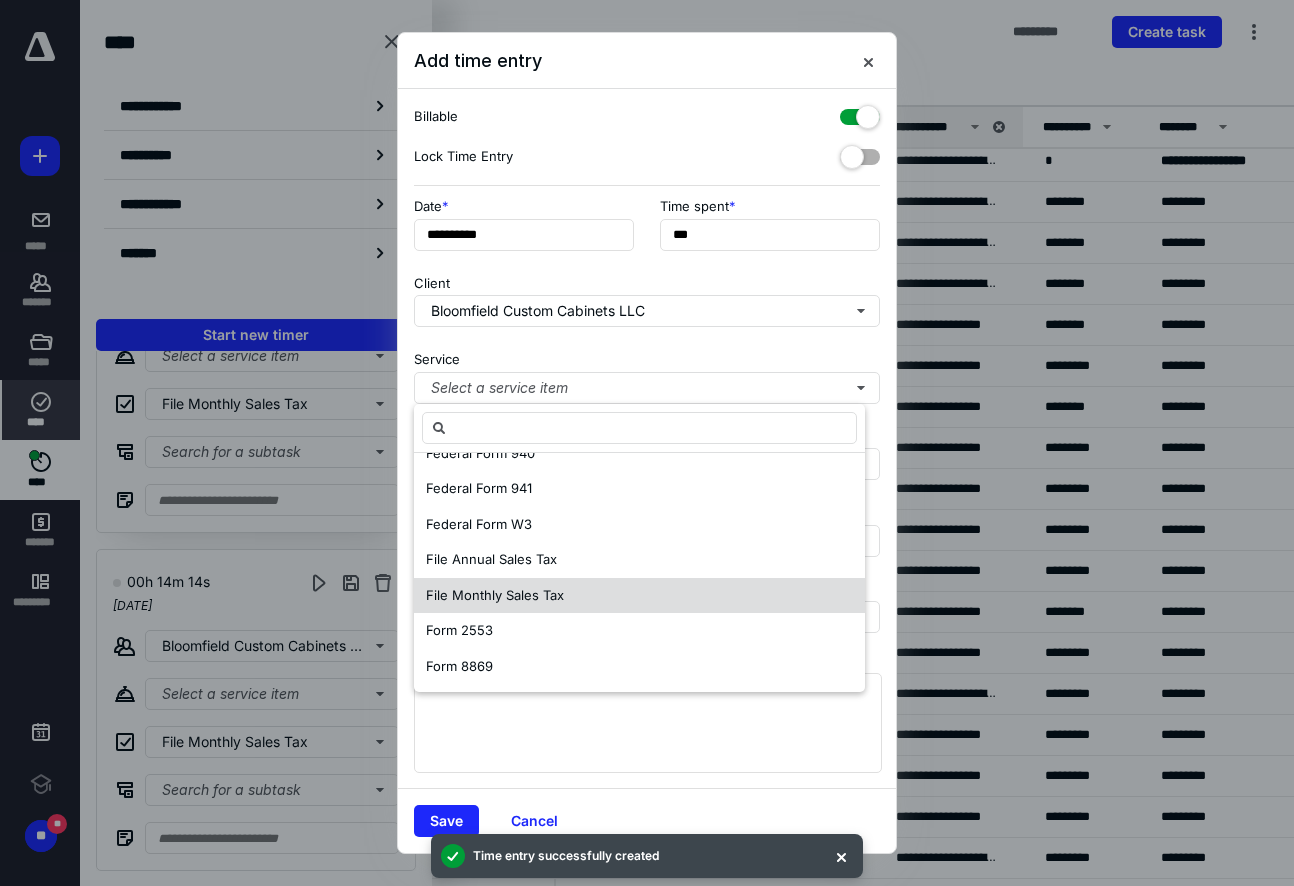 click on "File Monthly Sales Tax" at bounding box center [495, 595] 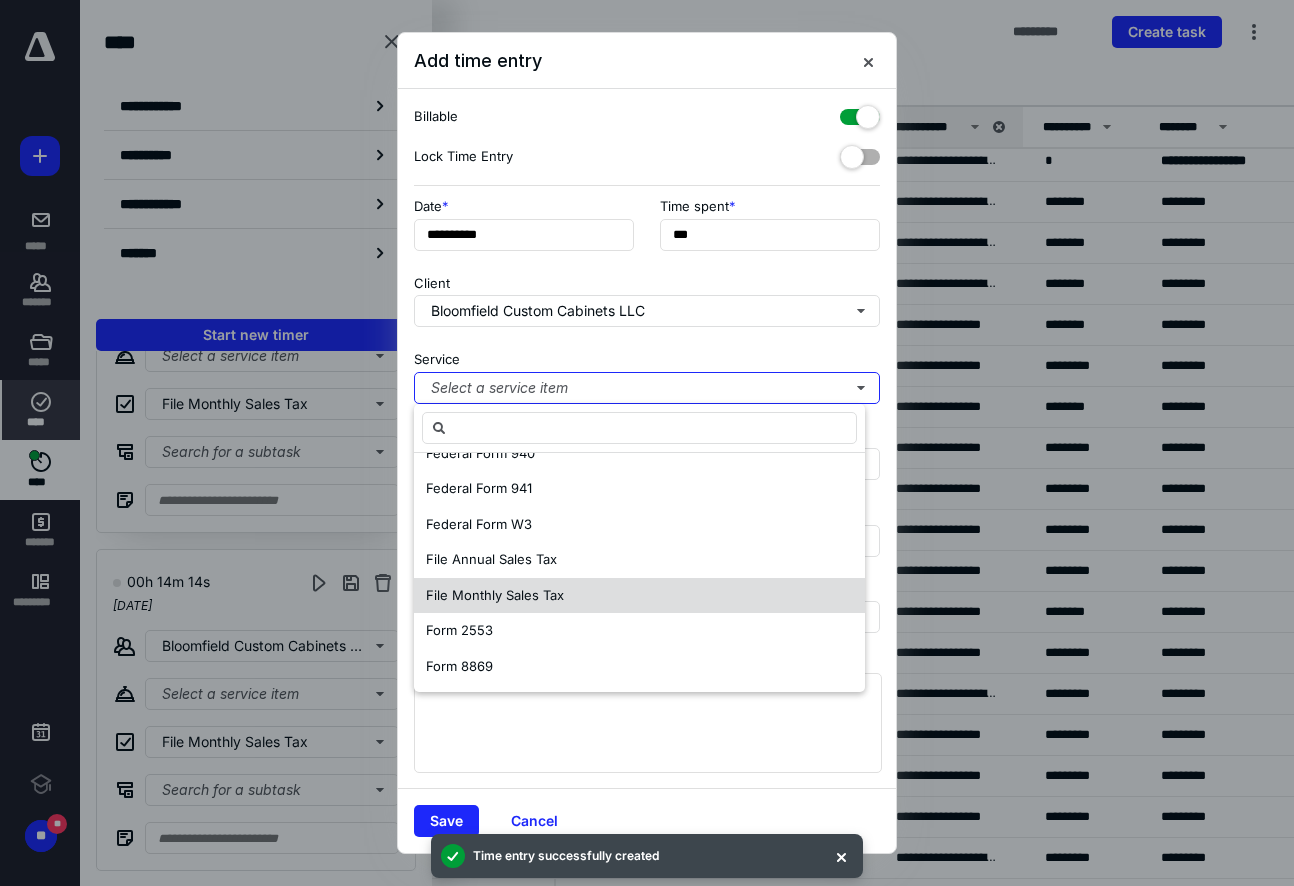 scroll, scrollTop: 0, scrollLeft: 0, axis: both 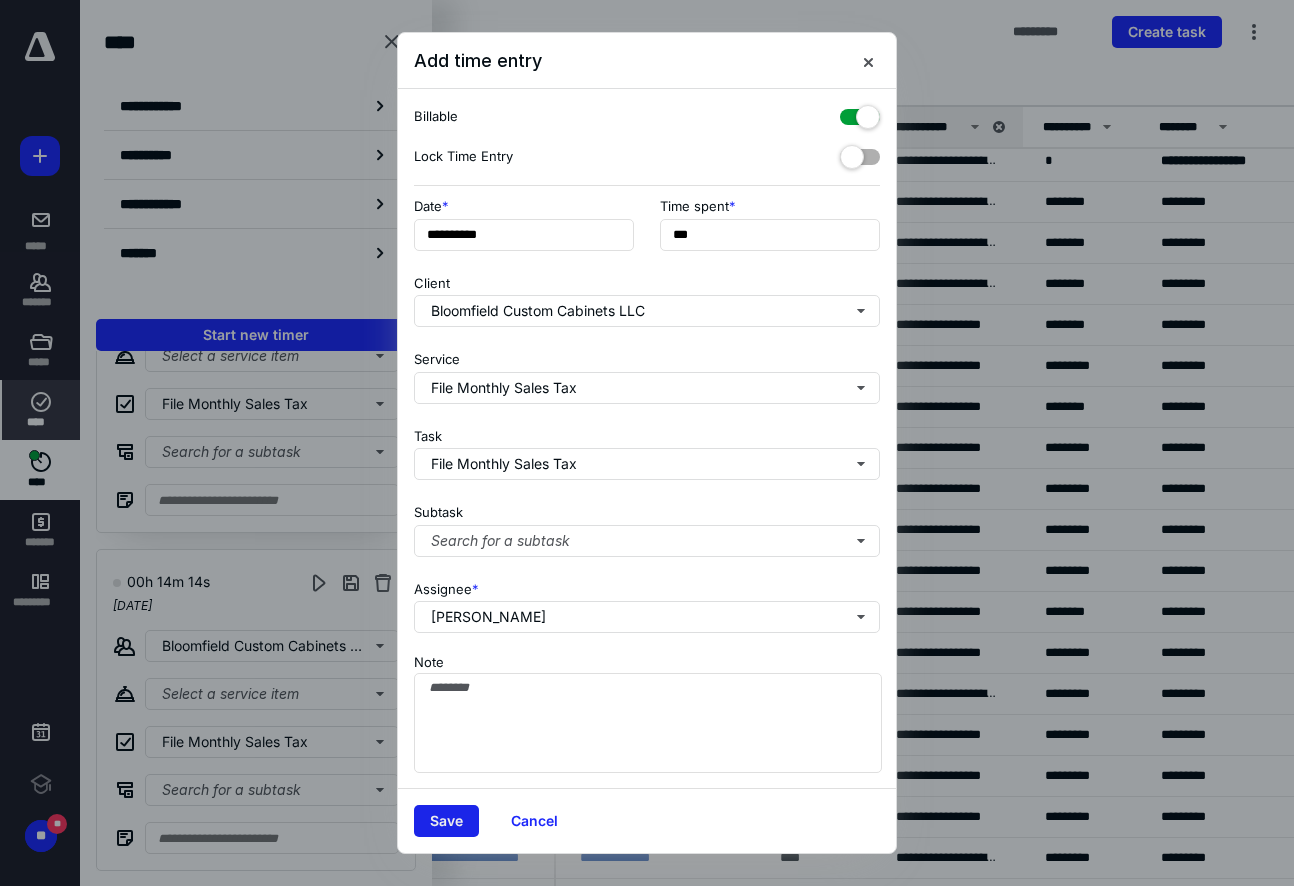 click on "Save" at bounding box center [446, 821] 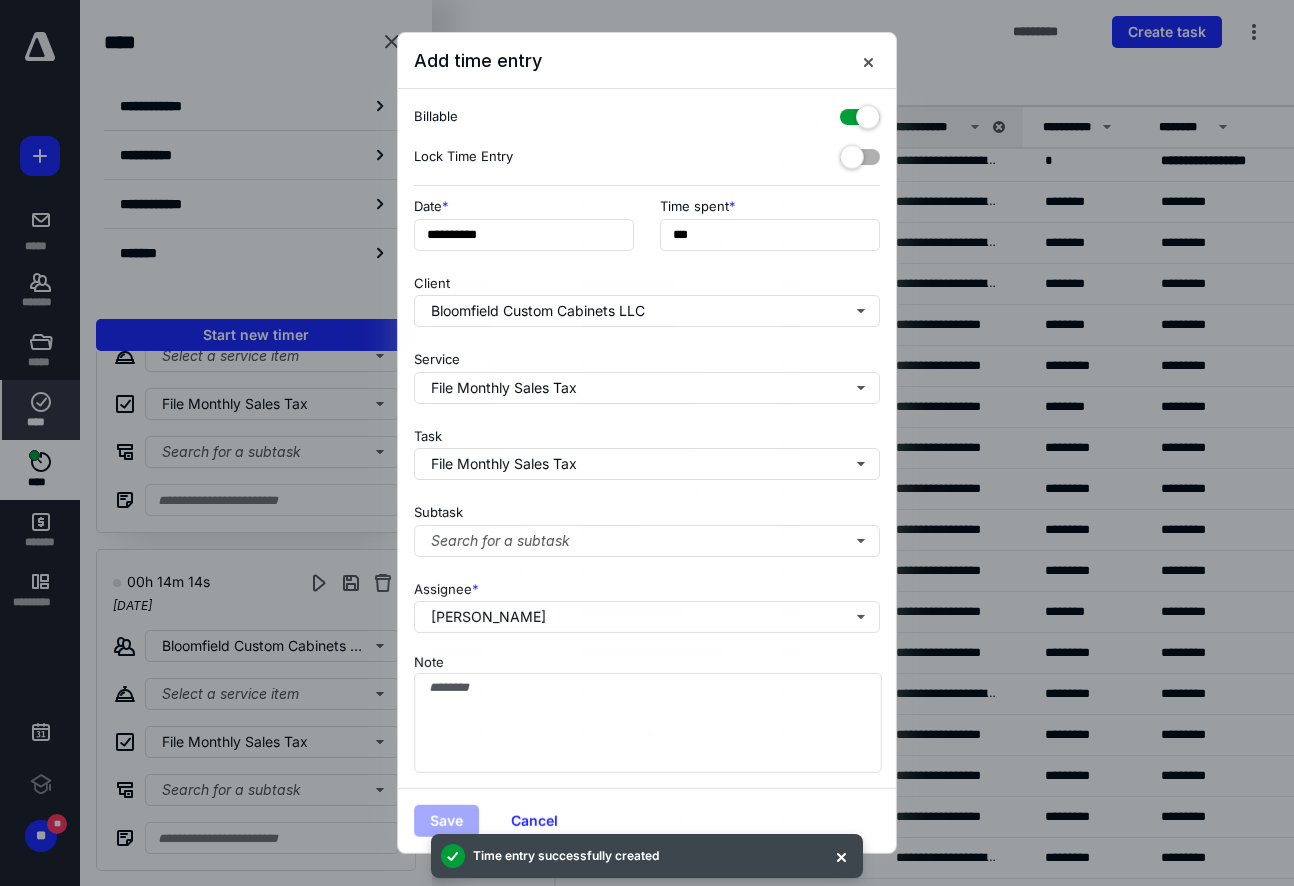 scroll, scrollTop: 156, scrollLeft: 0, axis: vertical 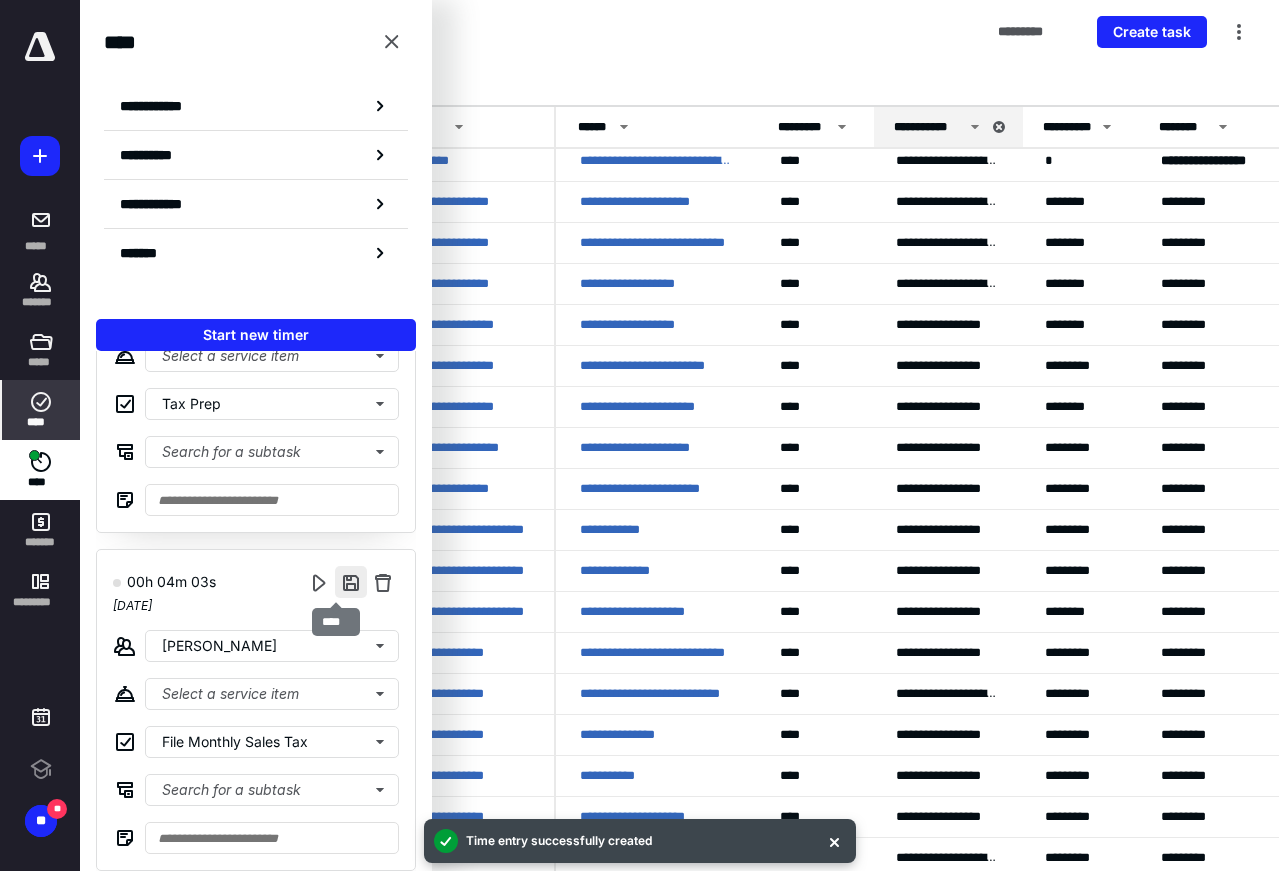 click at bounding box center (351, 582) 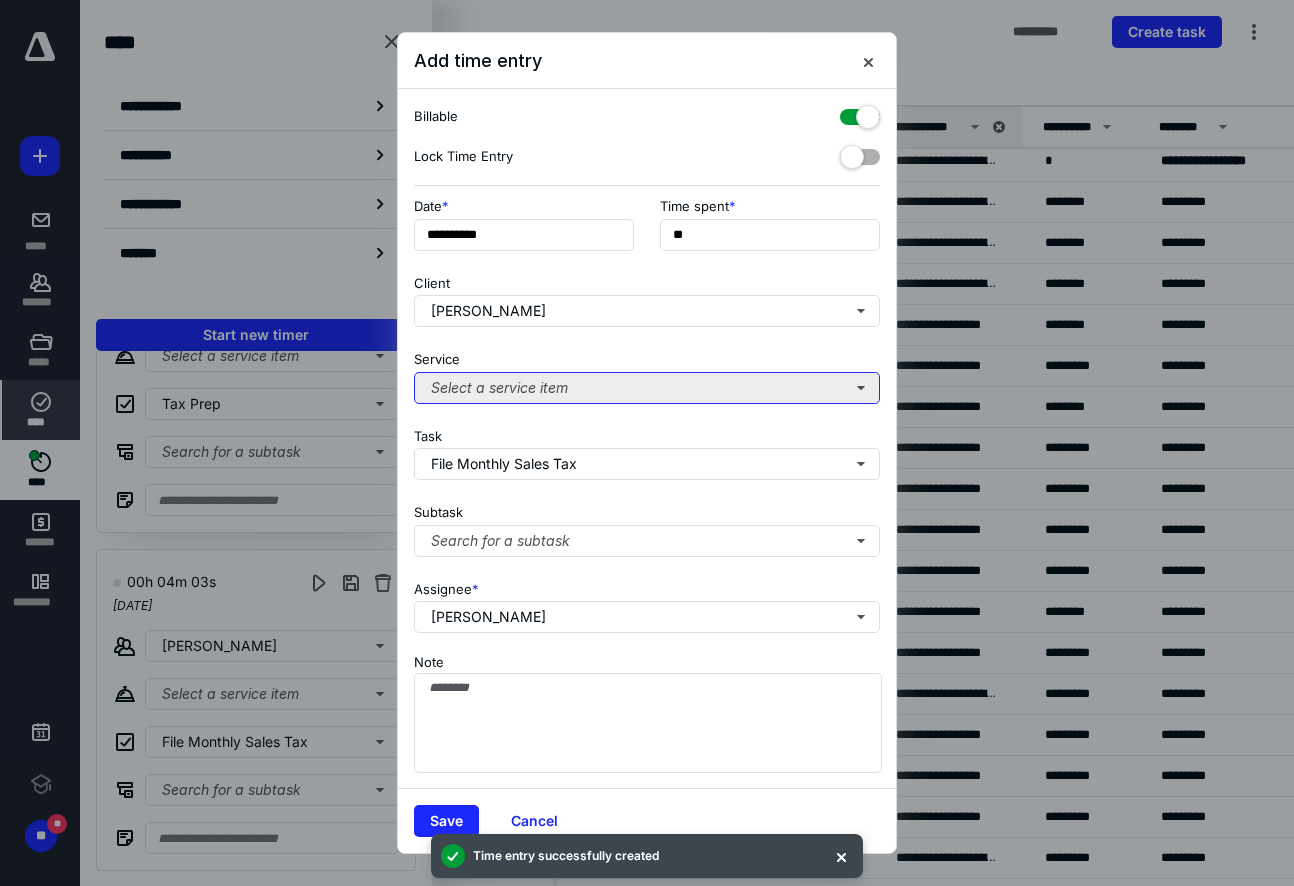 click on "Select a service item" at bounding box center [647, 388] 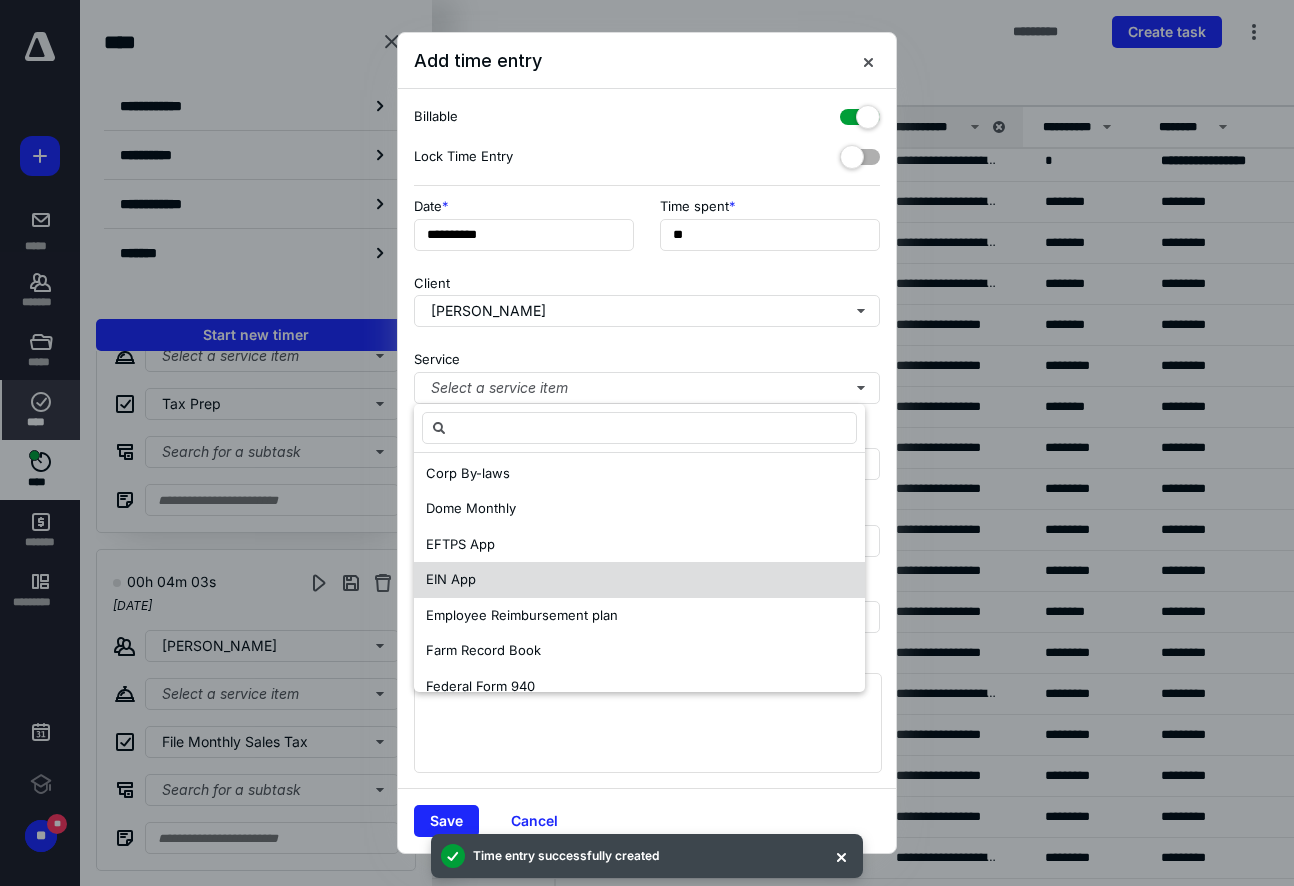 scroll, scrollTop: 700, scrollLeft: 0, axis: vertical 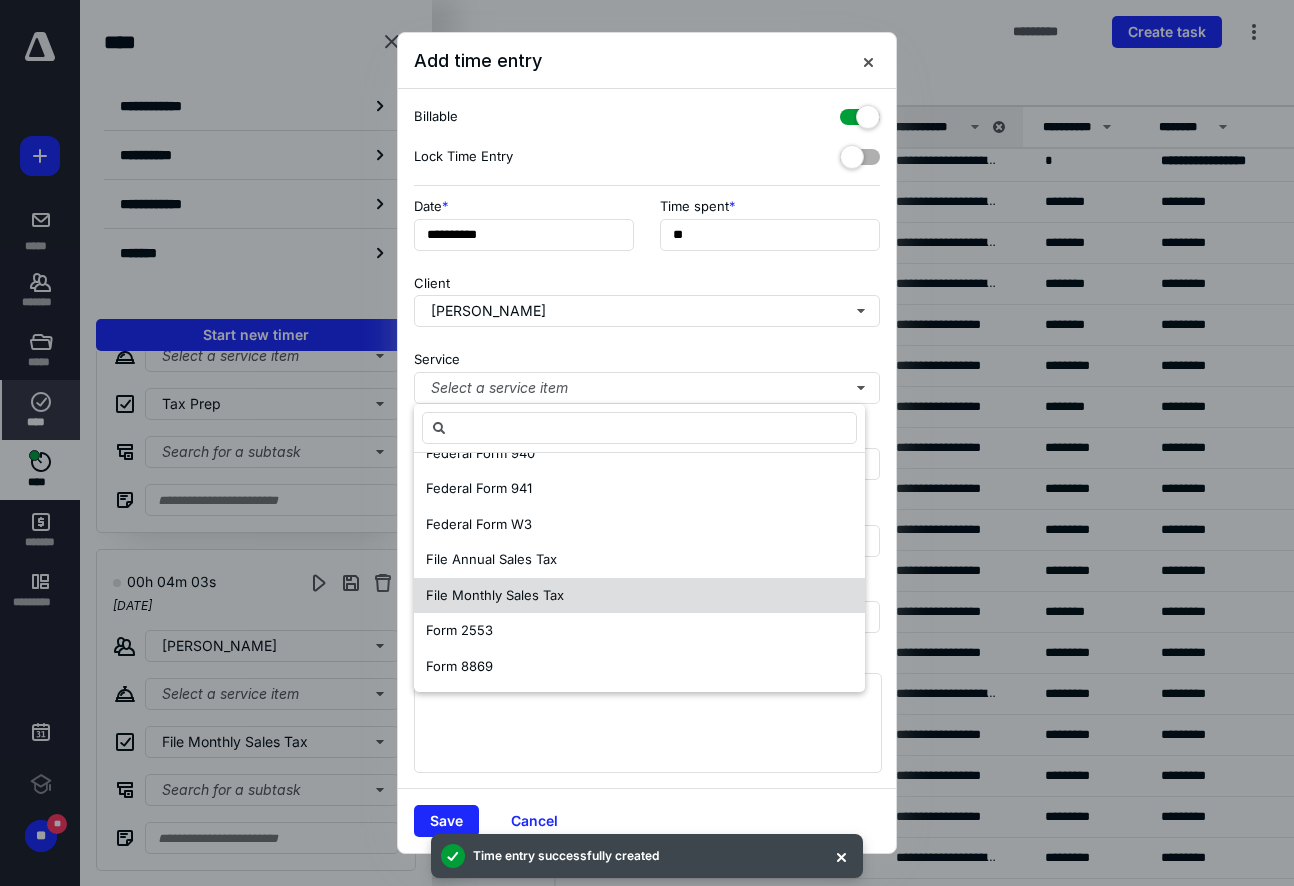 click on "File Monthly Sales Tax" at bounding box center (495, 595) 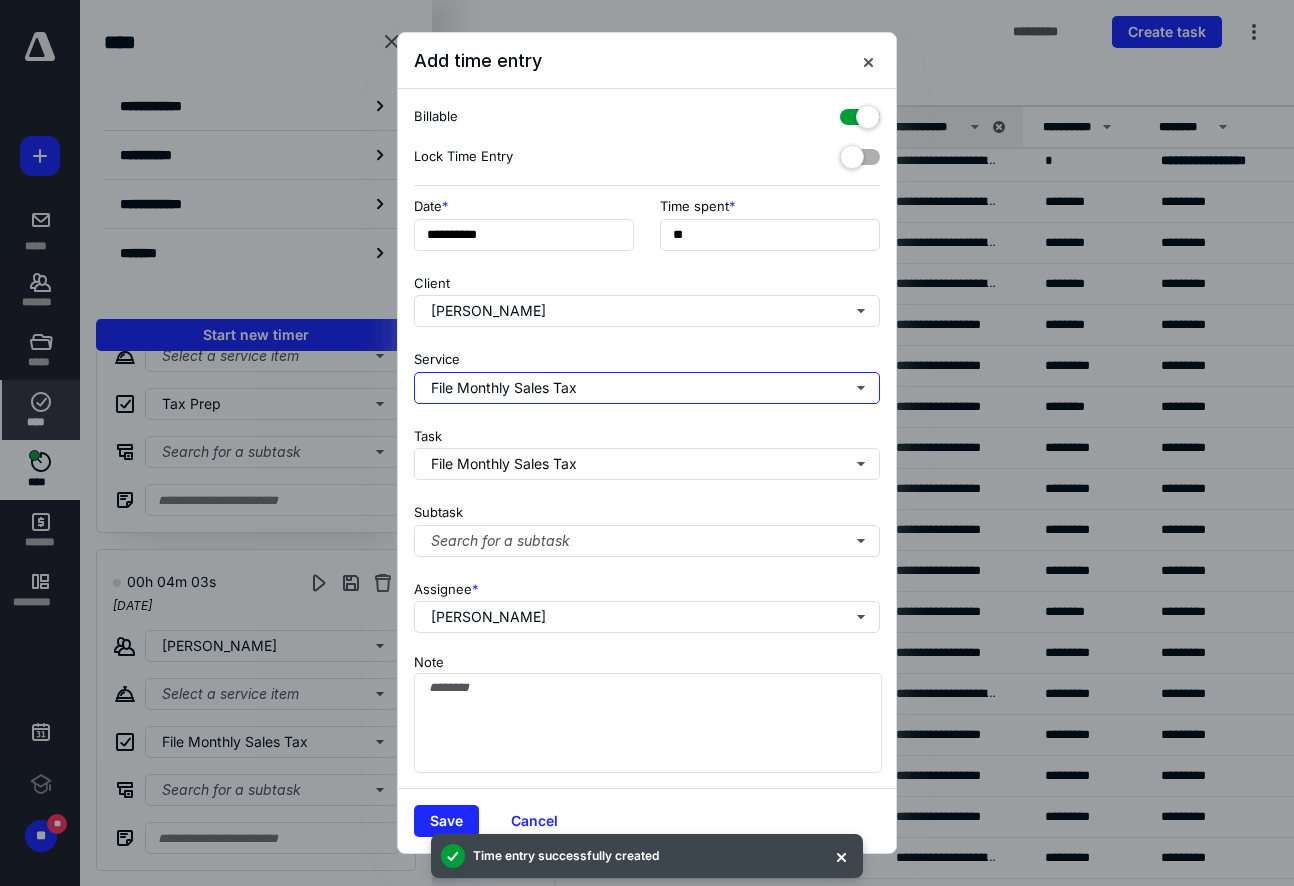 scroll, scrollTop: 0, scrollLeft: 0, axis: both 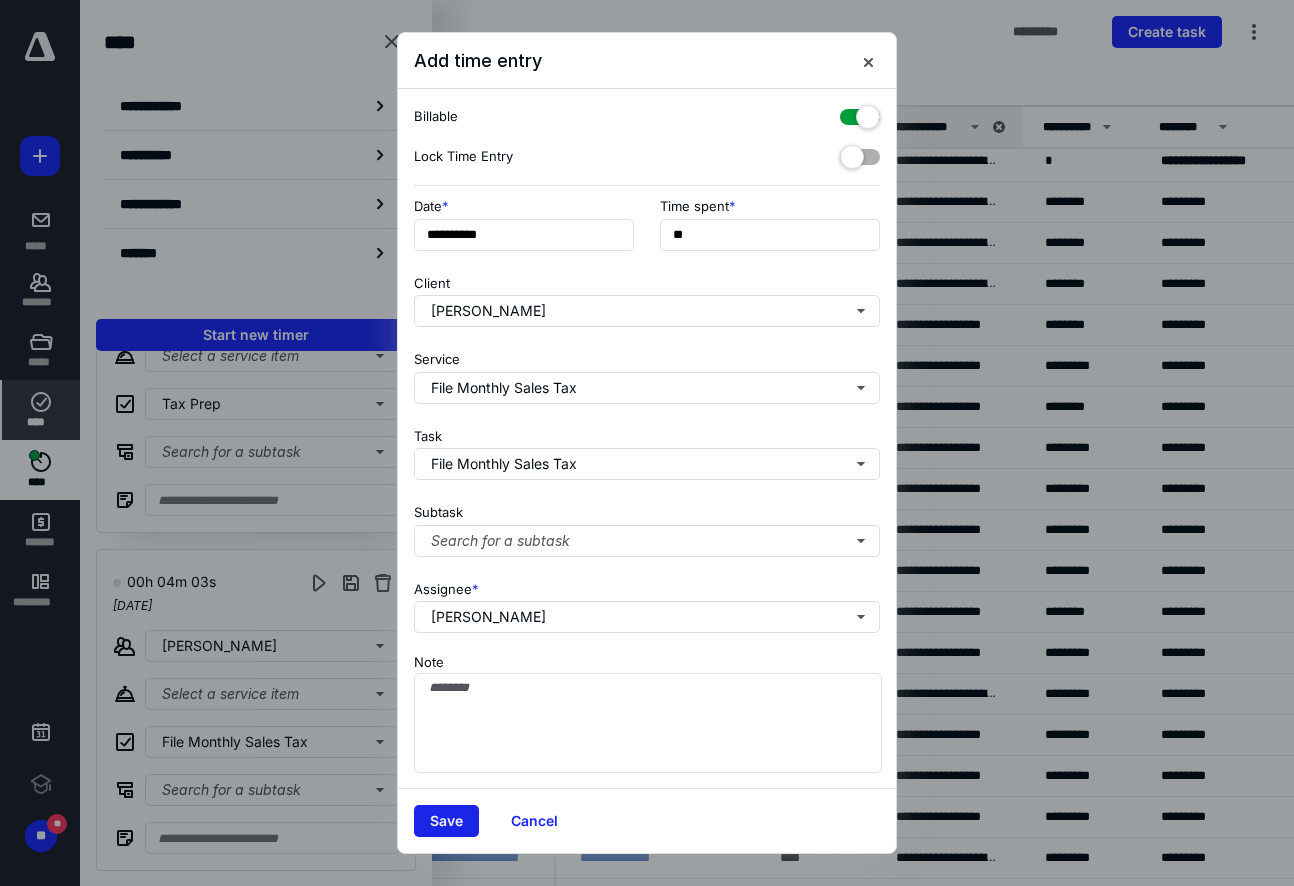click on "Save" at bounding box center (446, 821) 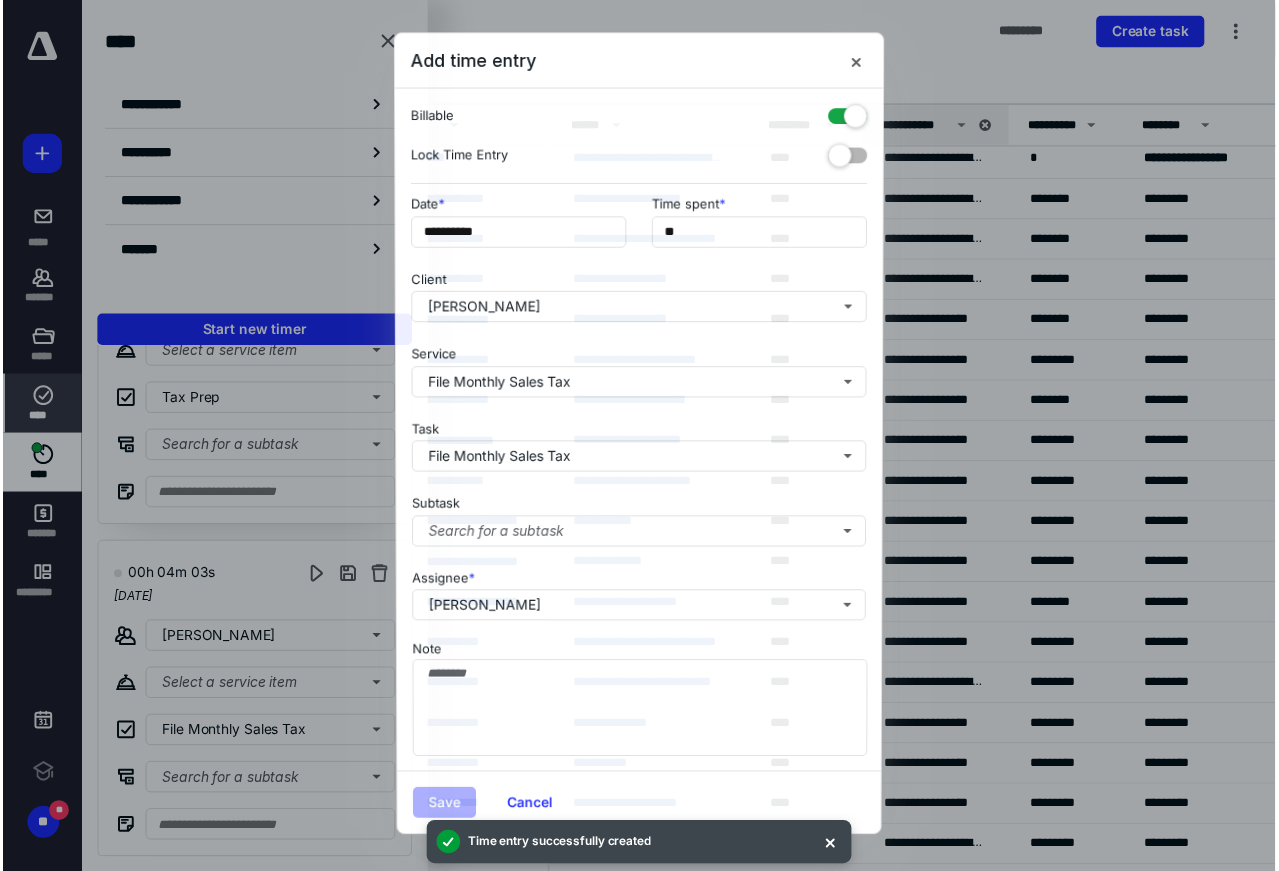 scroll, scrollTop: 0, scrollLeft: 0, axis: both 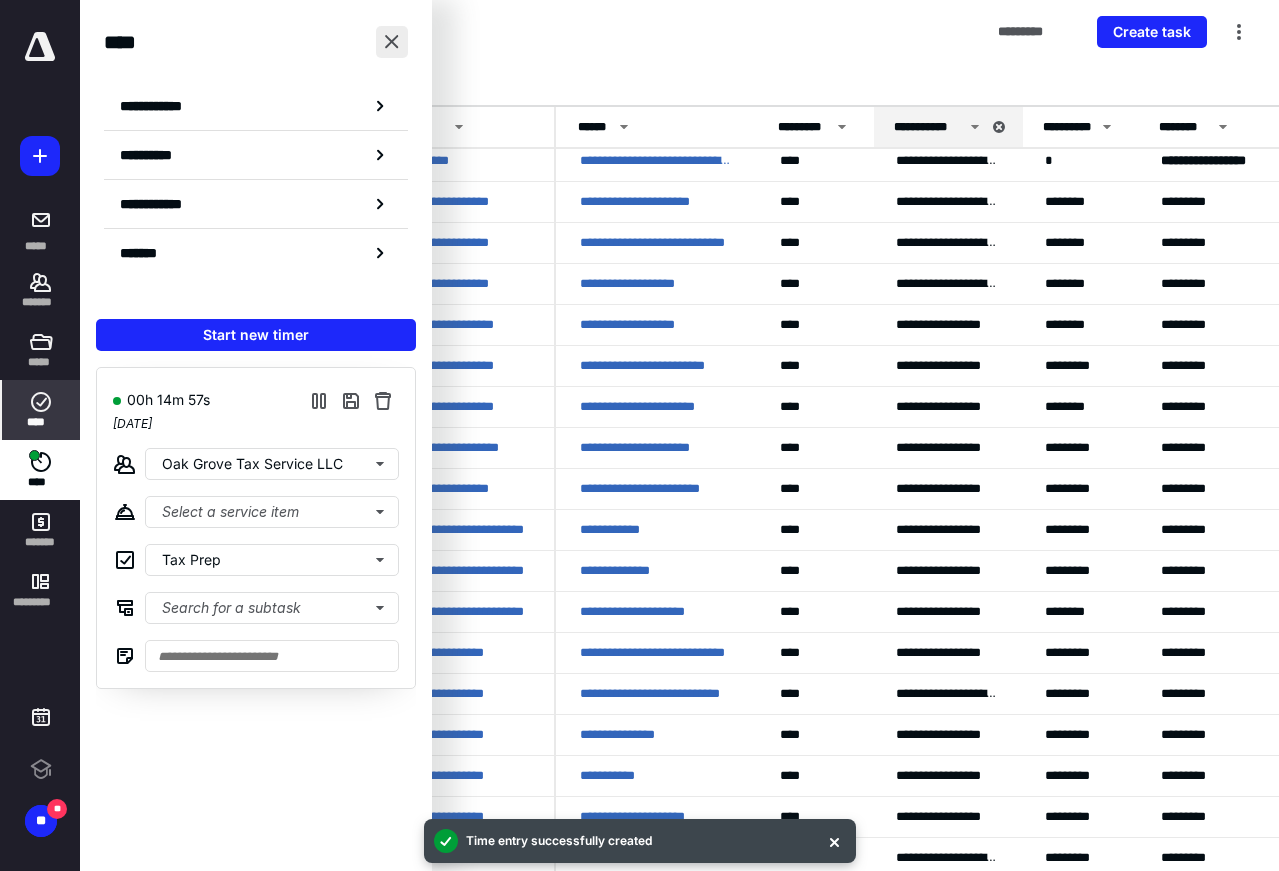 click at bounding box center [392, 42] 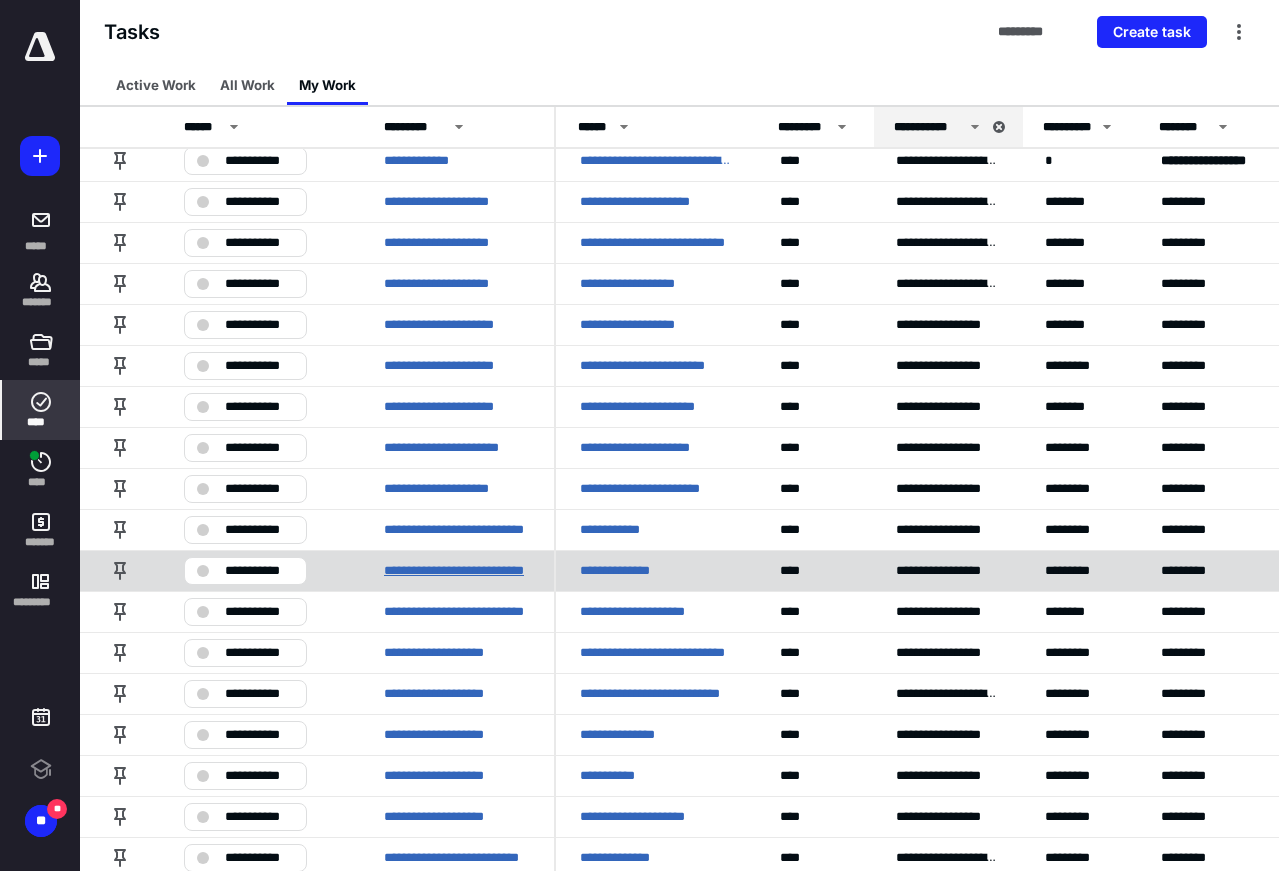 scroll, scrollTop: 933, scrollLeft: 0, axis: vertical 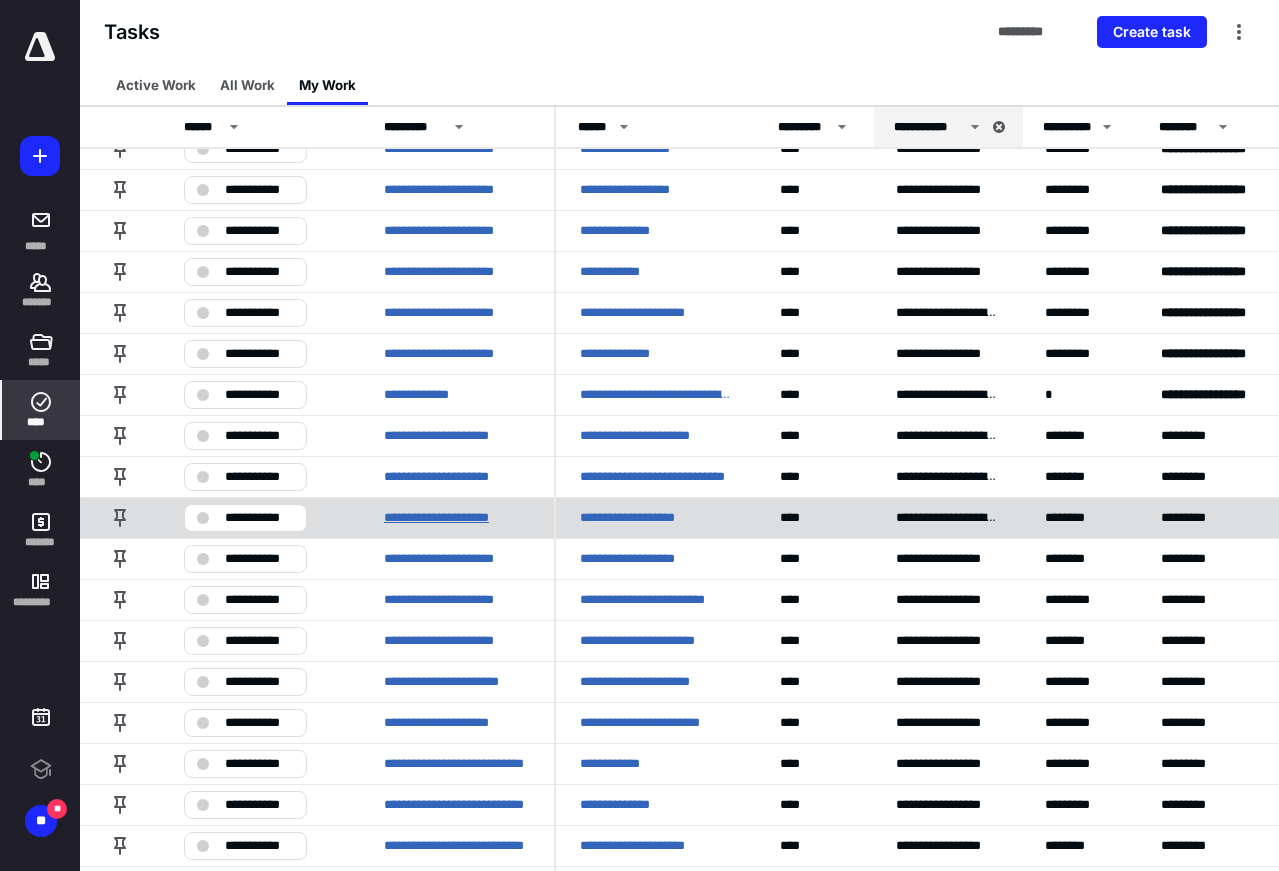 click on "**********" at bounding box center [448, 518] 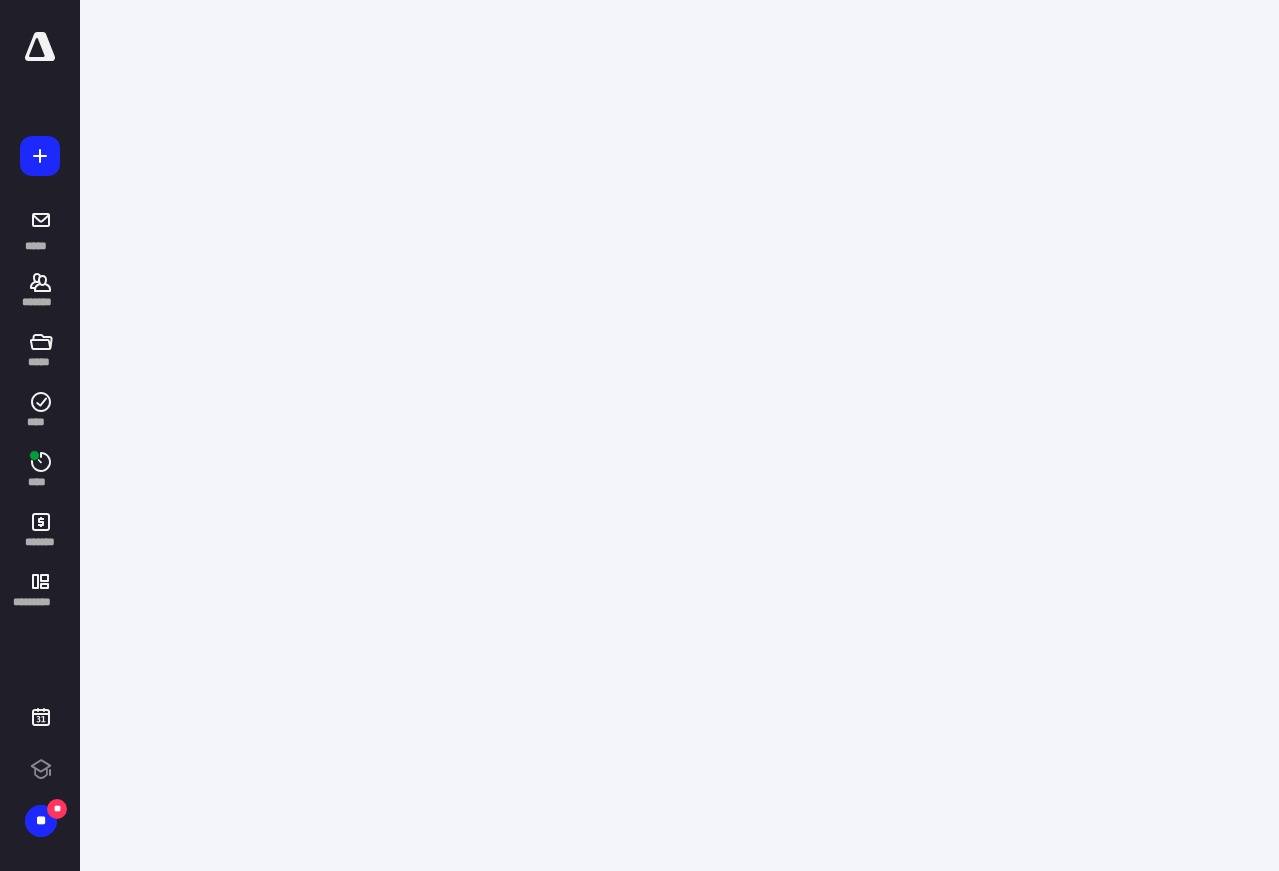 scroll, scrollTop: 0, scrollLeft: 0, axis: both 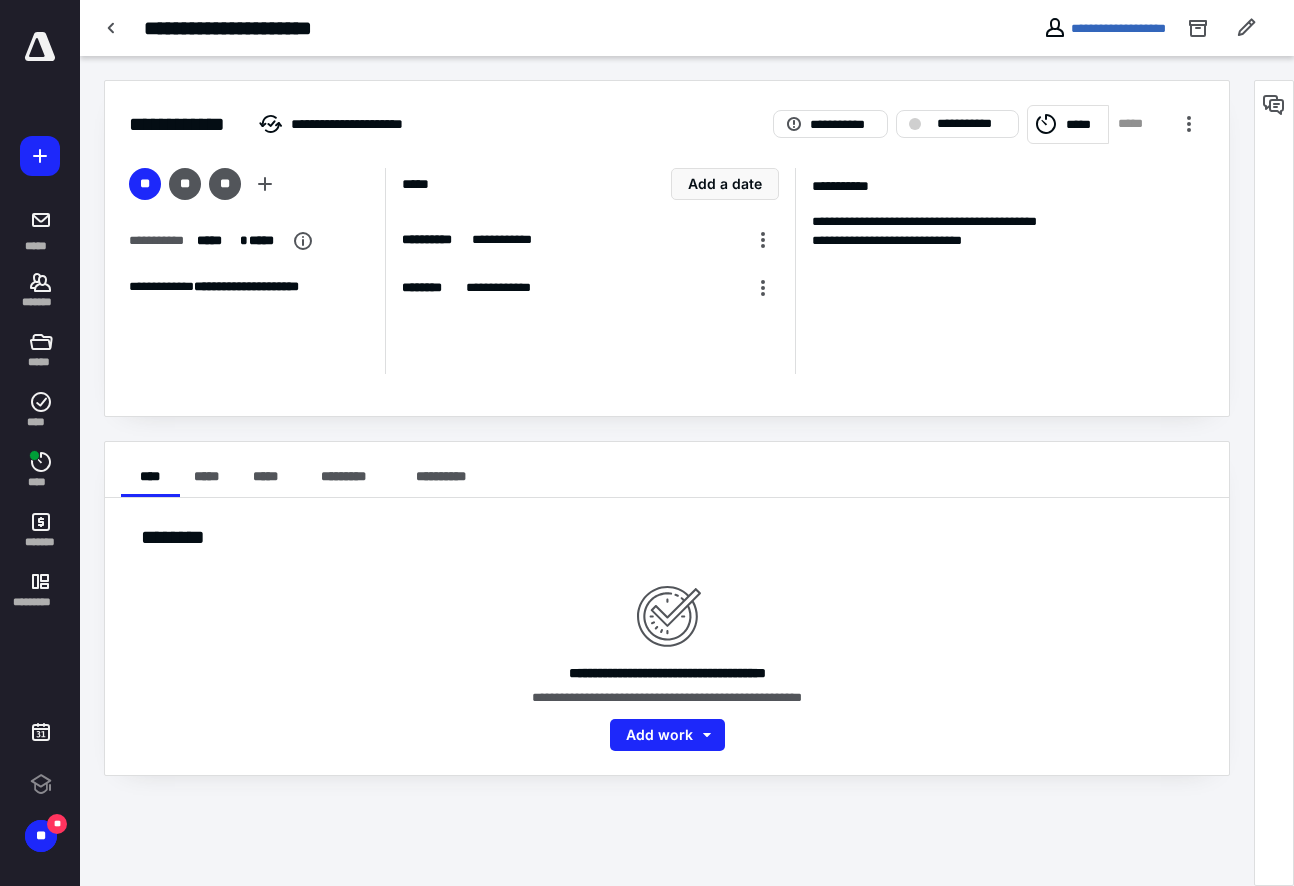 click on "*****" at bounding box center [1068, 124] 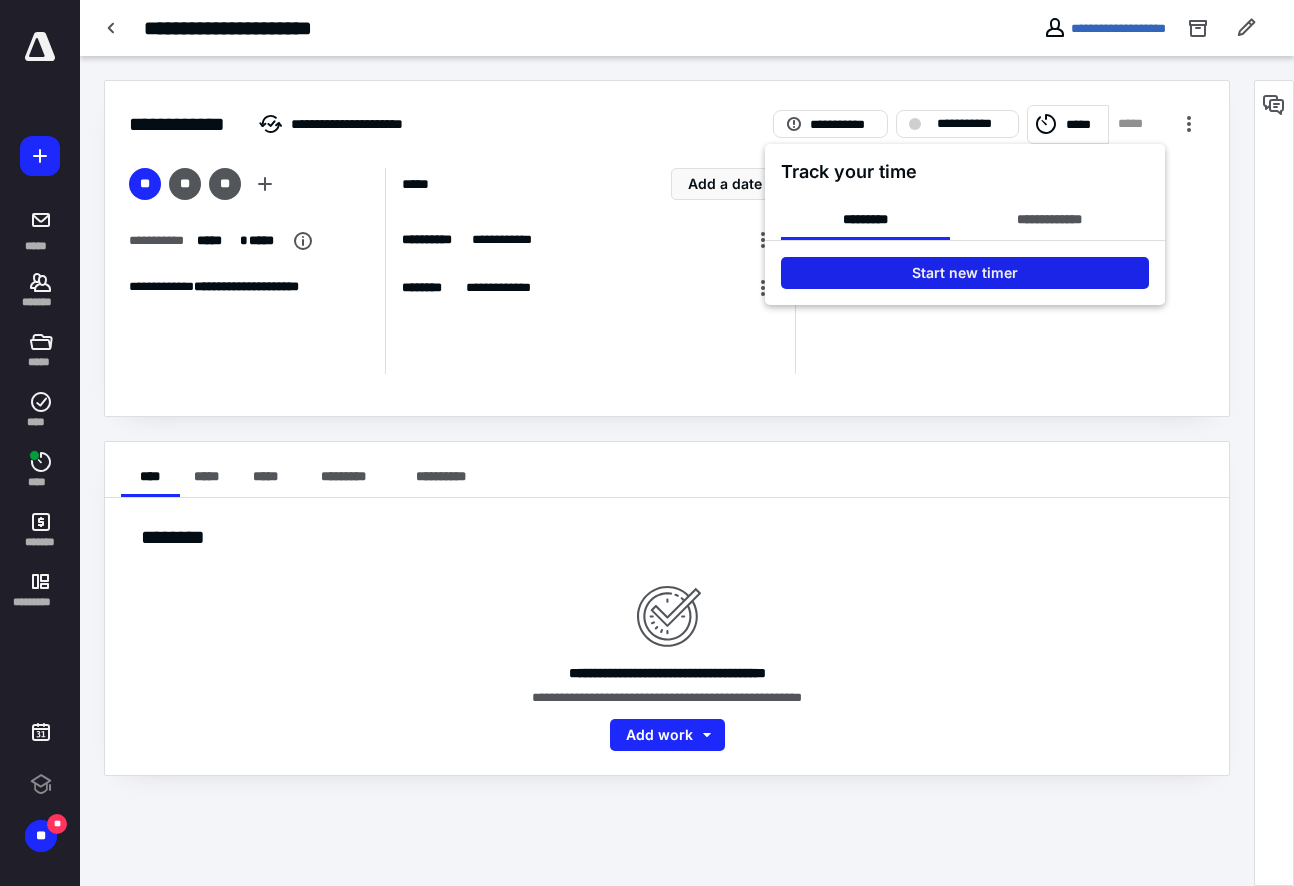 click on "Start new timer" at bounding box center (965, 273) 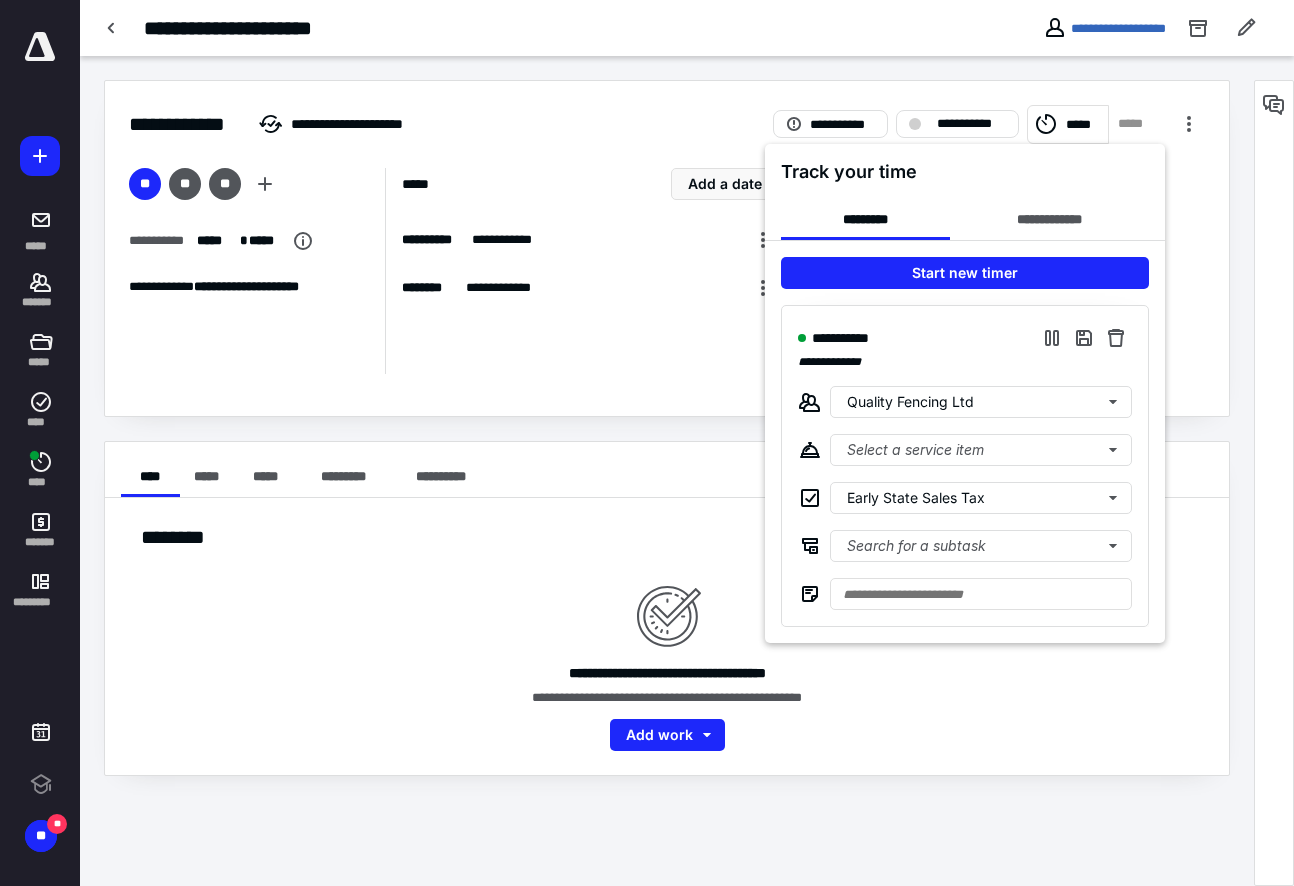 click at bounding box center [647, 443] 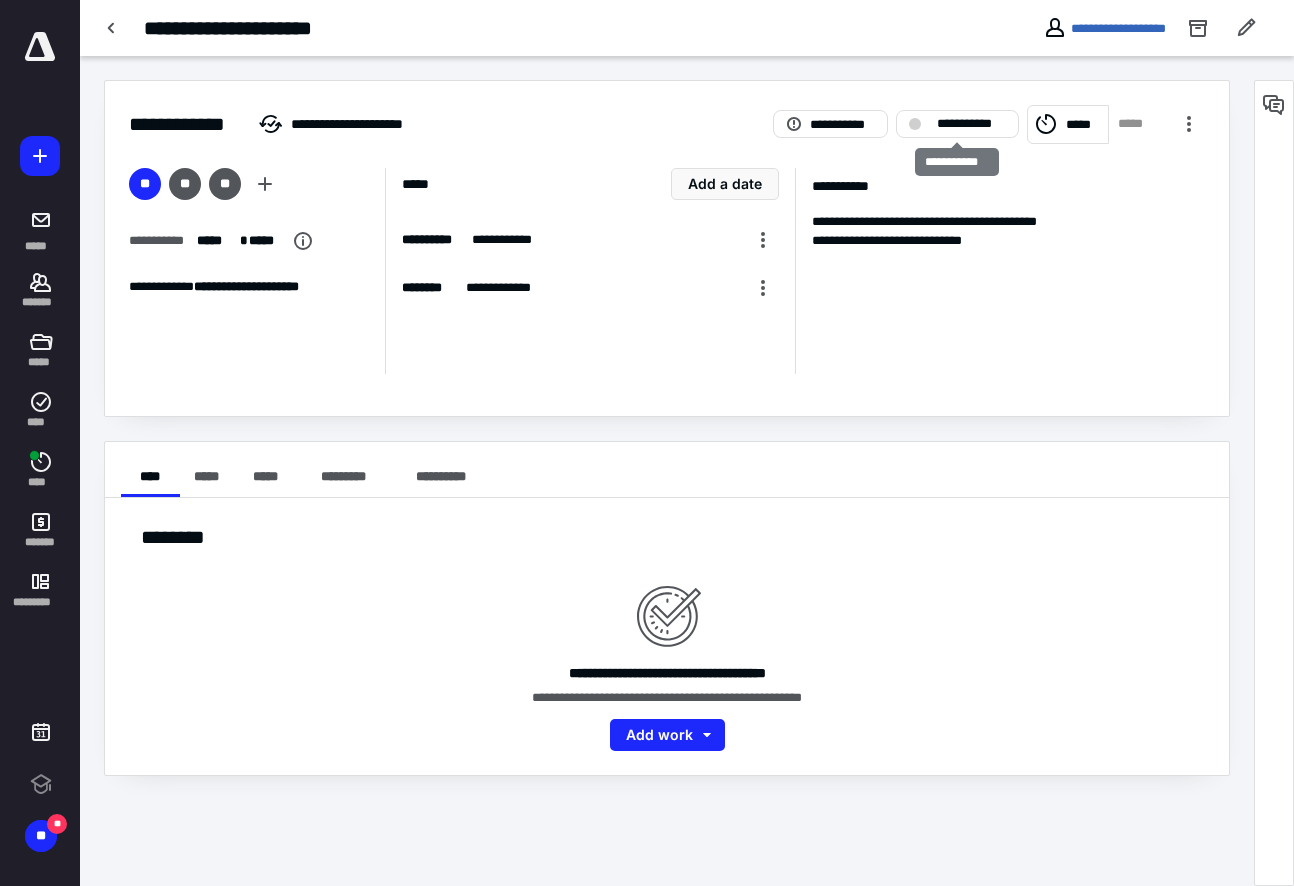 click on "**********" at bounding box center [971, 124] 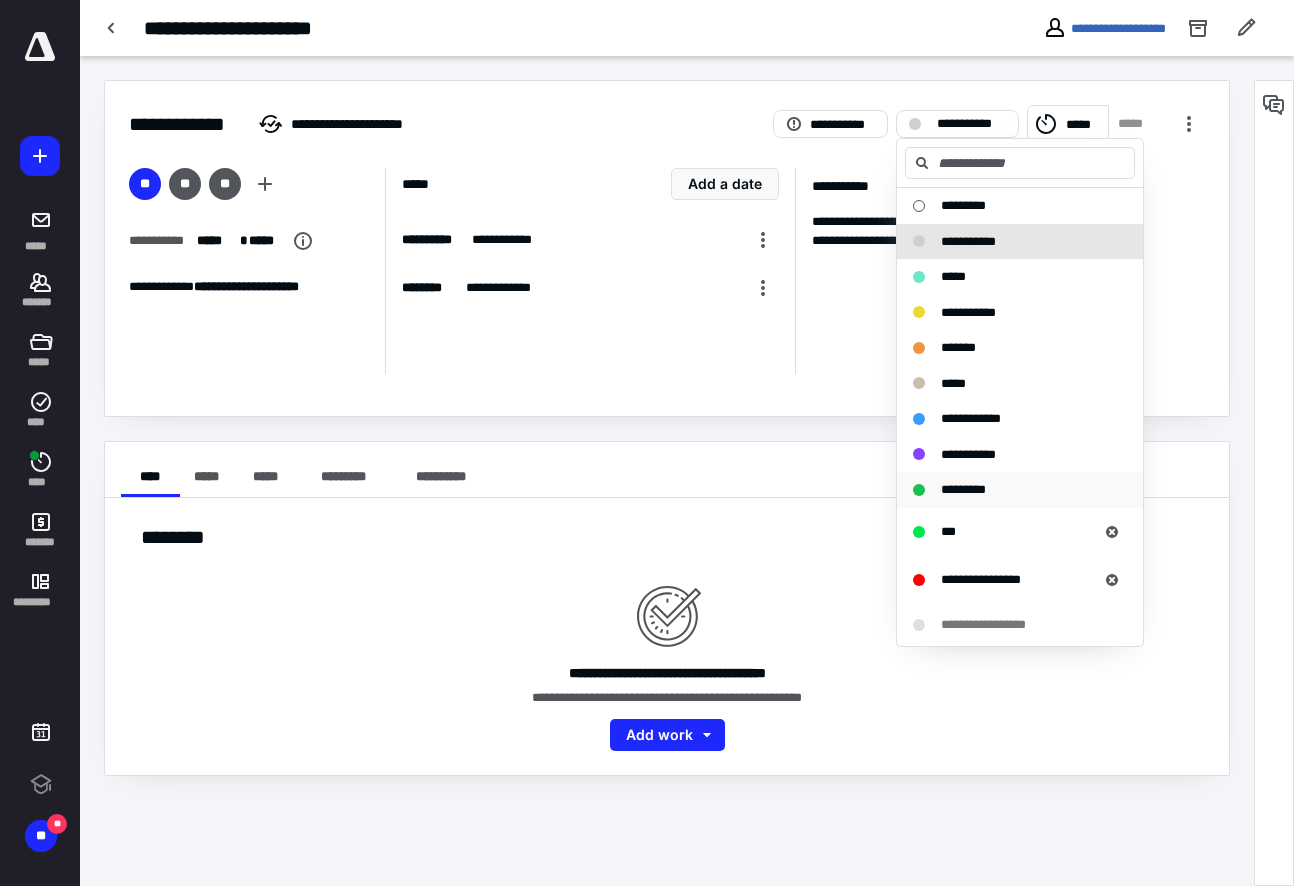 click on "*********" at bounding box center (963, 489) 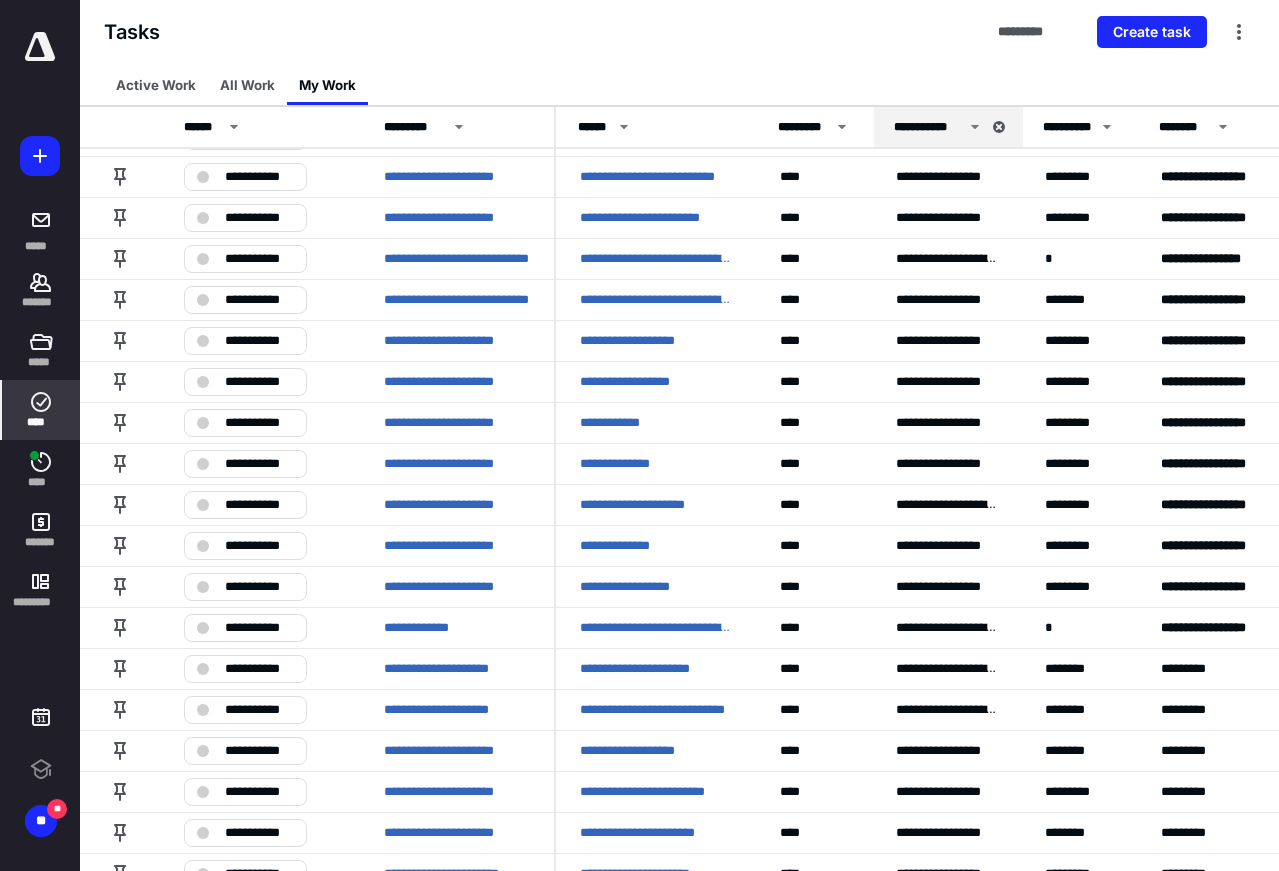 scroll, scrollTop: 933, scrollLeft: 0, axis: vertical 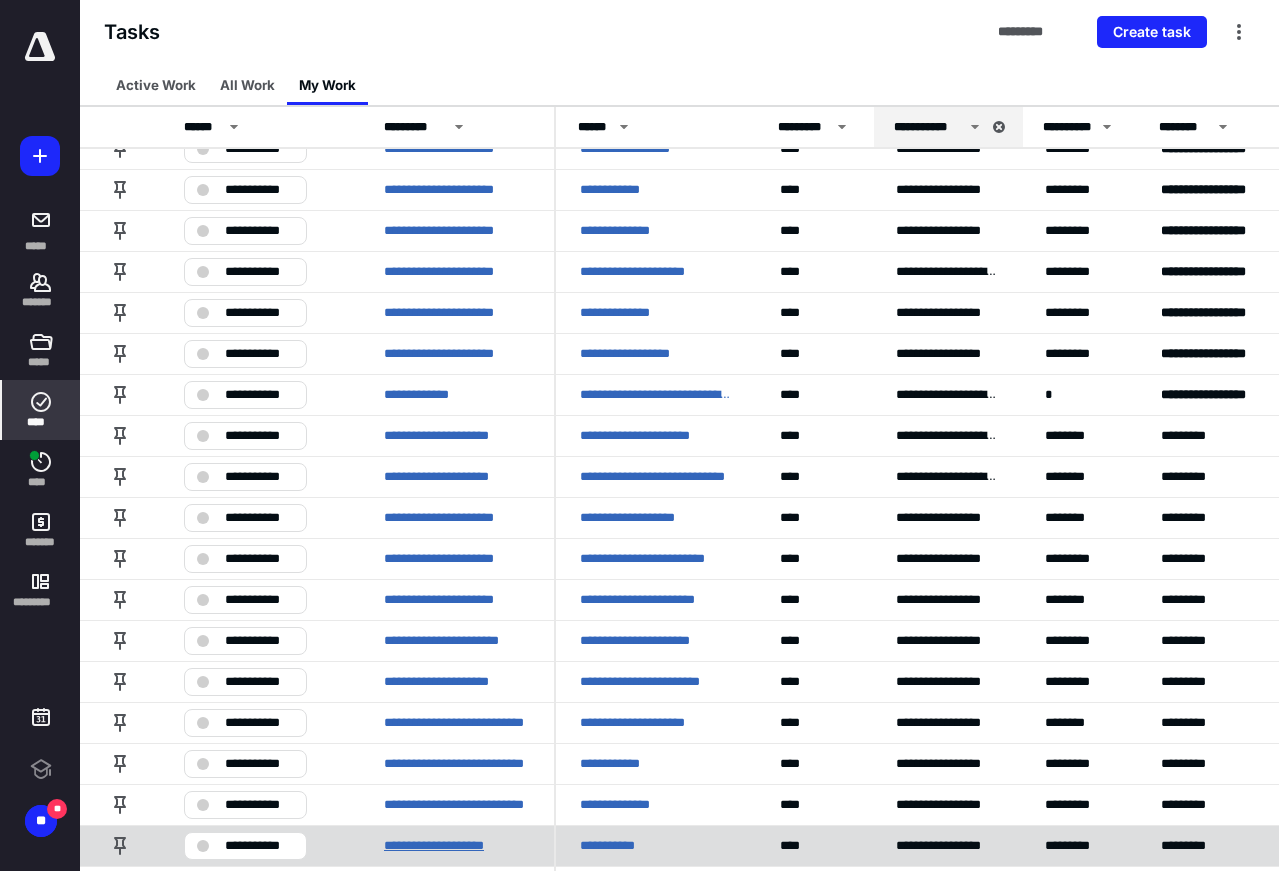 click on "**********" at bounding box center (443, 846) 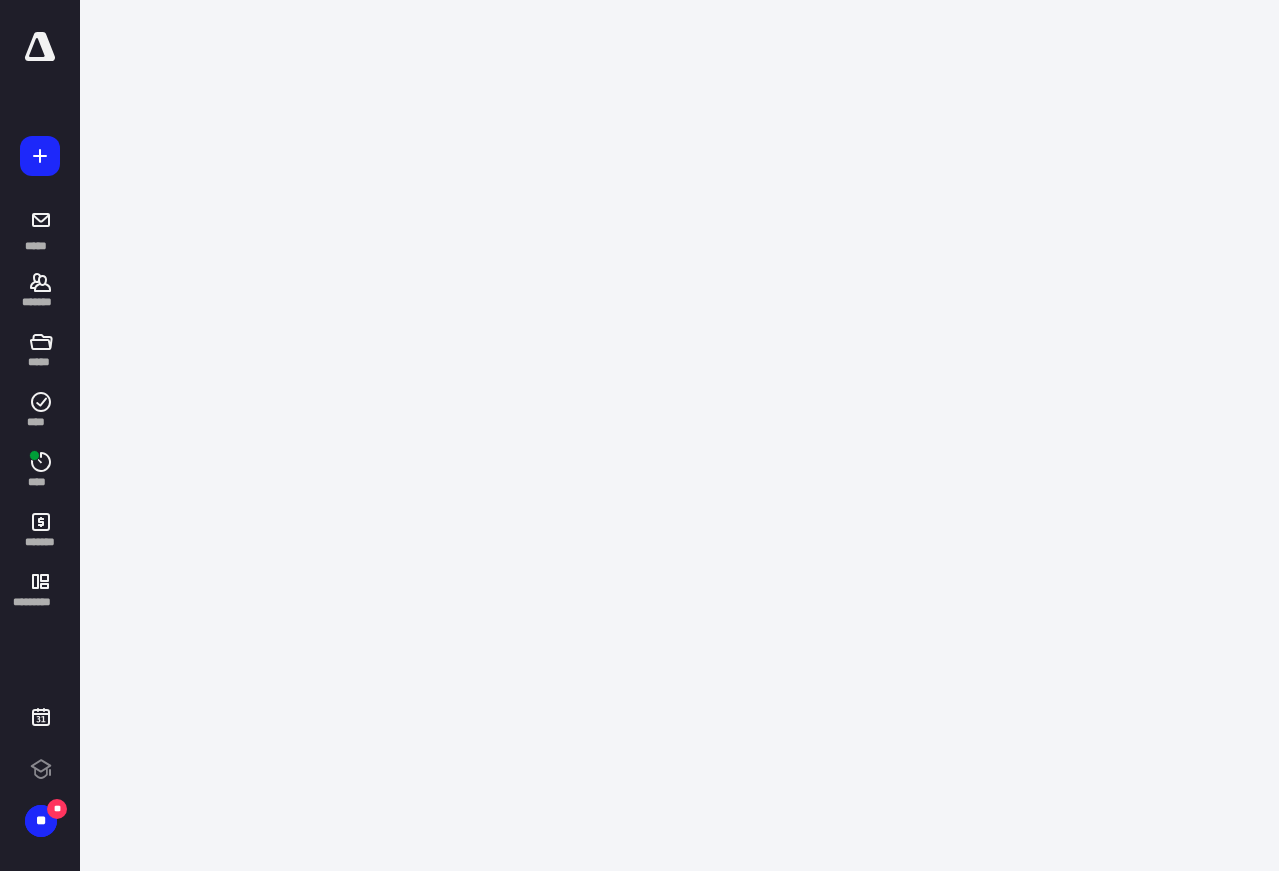 scroll, scrollTop: 0, scrollLeft: 0, axis: both 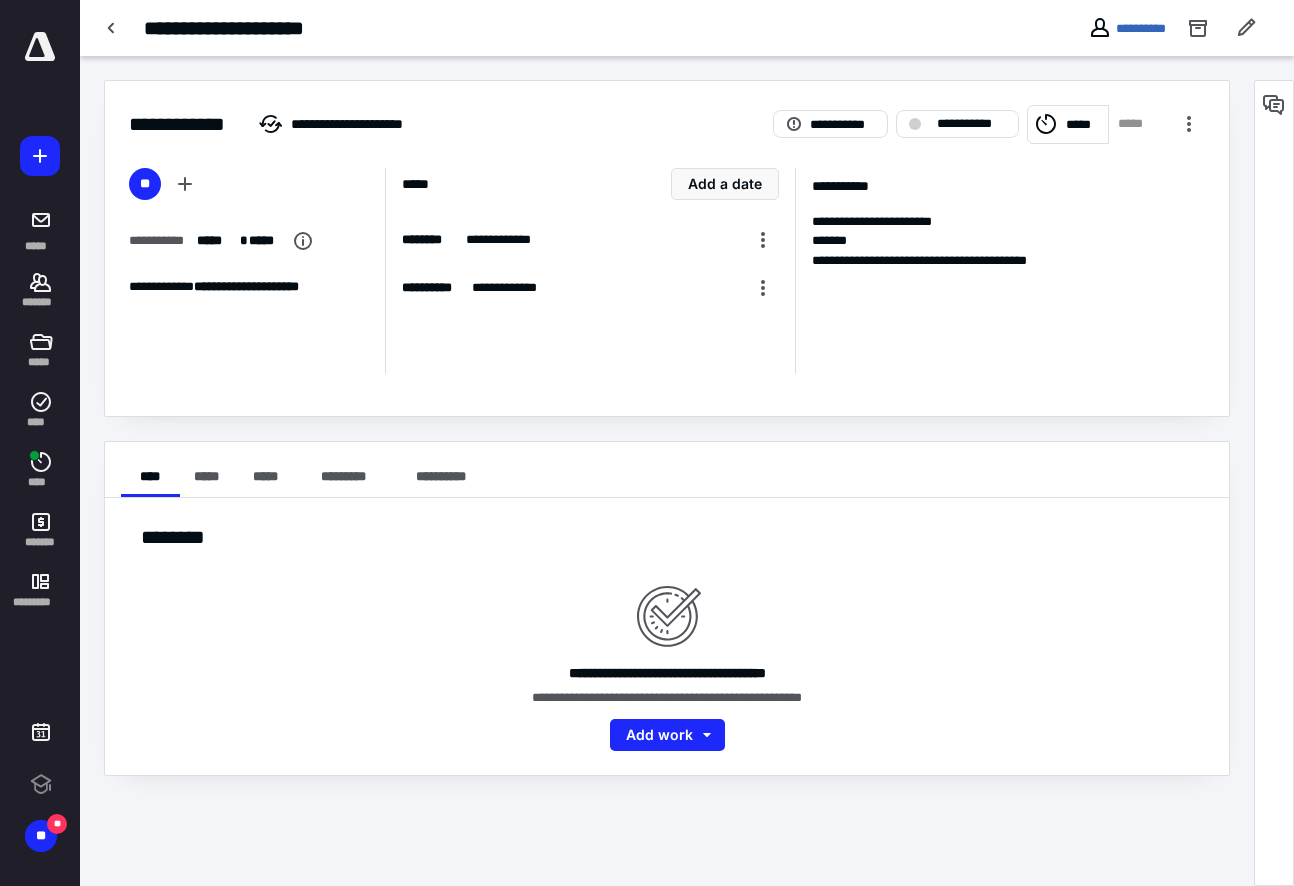 click on "*****" at bounding box center (1068, 124) 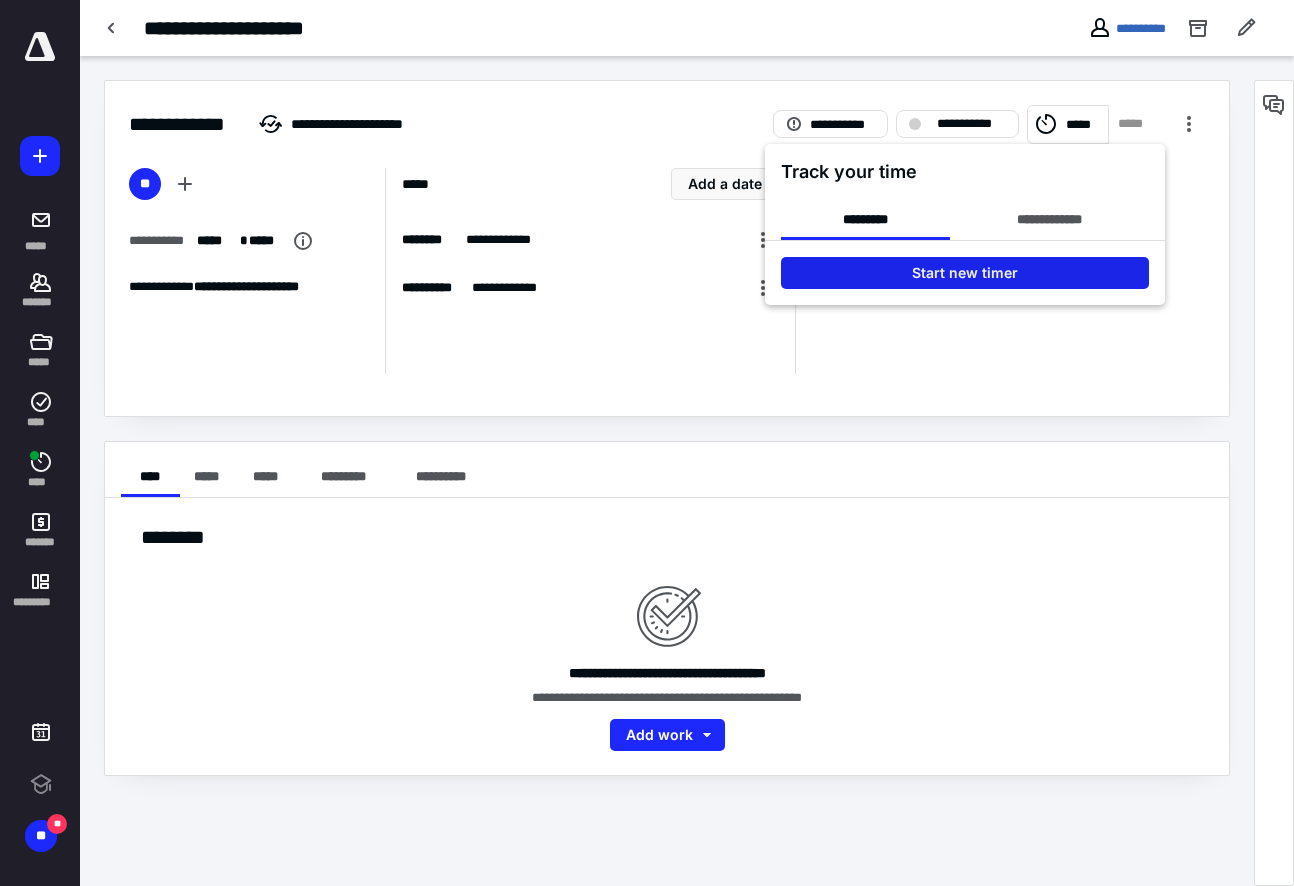 click on "Start new timer" at bounding box center (965, 273) 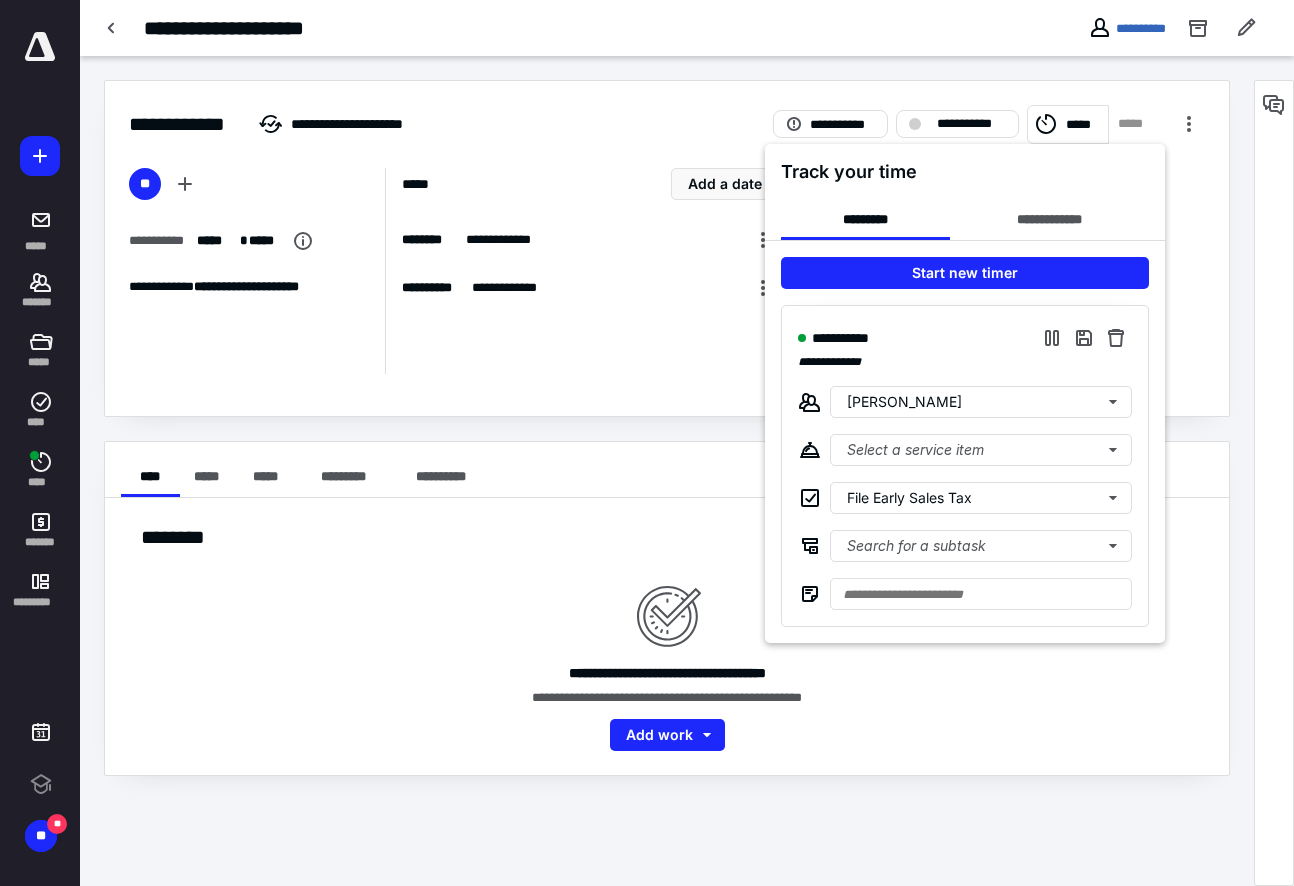 click at bounding box center (647, 443) 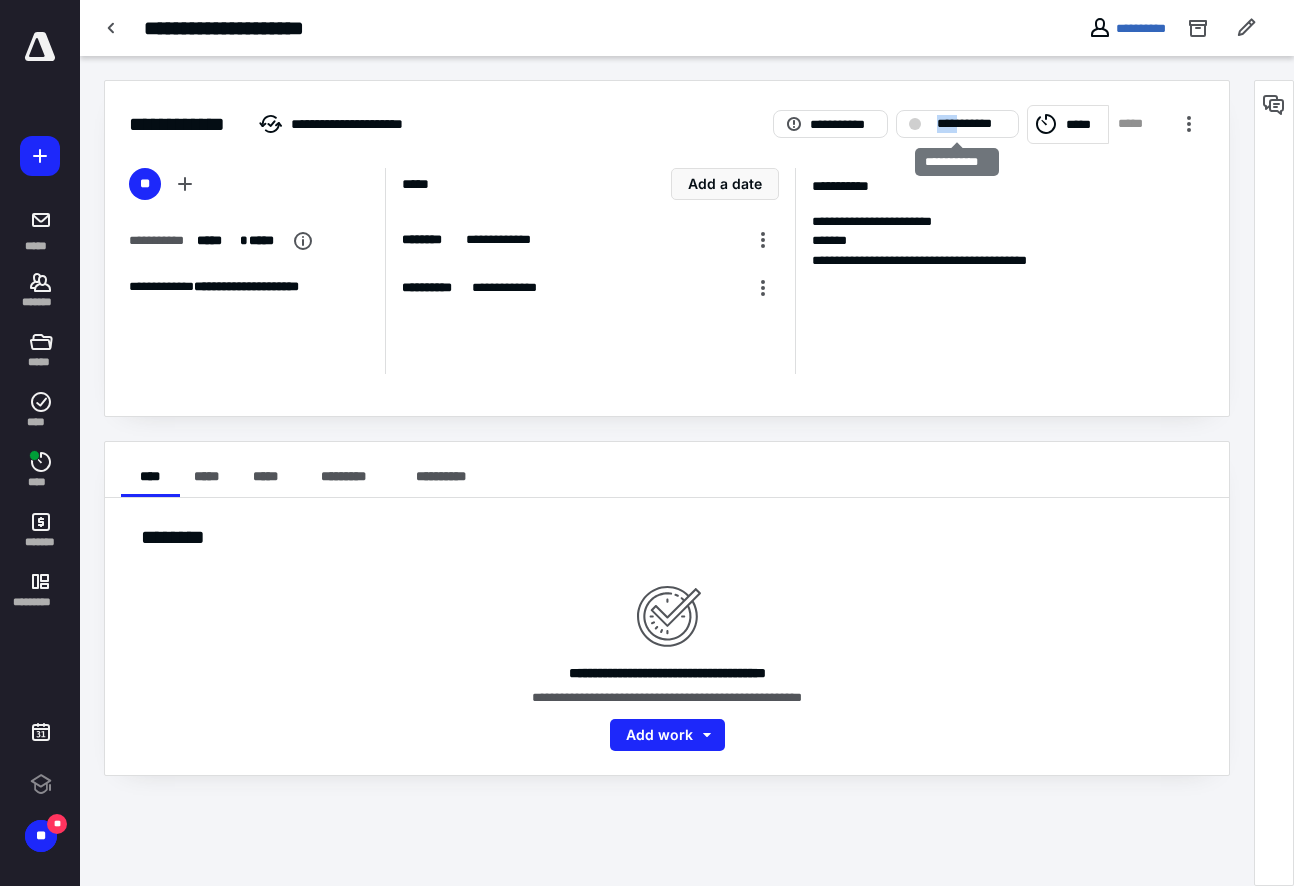 click on "**********" at bounding box center (971, 124) 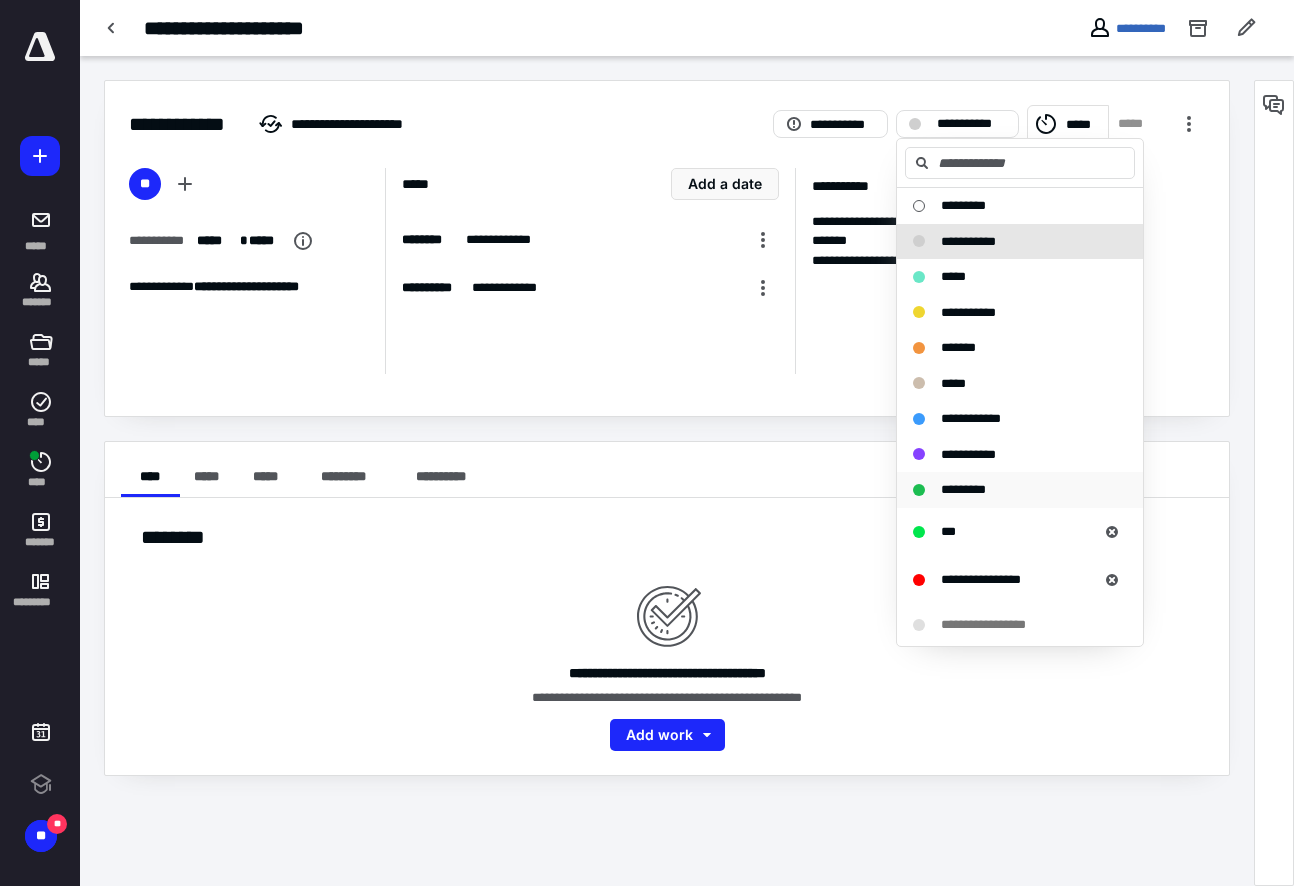 click on "*********" at bounding box center [963, 489] 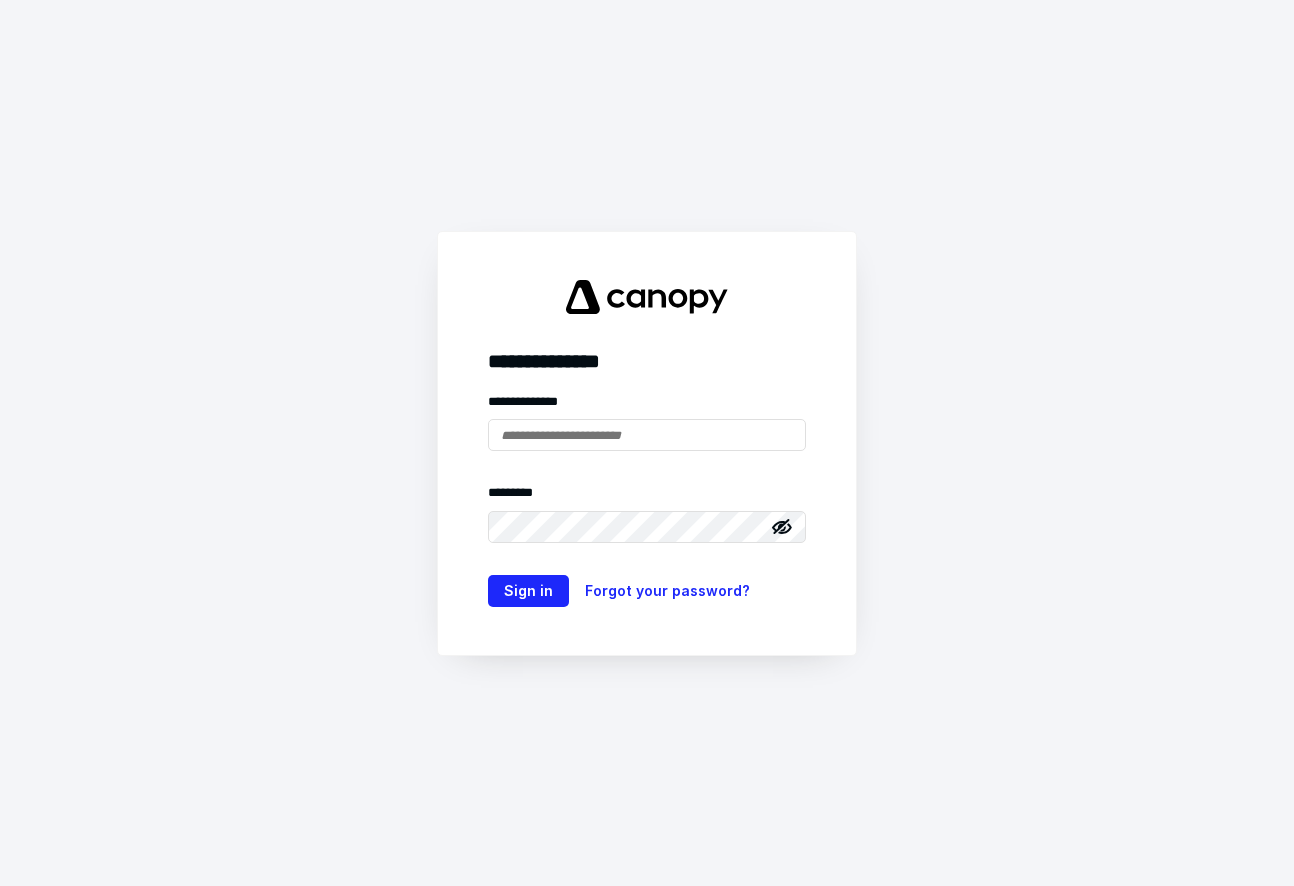 scroll, scrollTop: 0, scrollLeft: 0, axis: both 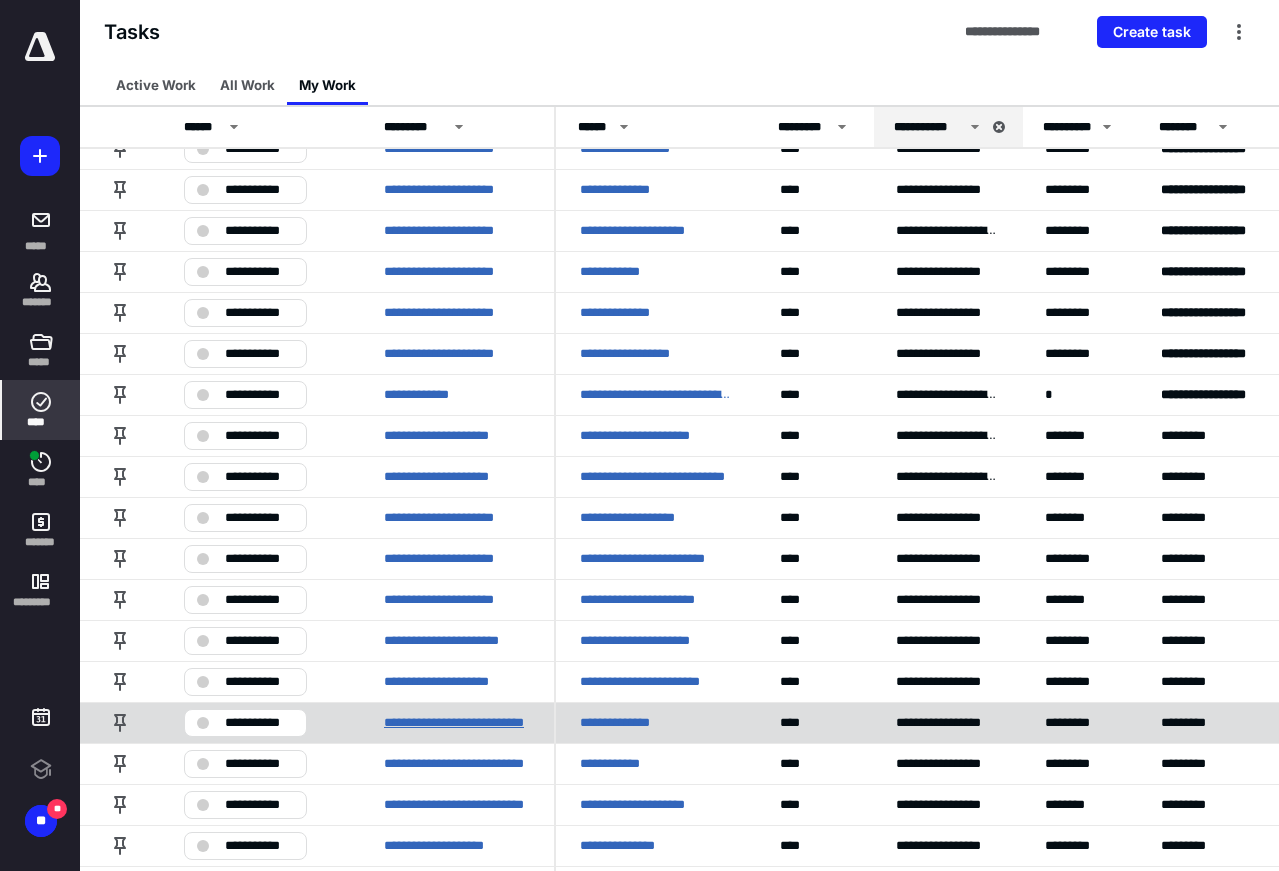 click on "**********" at bounding box center [457, 723] 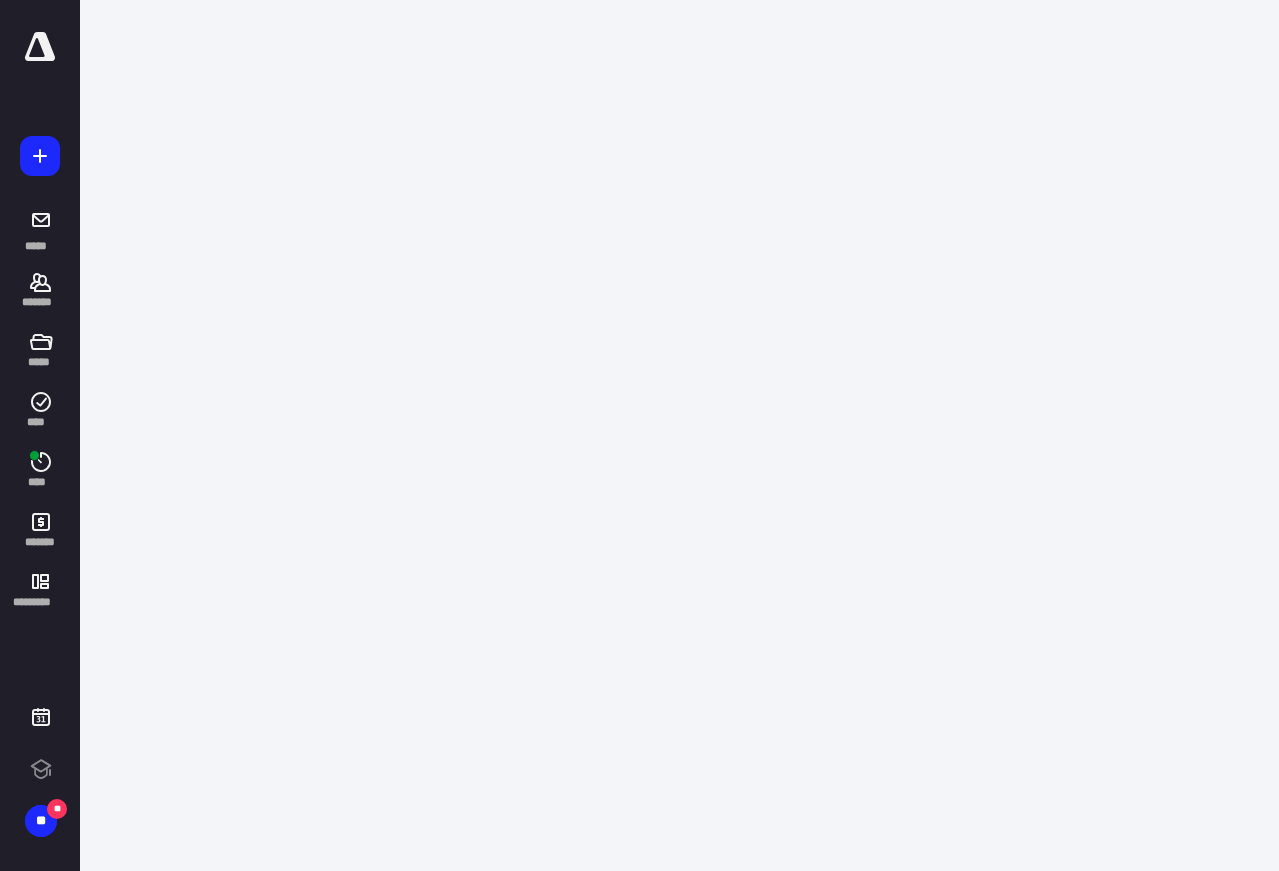 scroll, scrollTop: 0, scrollLeft: 0, axis: both 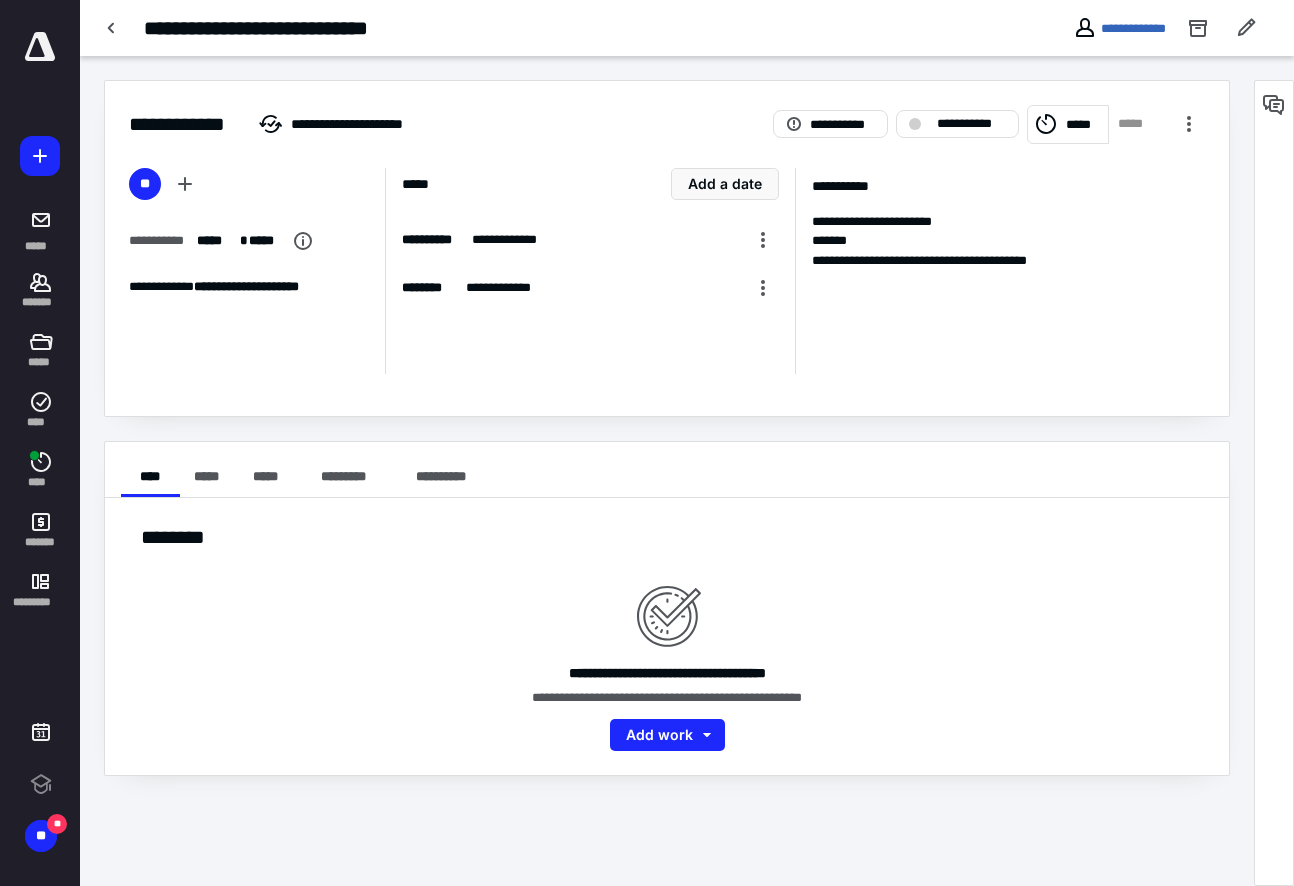 click on "*****" at bounding box center [1068, 124] 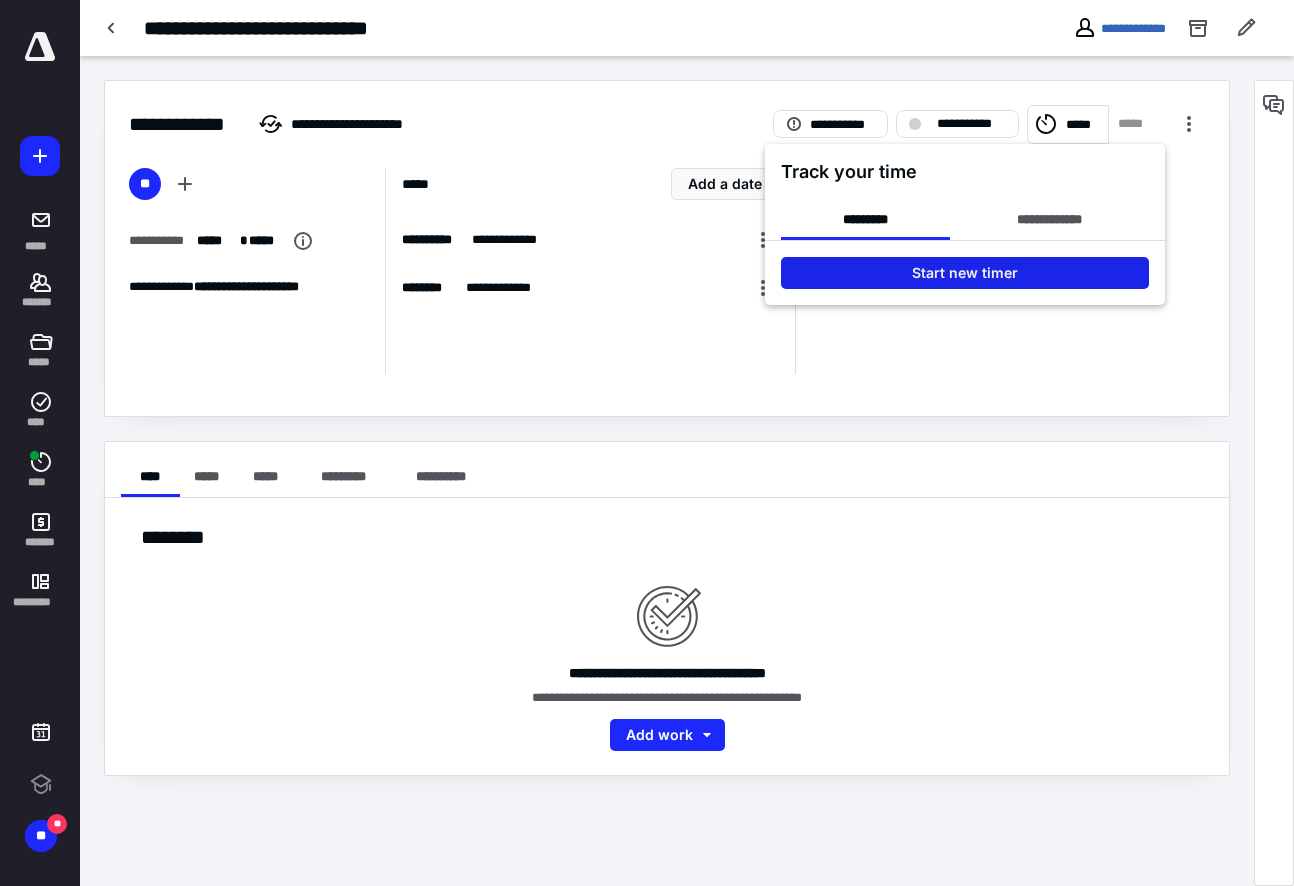 click on "Start new timer" at bounding box center [965, 273] 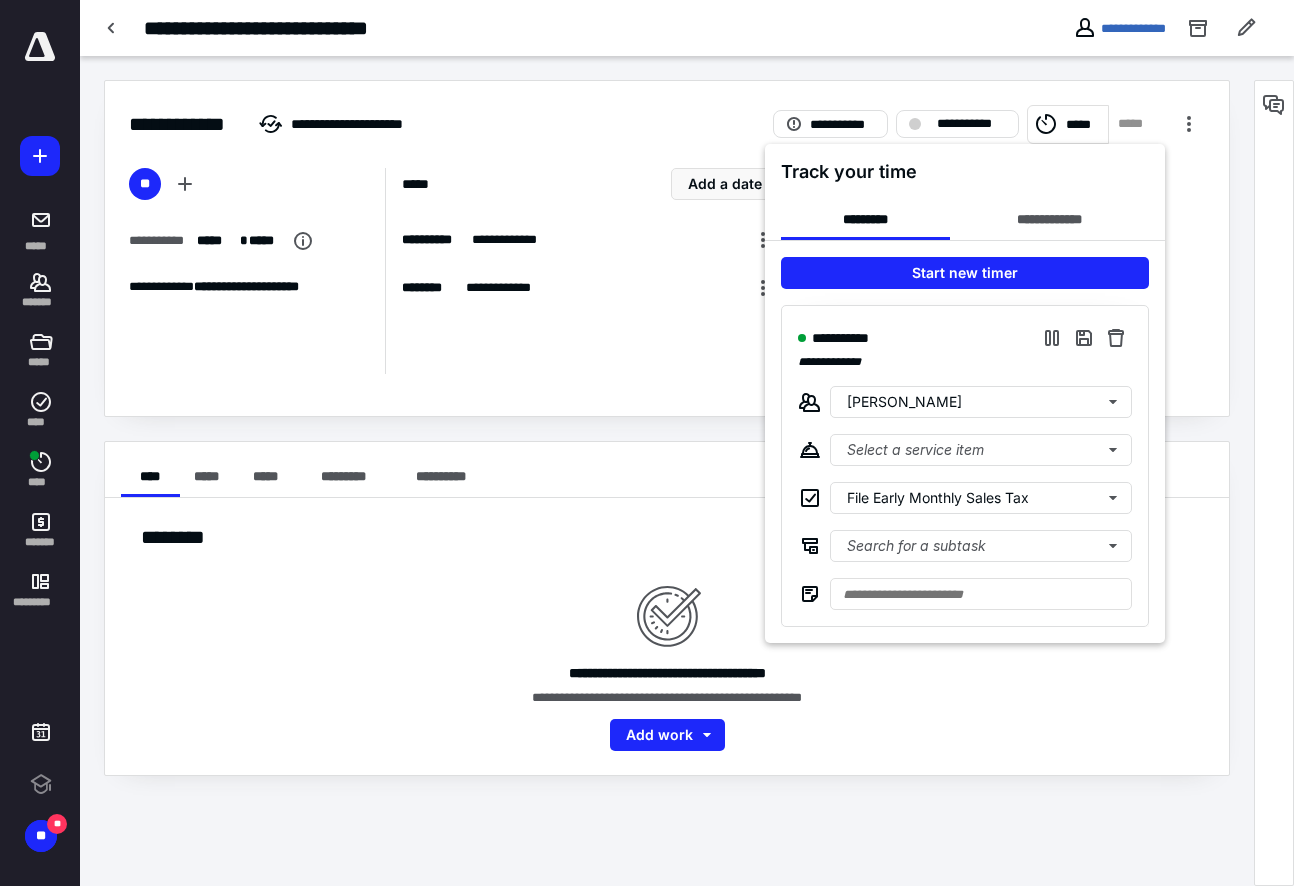 click at bounding box center [647, 443] 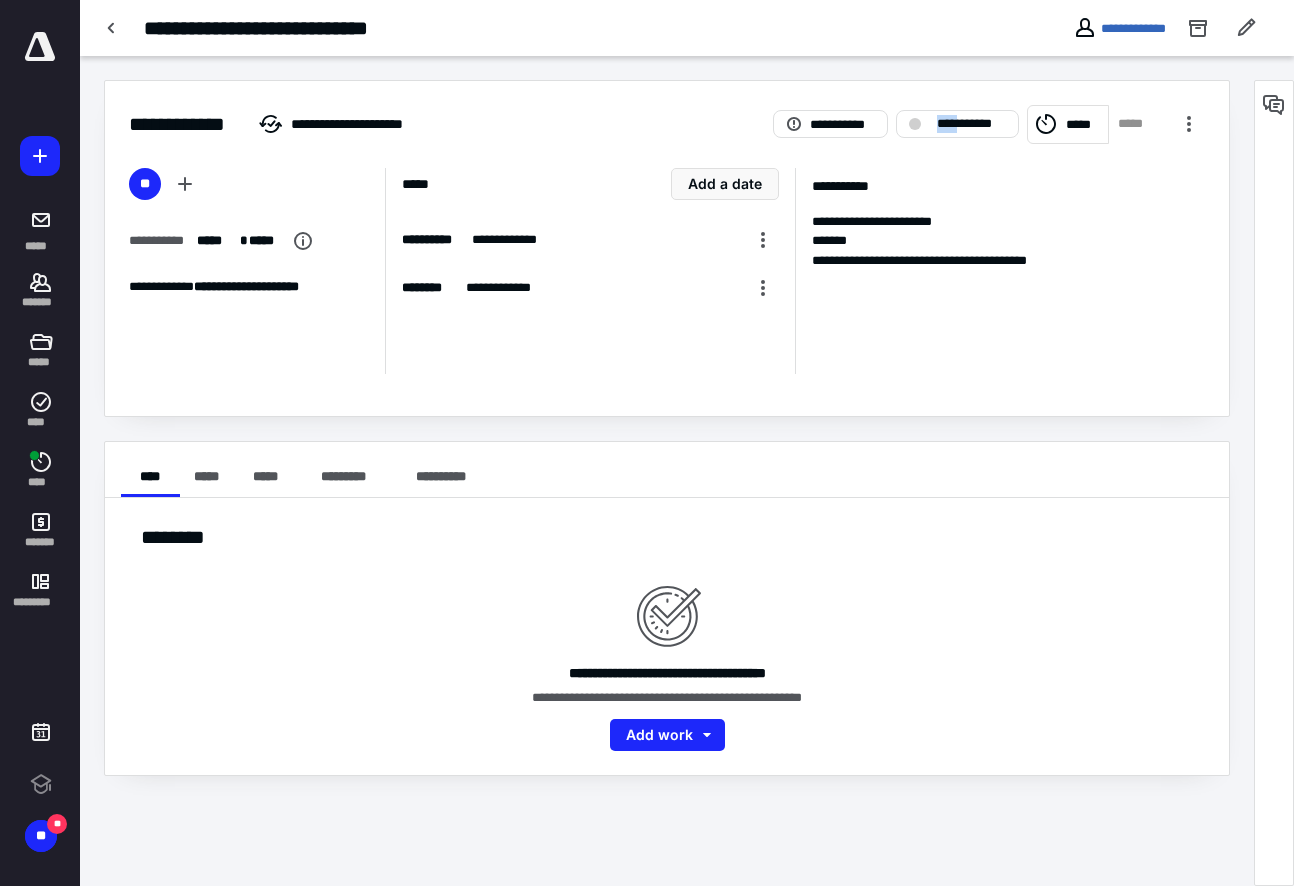 click on "**********" at bounding box center (971, 124) 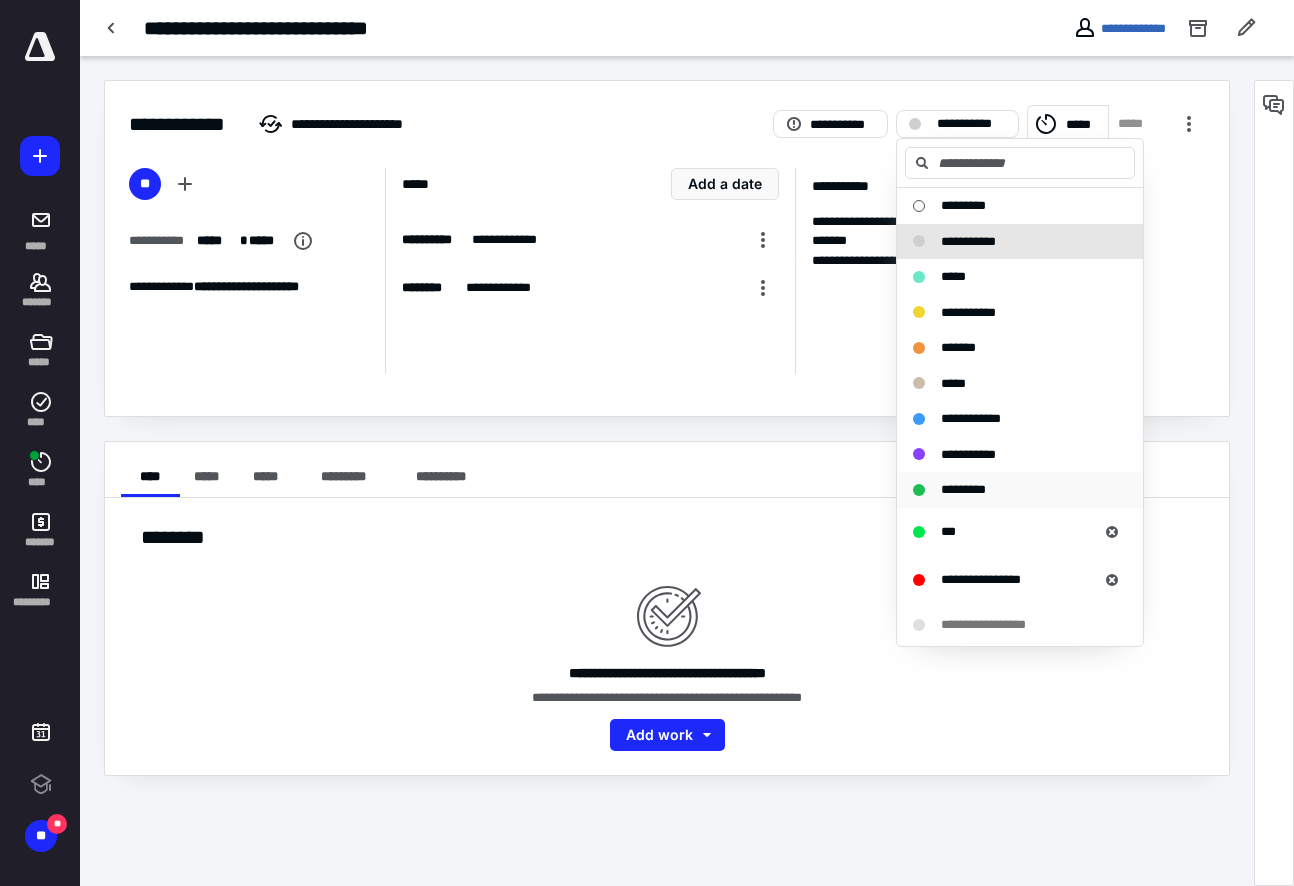 click on "*********" at bounding box center [963, 489] 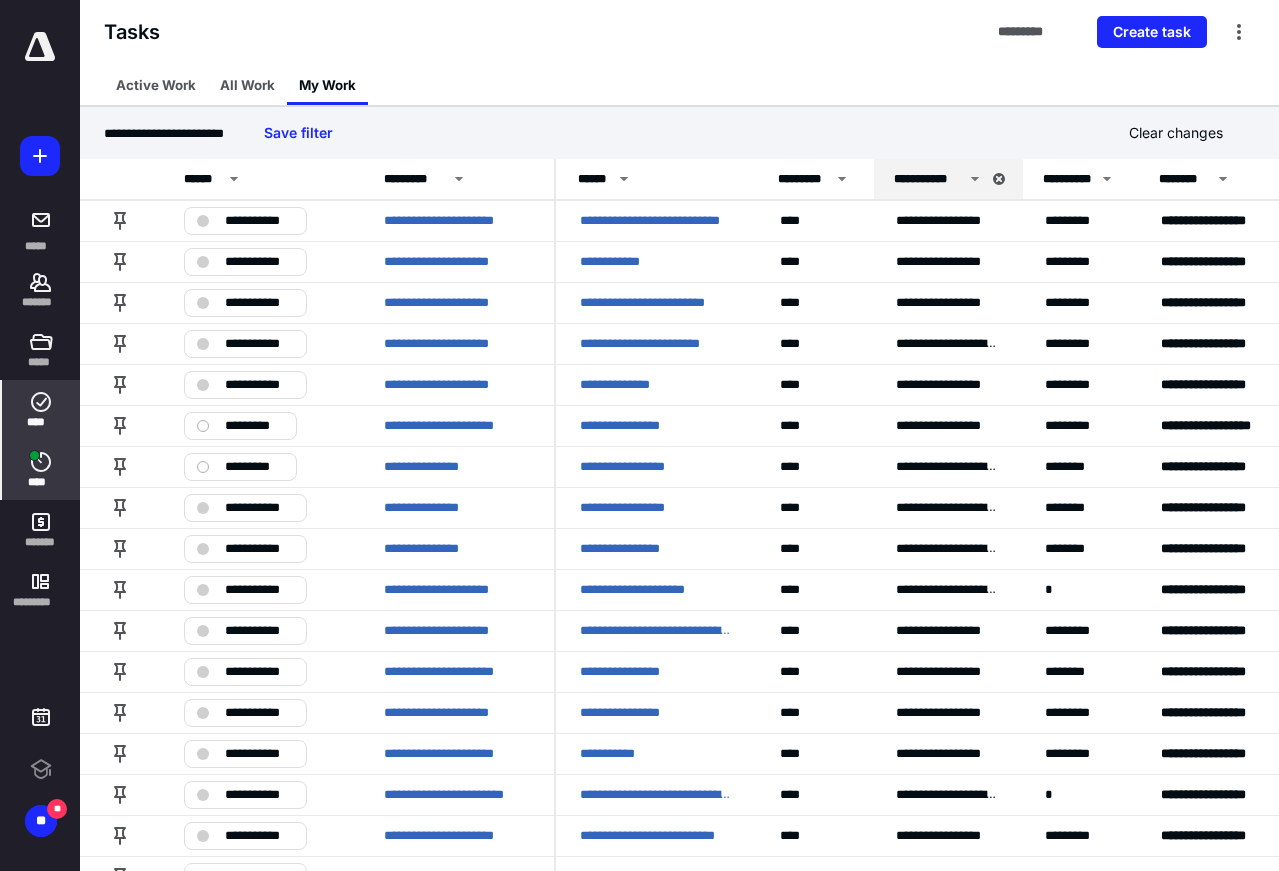 click 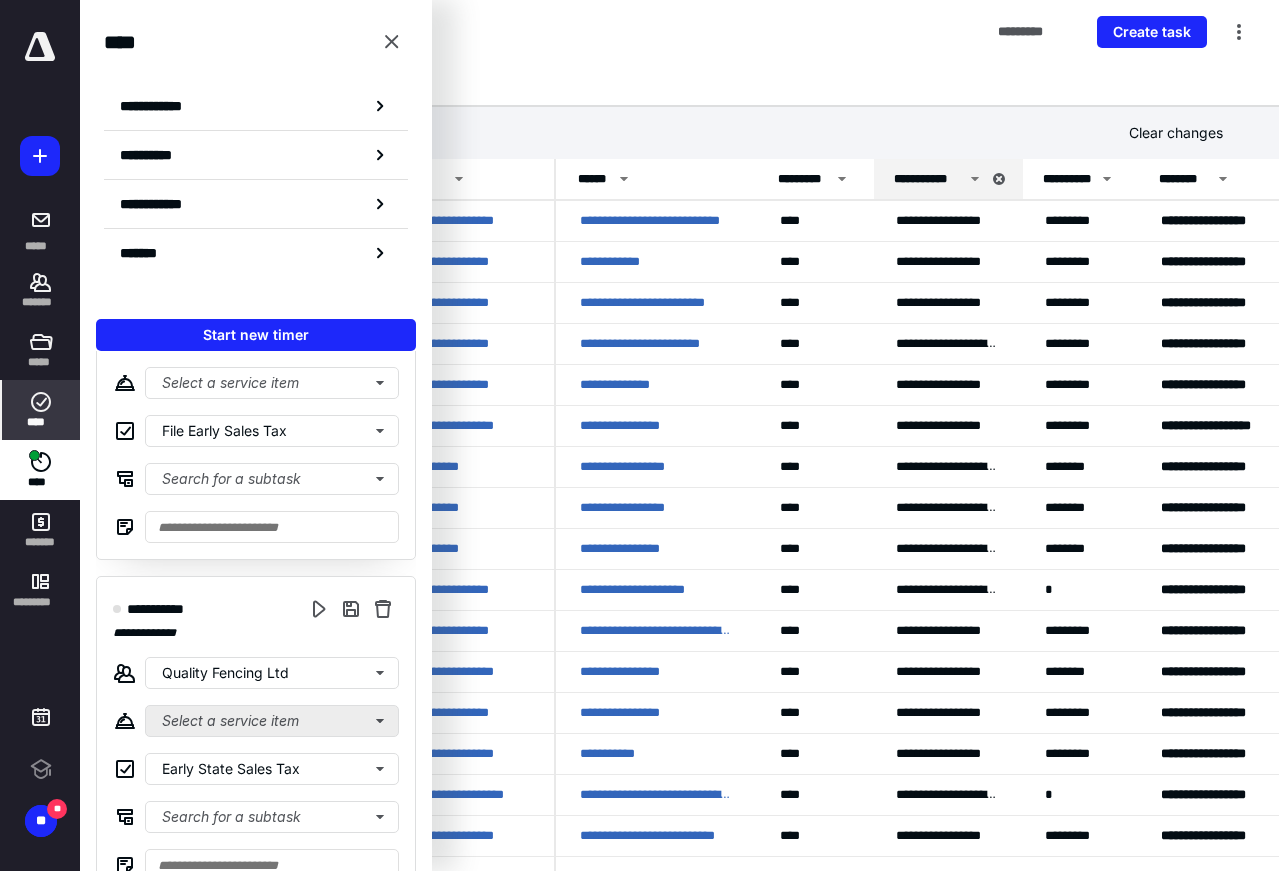 scroll, scrollTop: 832, scrollLeft: 0, axis: vertical 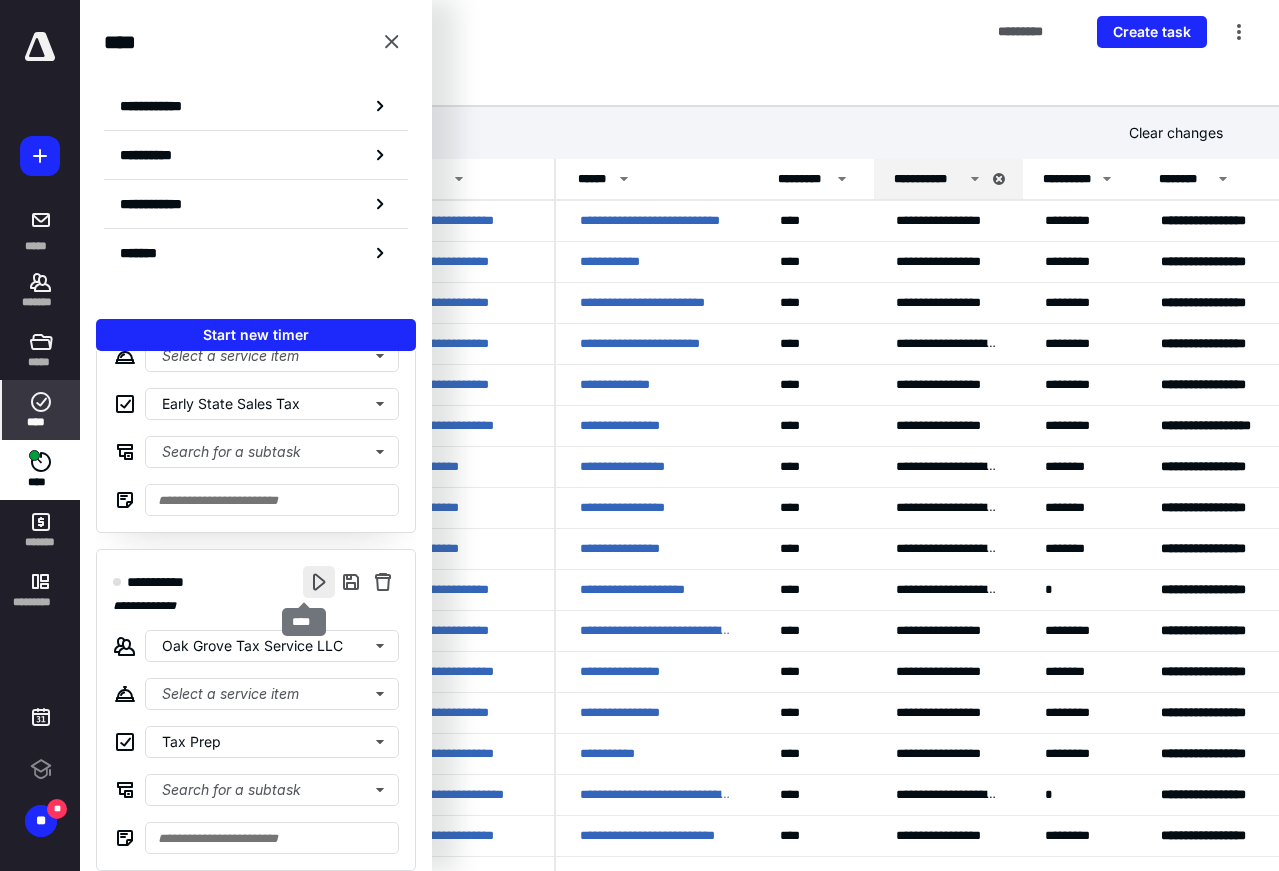 click at bounding box center (319, 582) 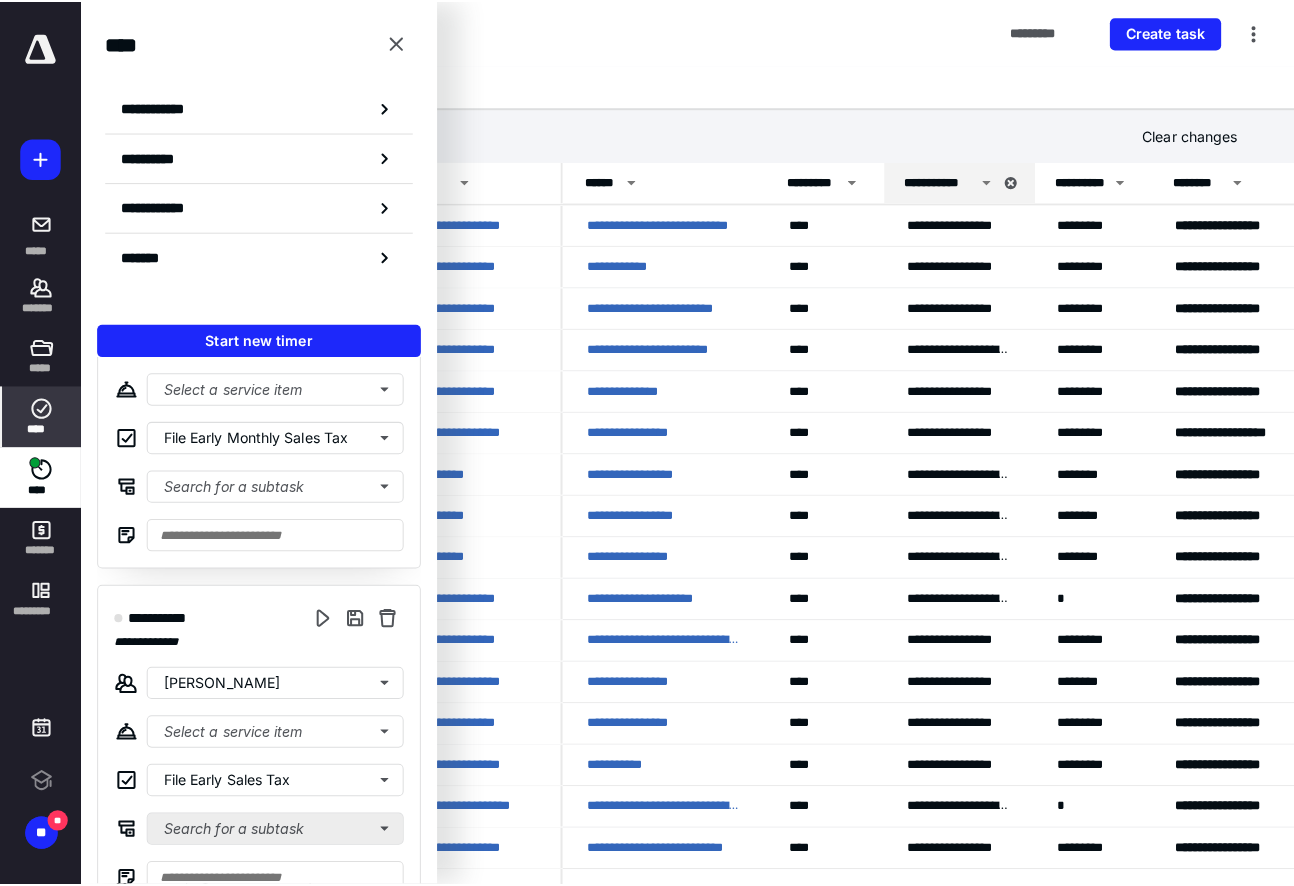 scroll, scrollTop: 832, scrollLeft: 0, axis: vertical 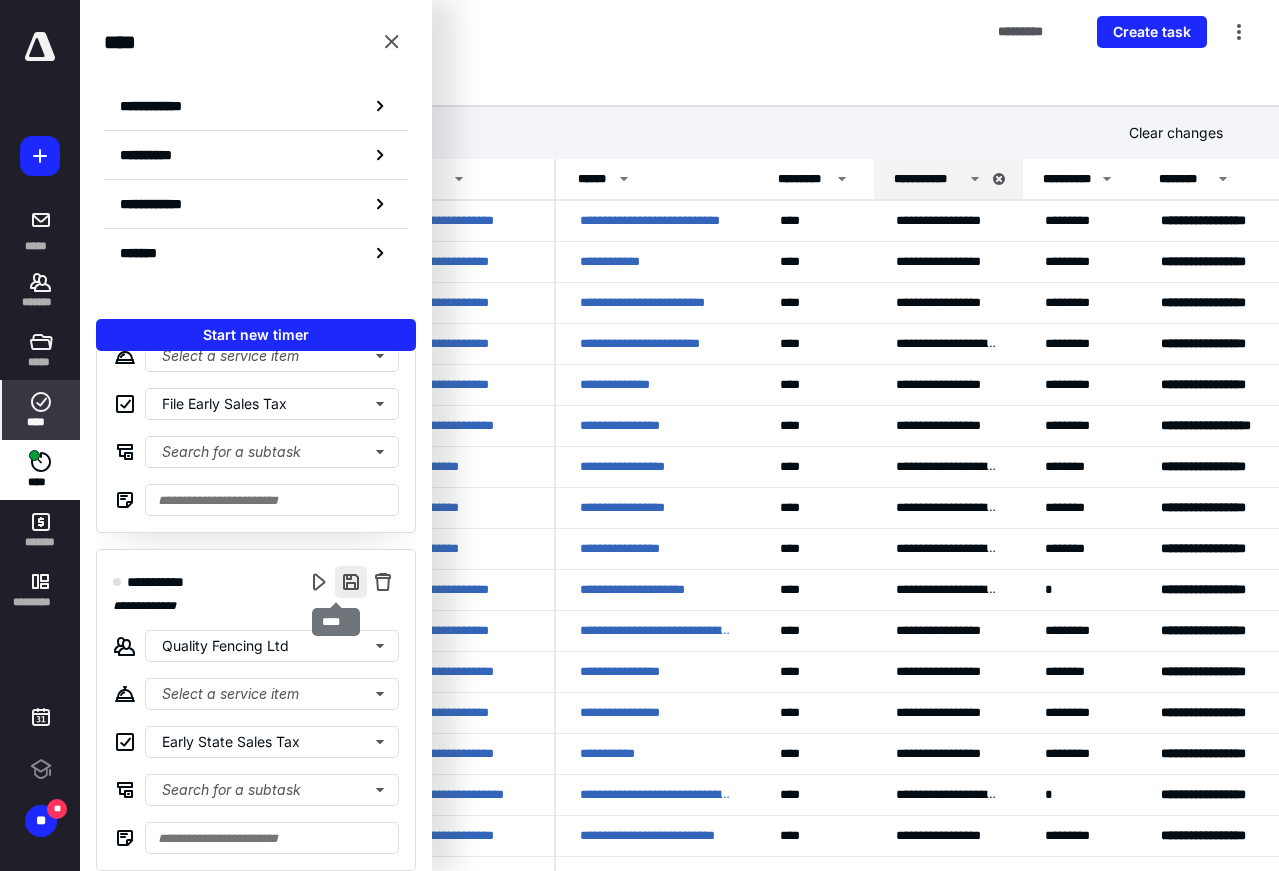 click at bounding box center [351, 582] 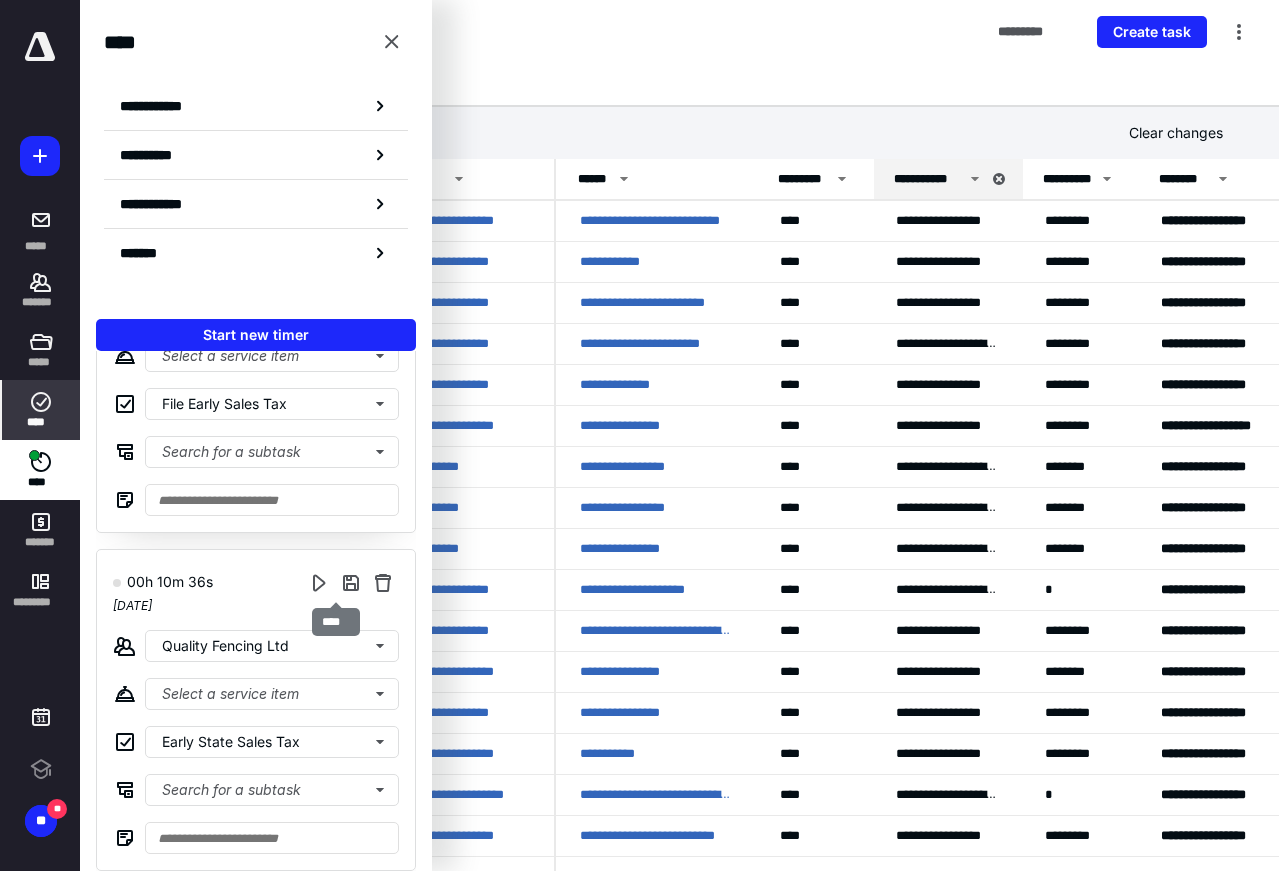 type on "**********" 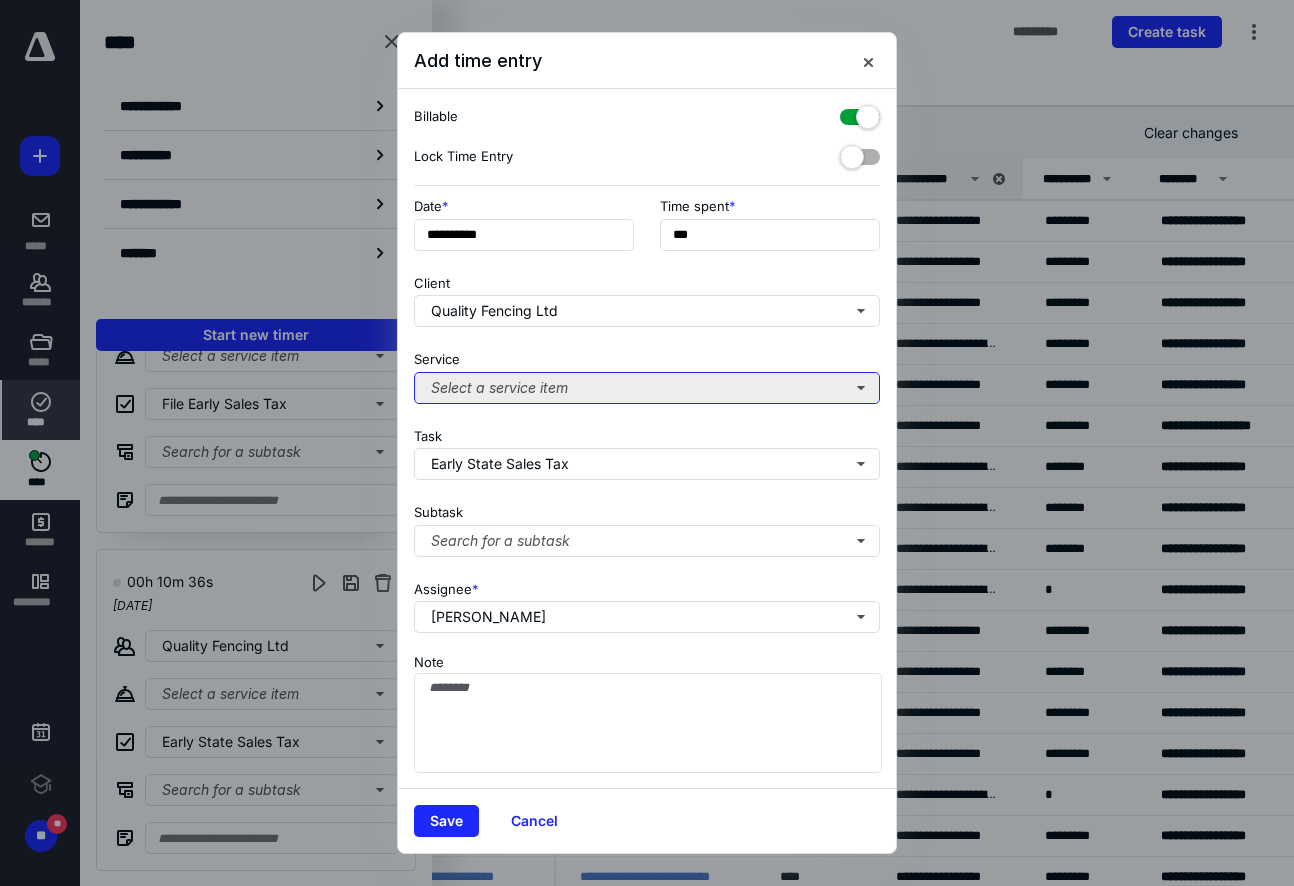 click on "Select a service item" at bounding box center (647, 388) 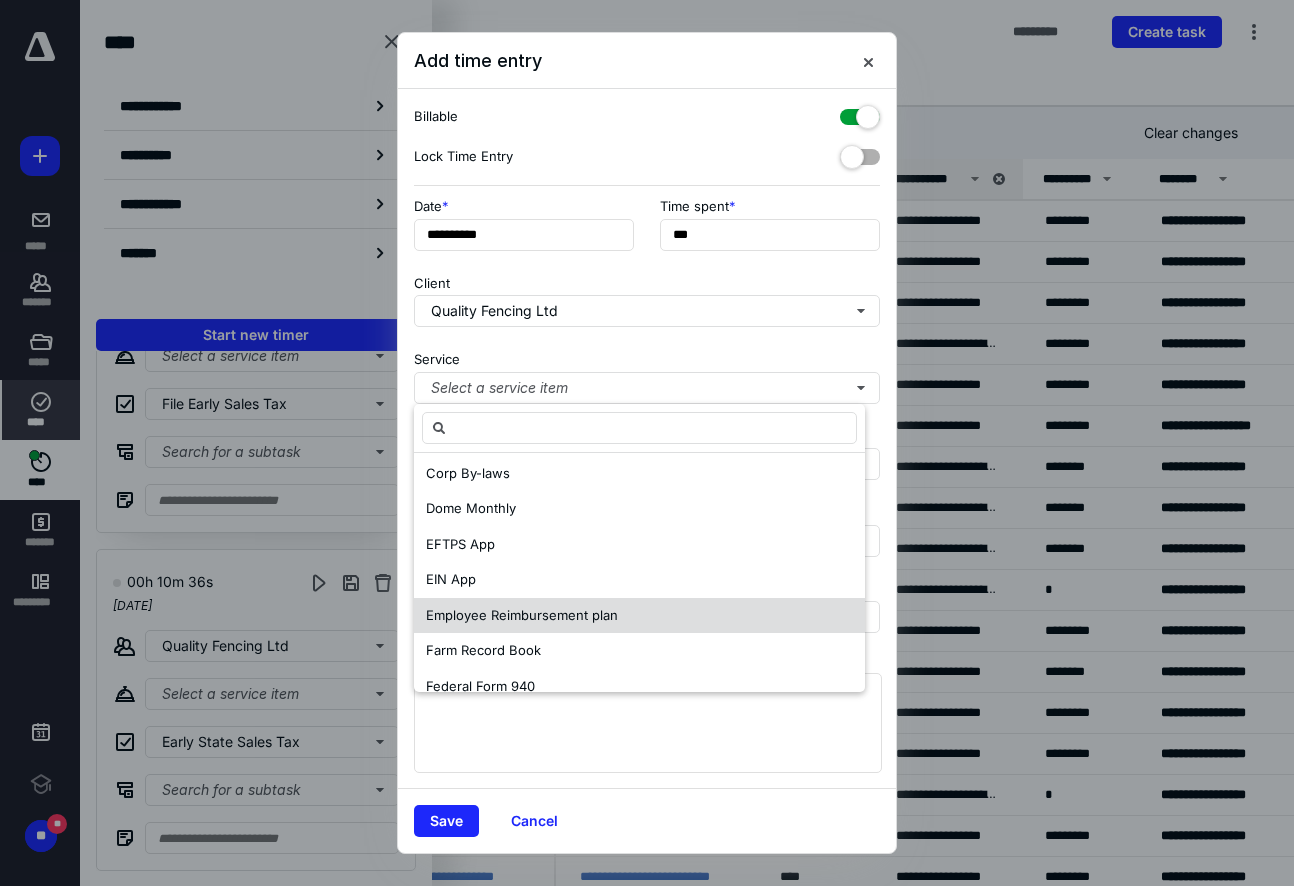 scroll, scrollTop: 700, scrollLeft: 0, axis: vertical 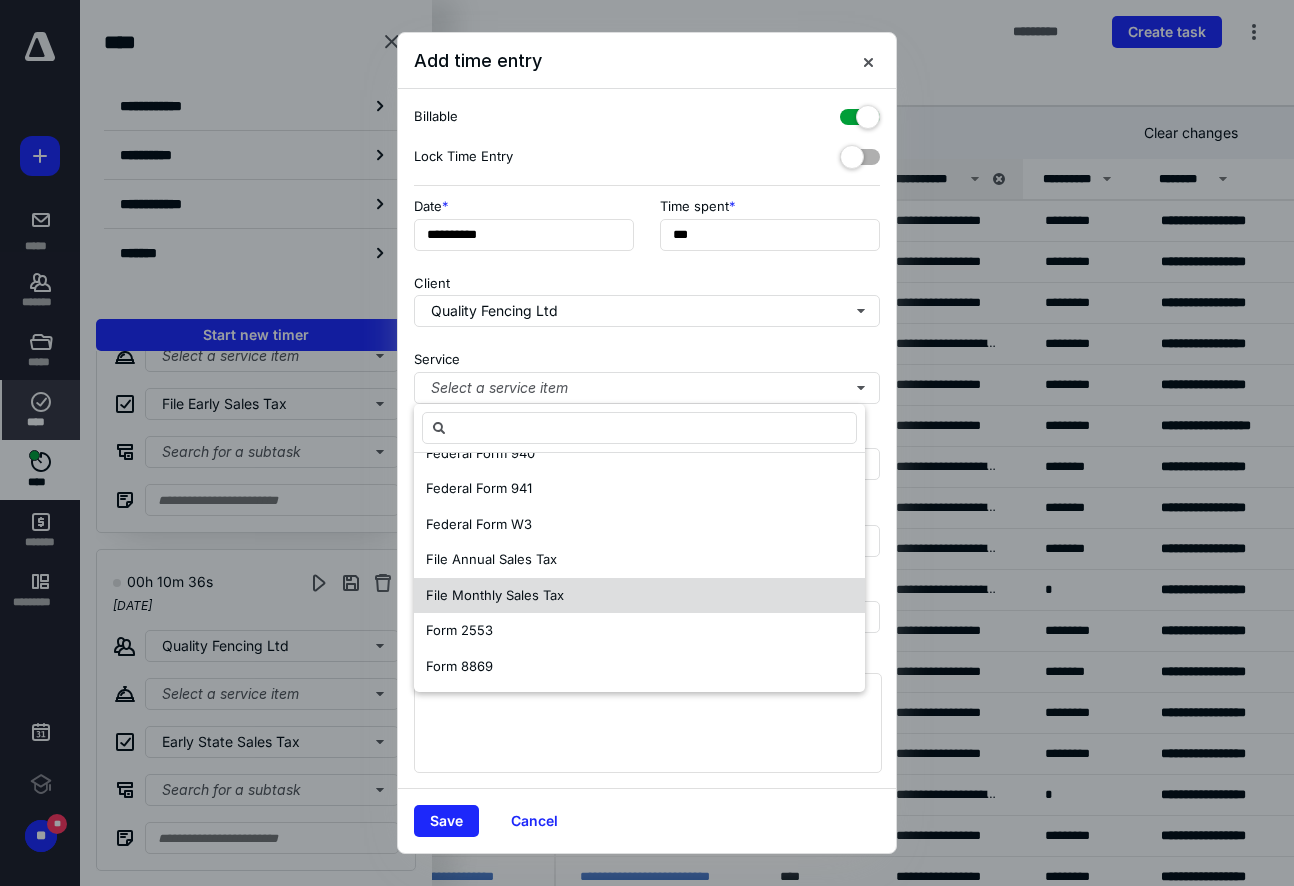 click on "File Monthly Sales Tax" at bounding box center (495, 595) 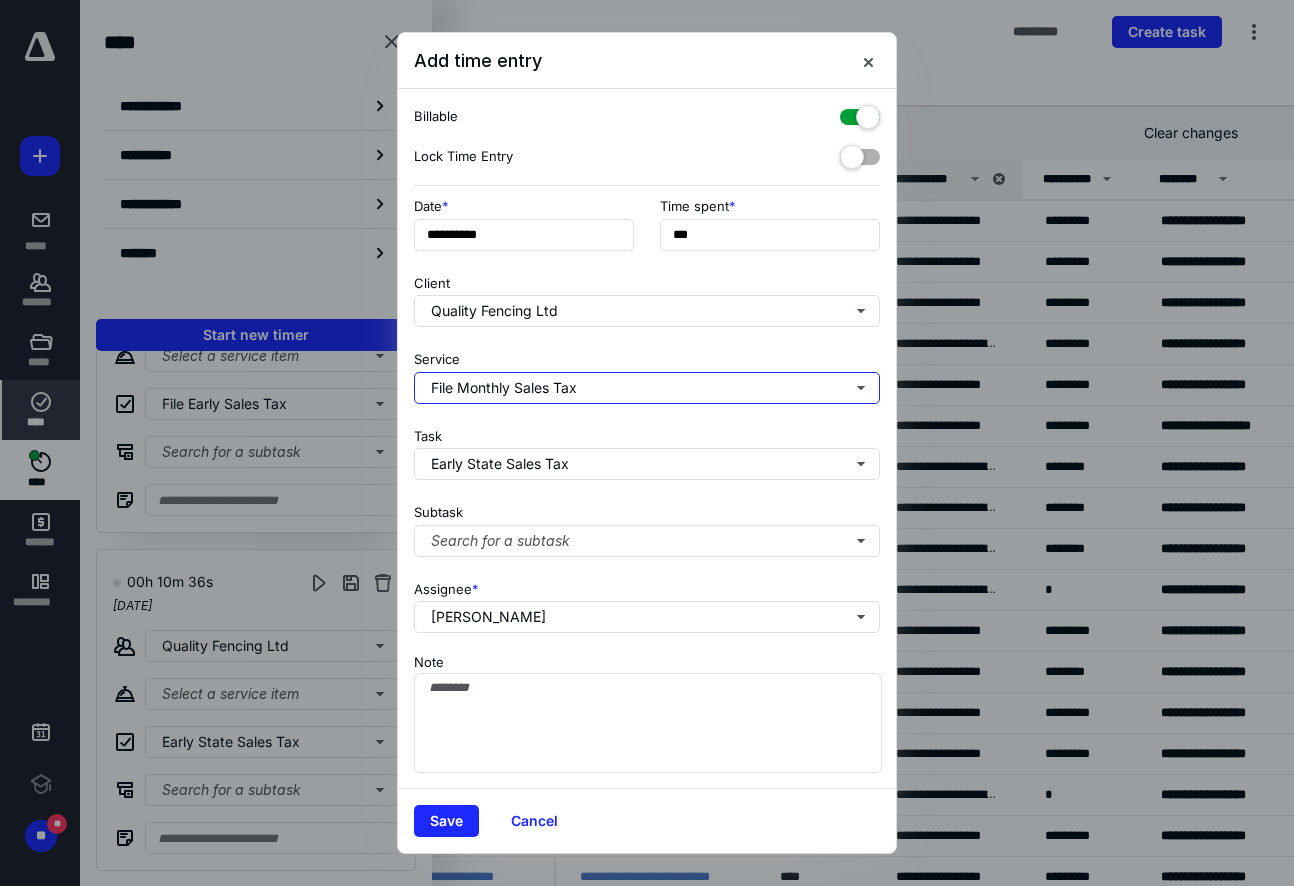 scroll, scrollTop: 0, scrollLeft: 0, axis: both 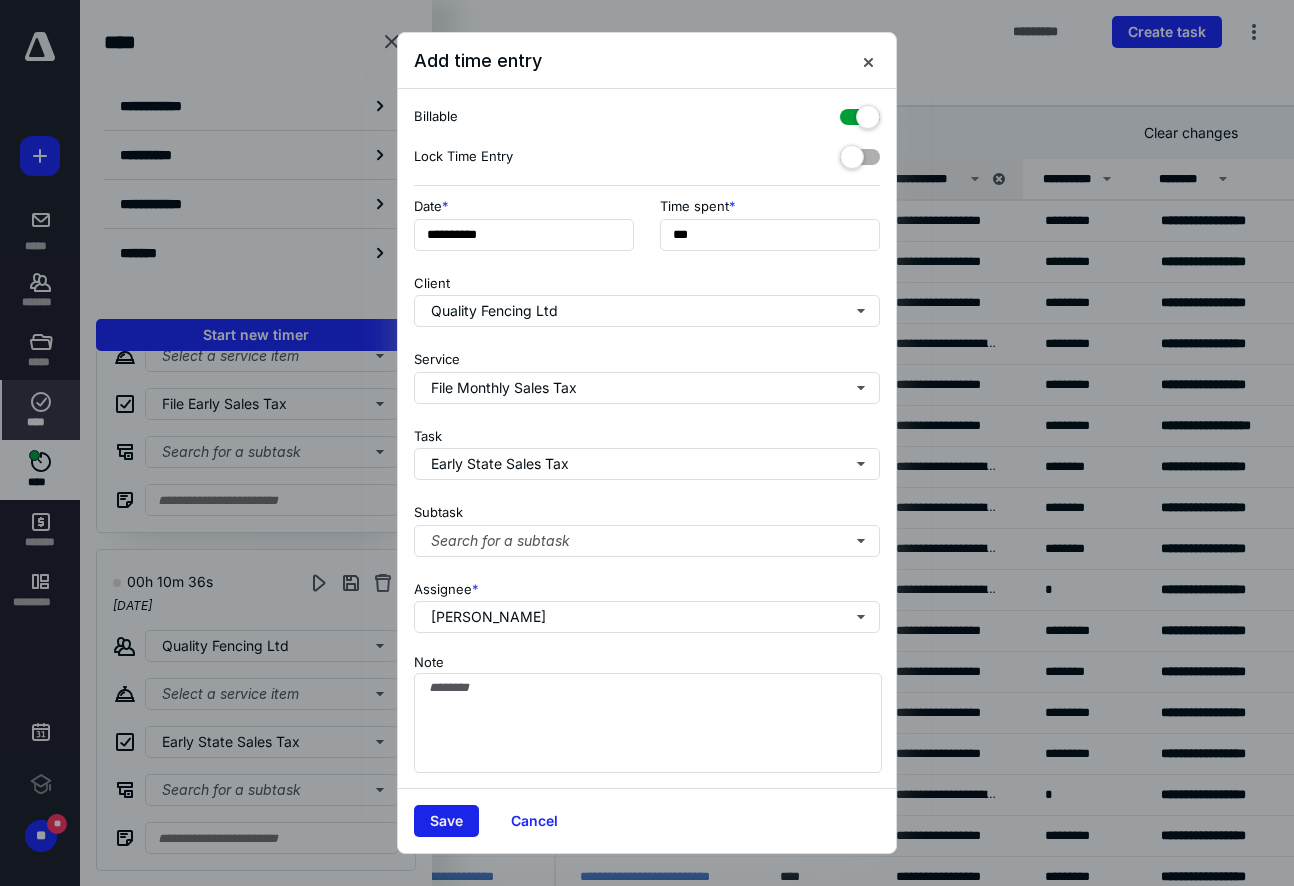 click on "Save" at bounding box center [446, 821] 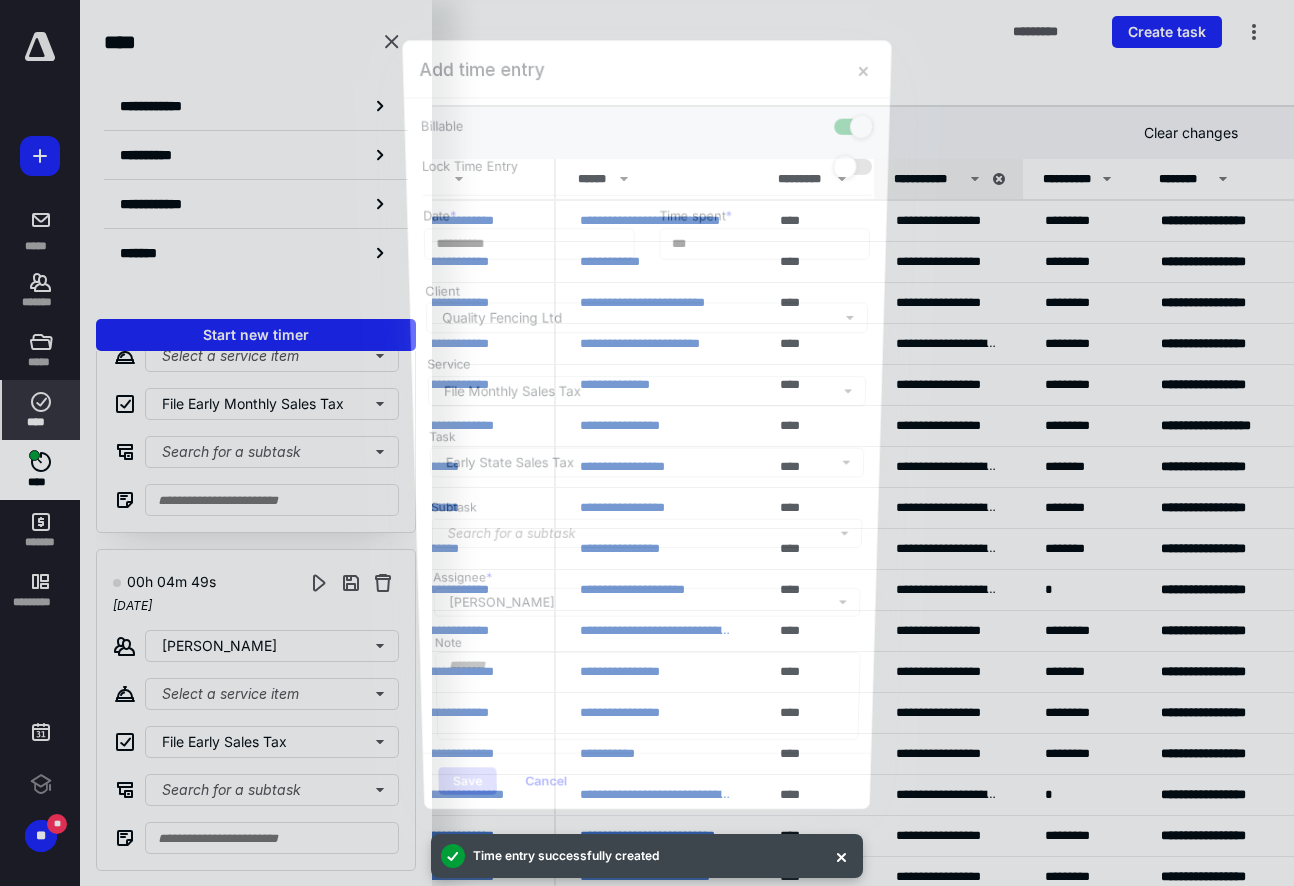 scroll, scrollTop: 494, scrollLeft: 0, axis: vertical 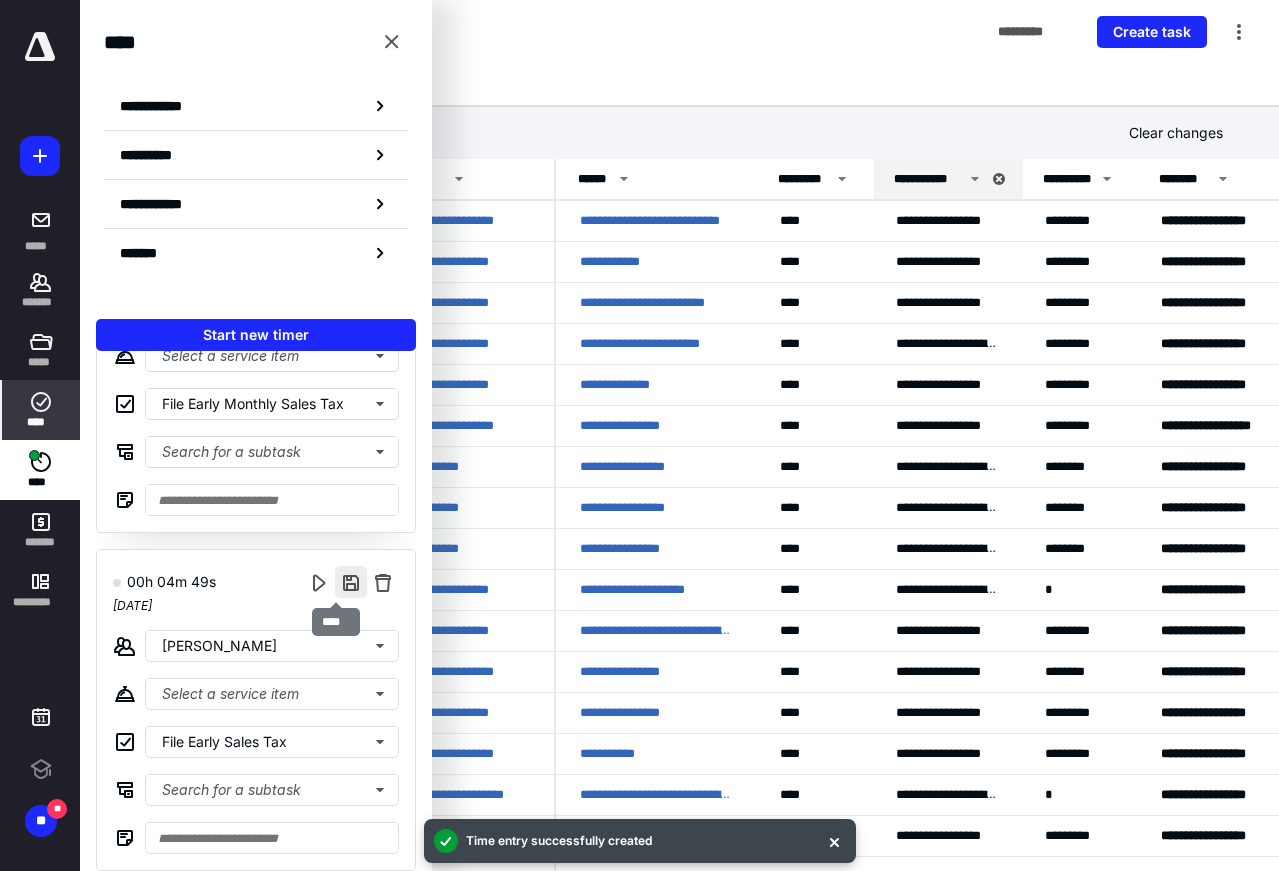 click at bounding box center [351, 582] 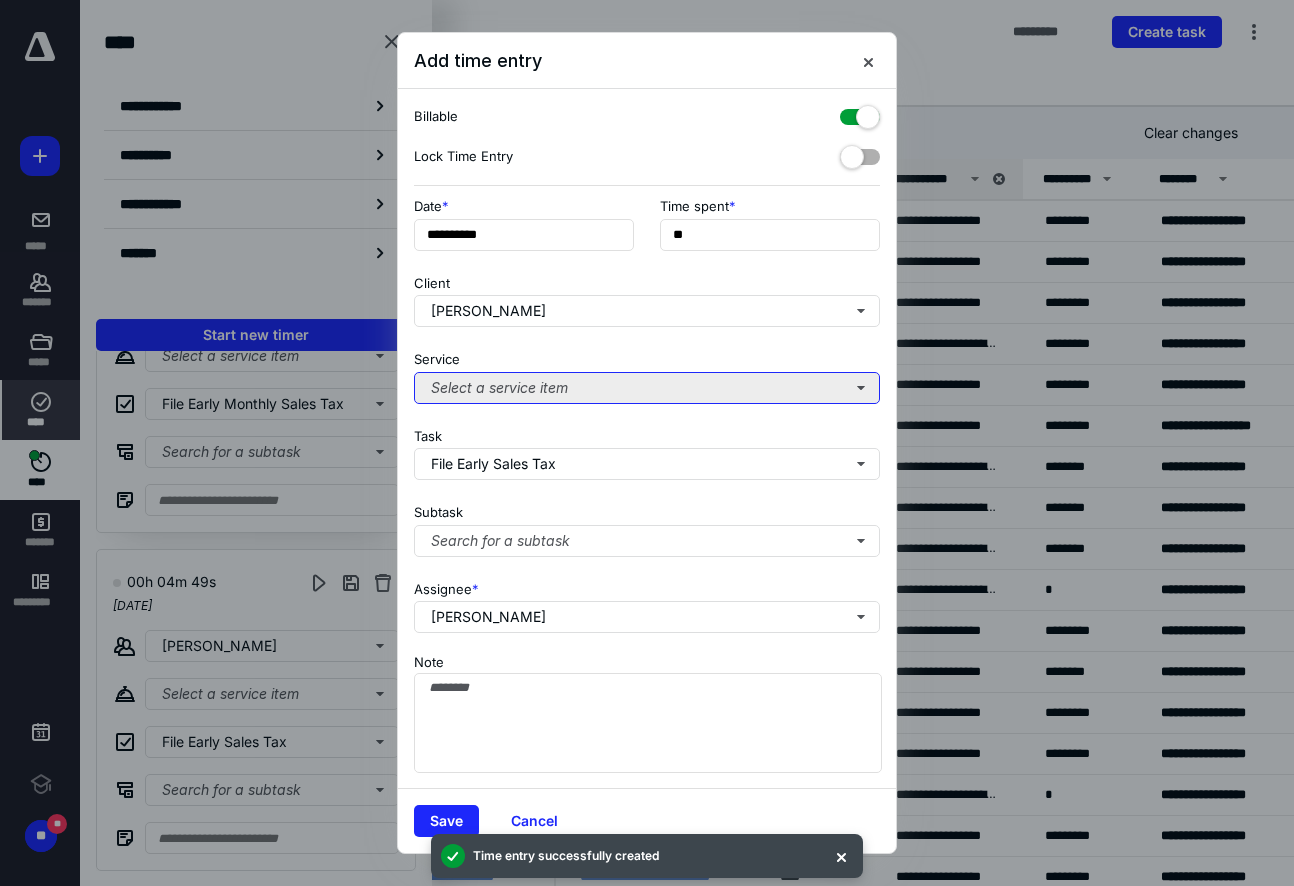 click on "Select a service item" at bounding box center [647, 388] 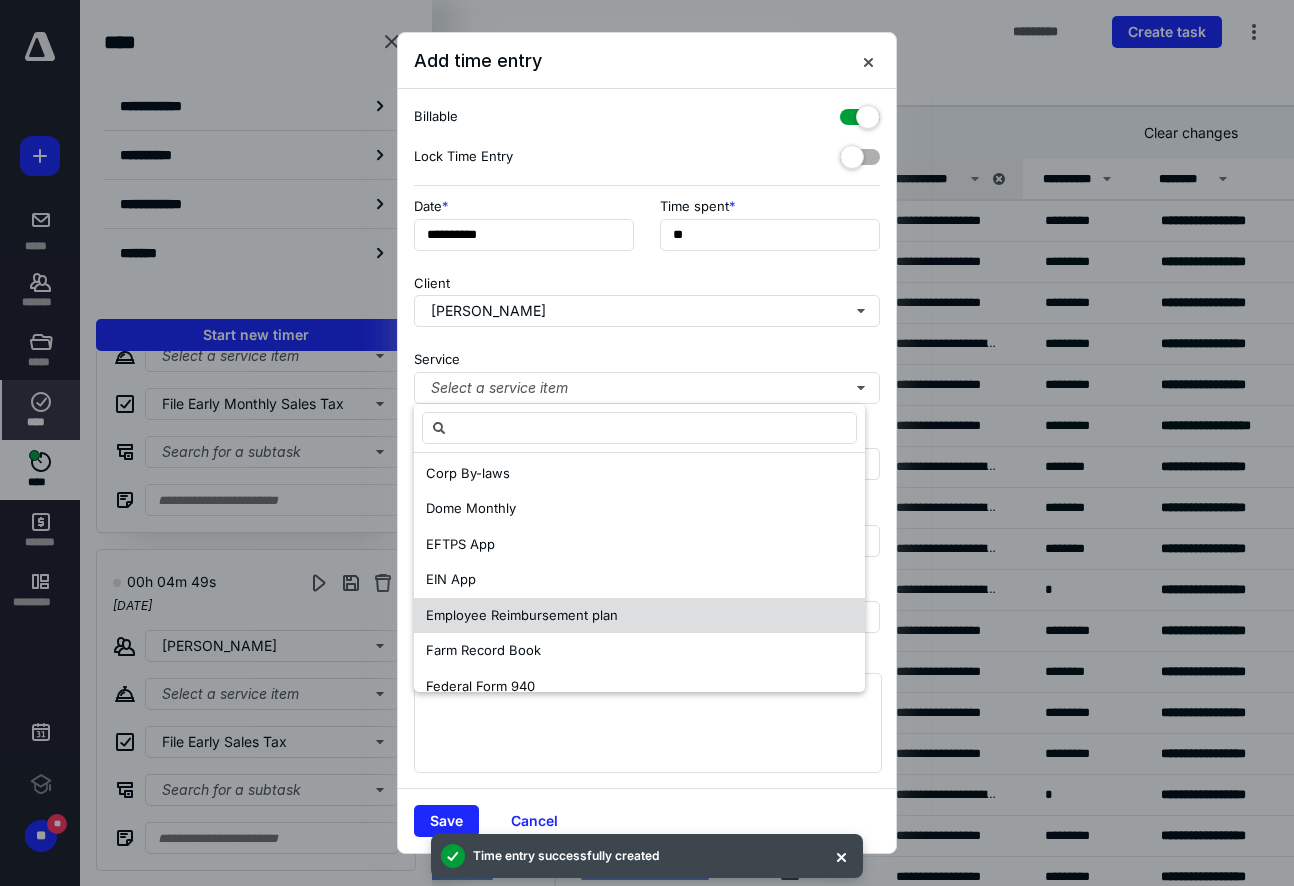 scroll, scrollTop: 700, scrollLeft: 0, axis: vertical 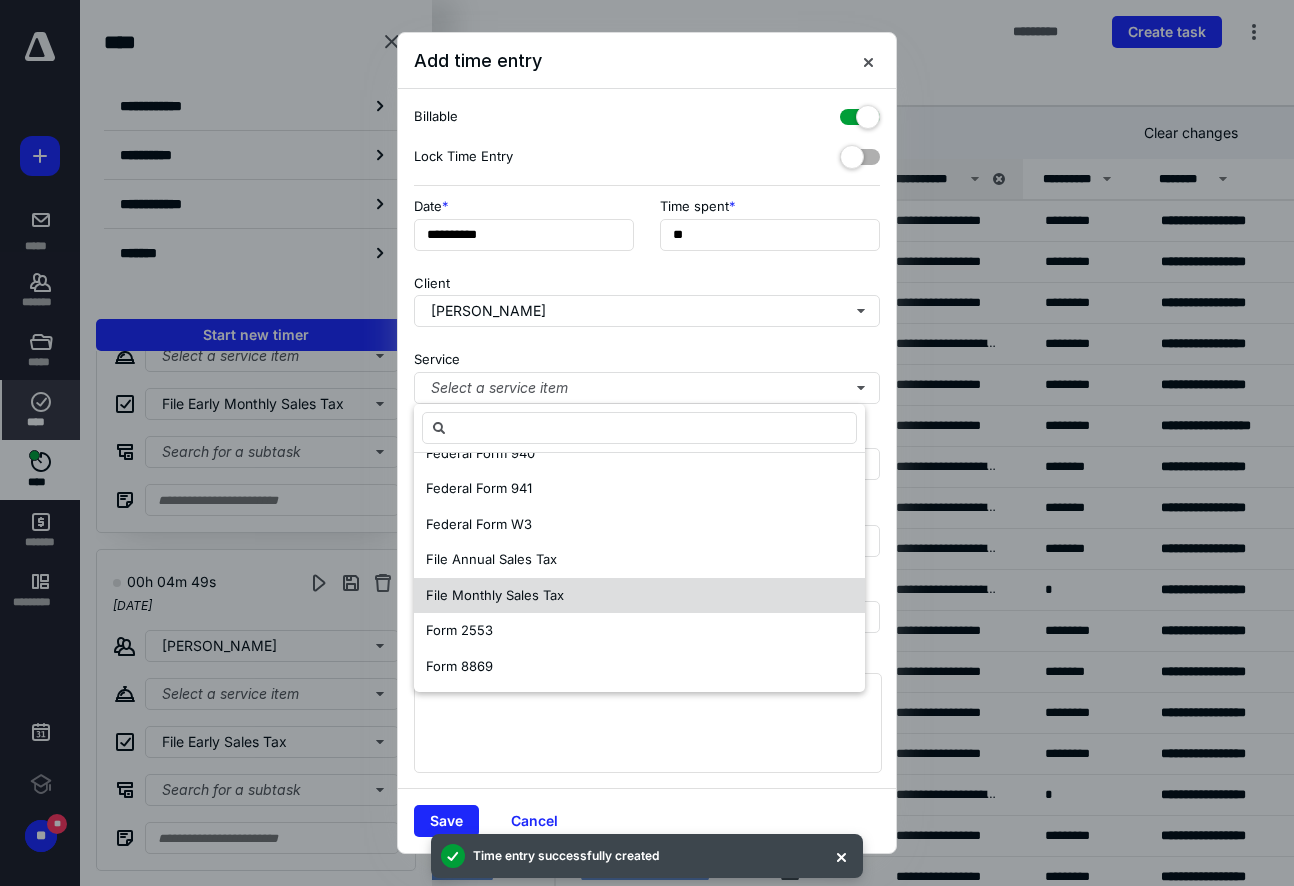 click on "File Monthly Sales Tax" at bounding box center [495, 595] 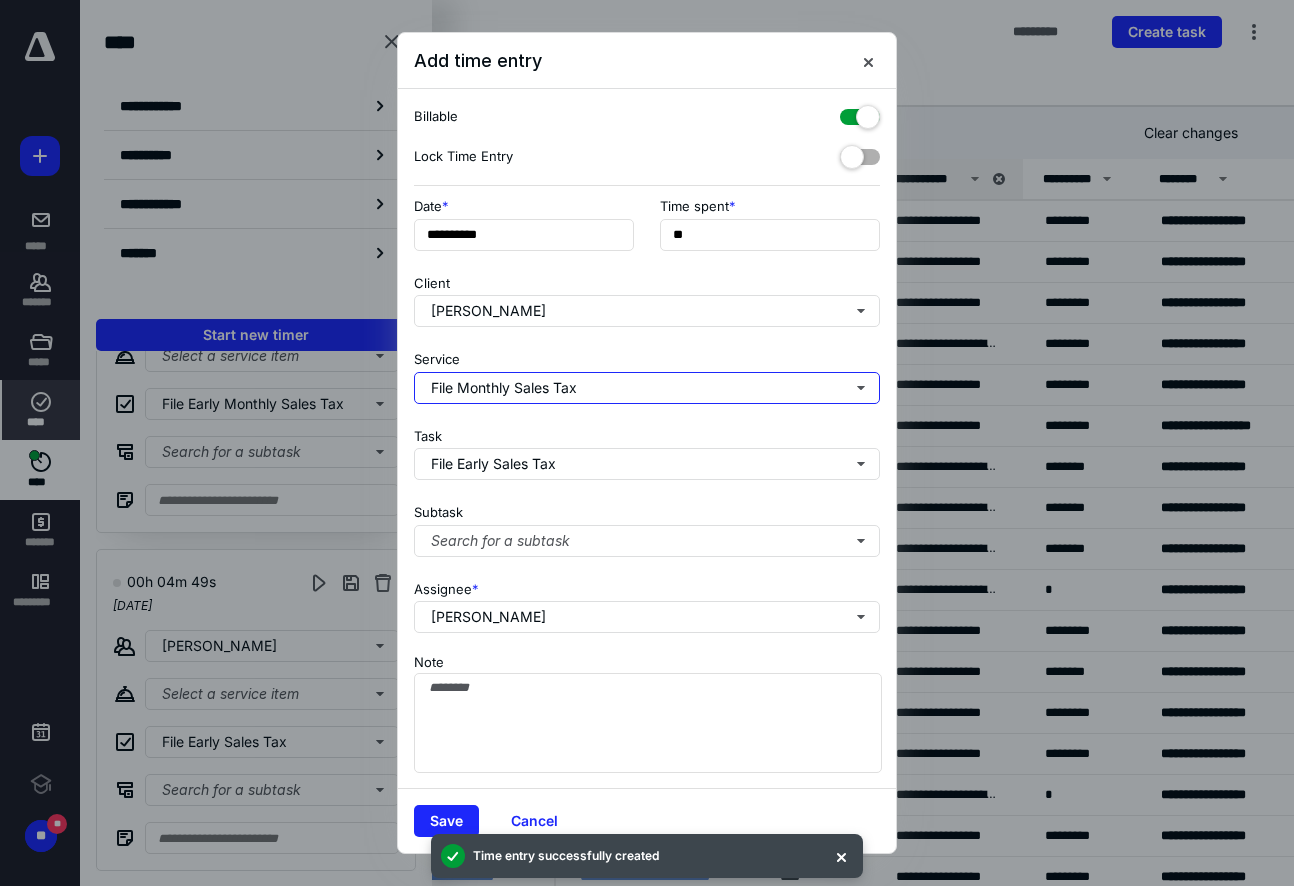scroll, scrollTop: 0, scrollLeft: 0, axis: both 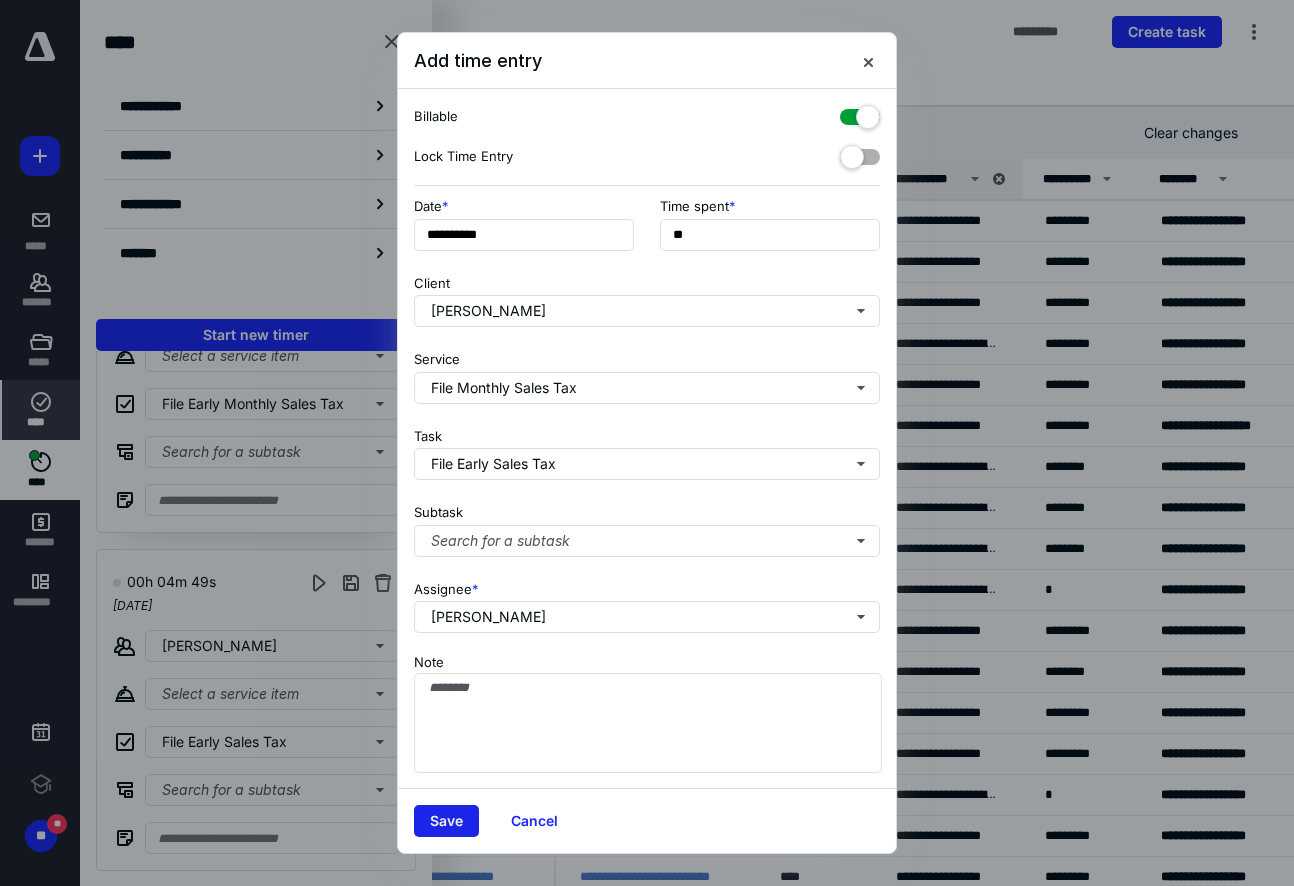 click on "Save" at bounding box center [446, 821] 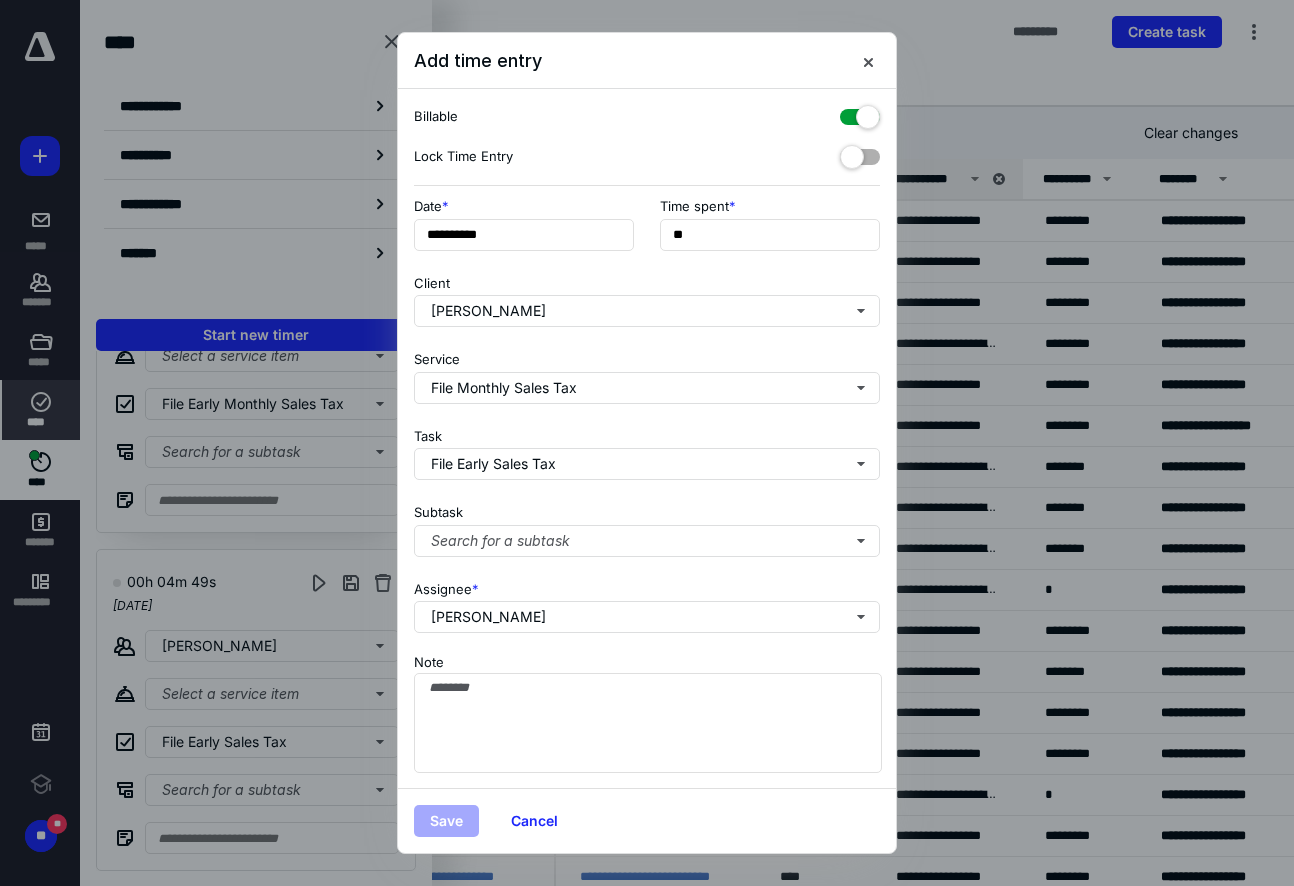 scroll, scrollTop: 156, scrollLeft: 0, axis: vertical 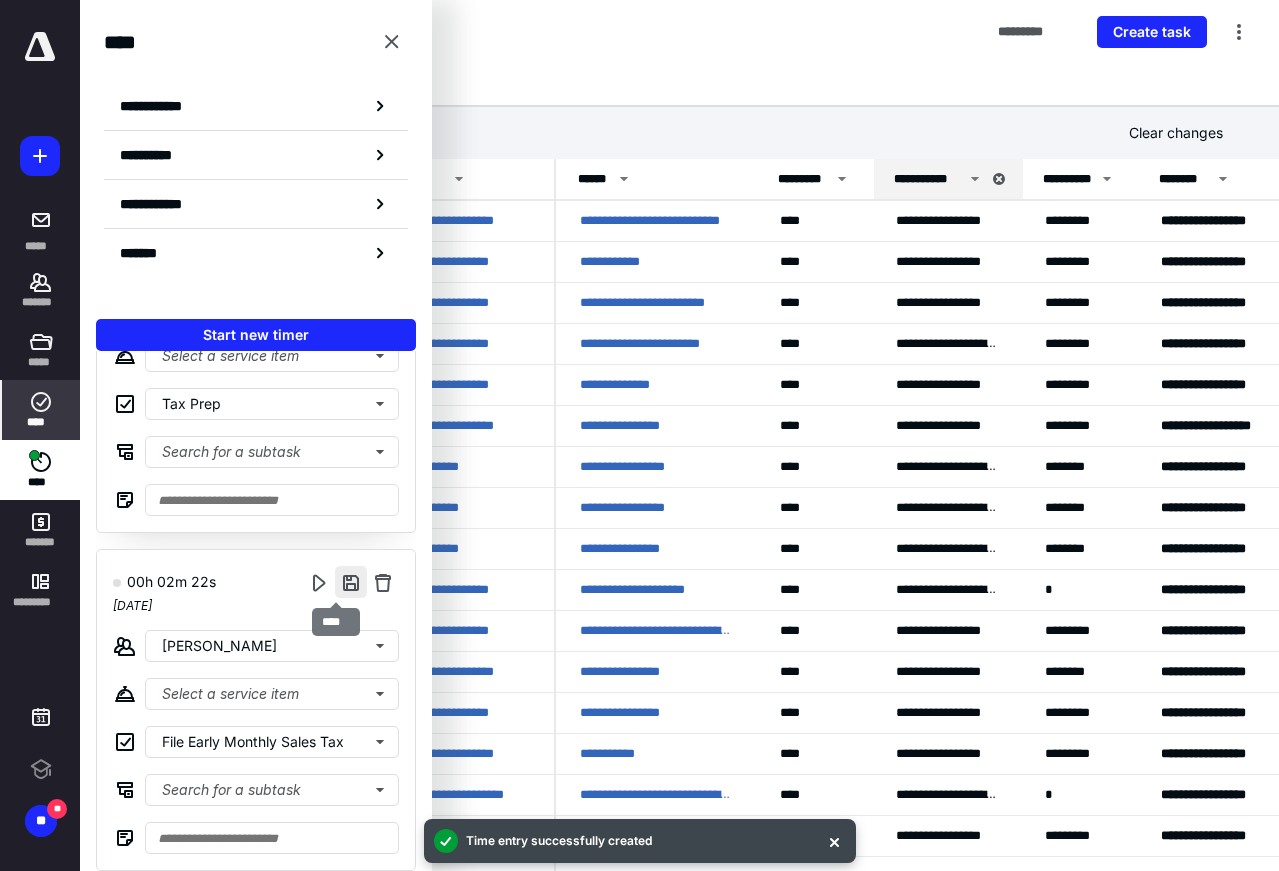 click at bounding box center [351, 582] 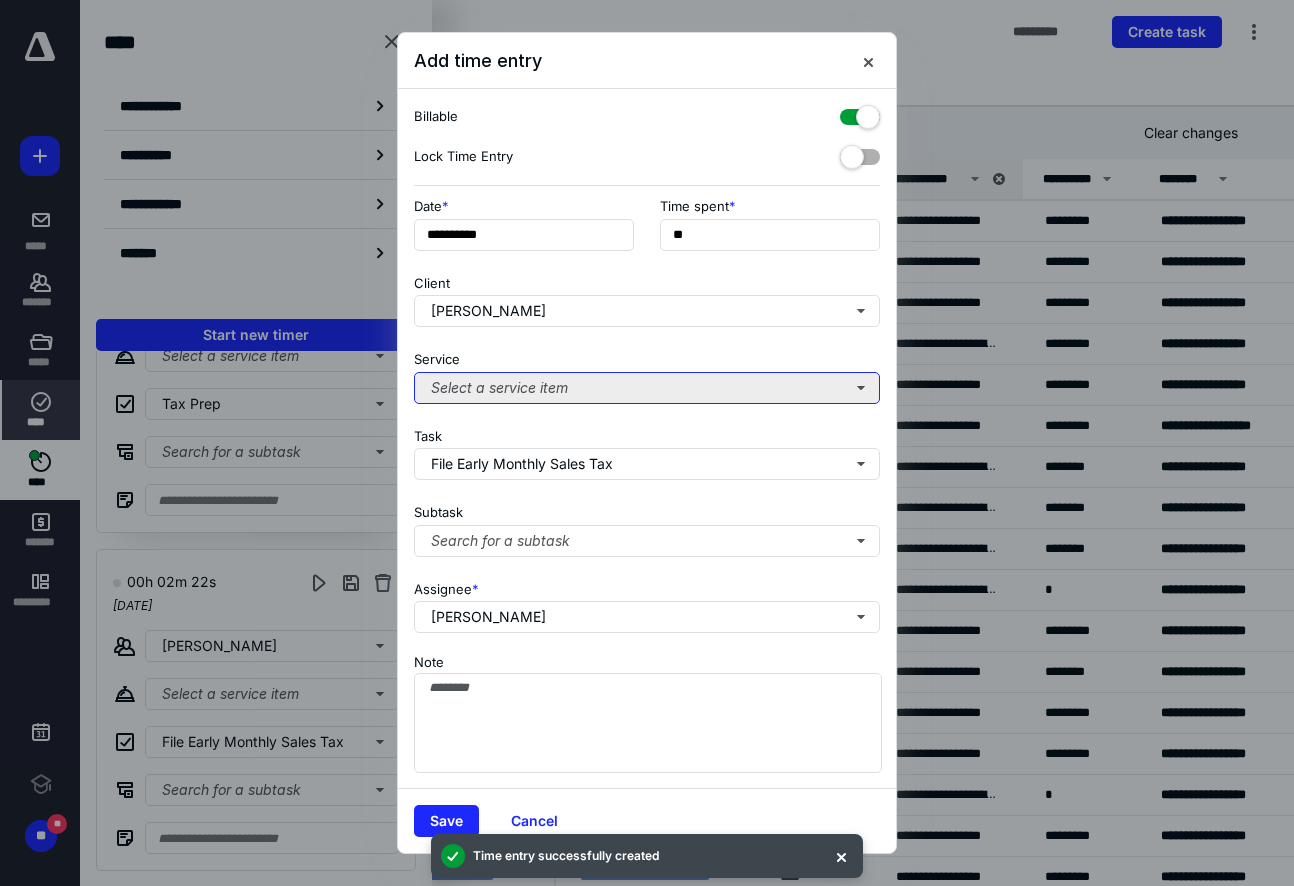 click on "Select a service item" at bounding box center (647, 388) 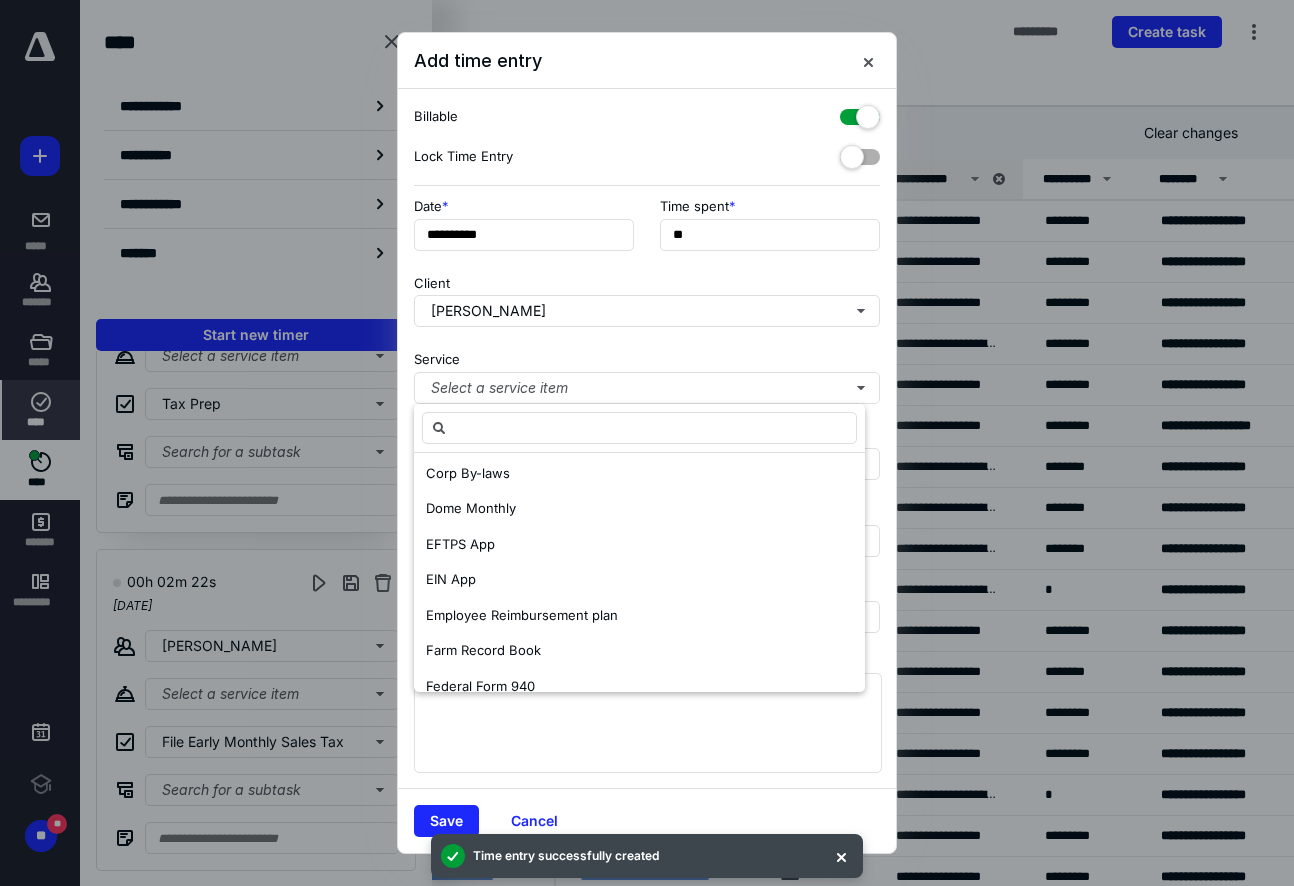 scroll, scrollTop: 700, scrollLeft: 0, axis: vertical 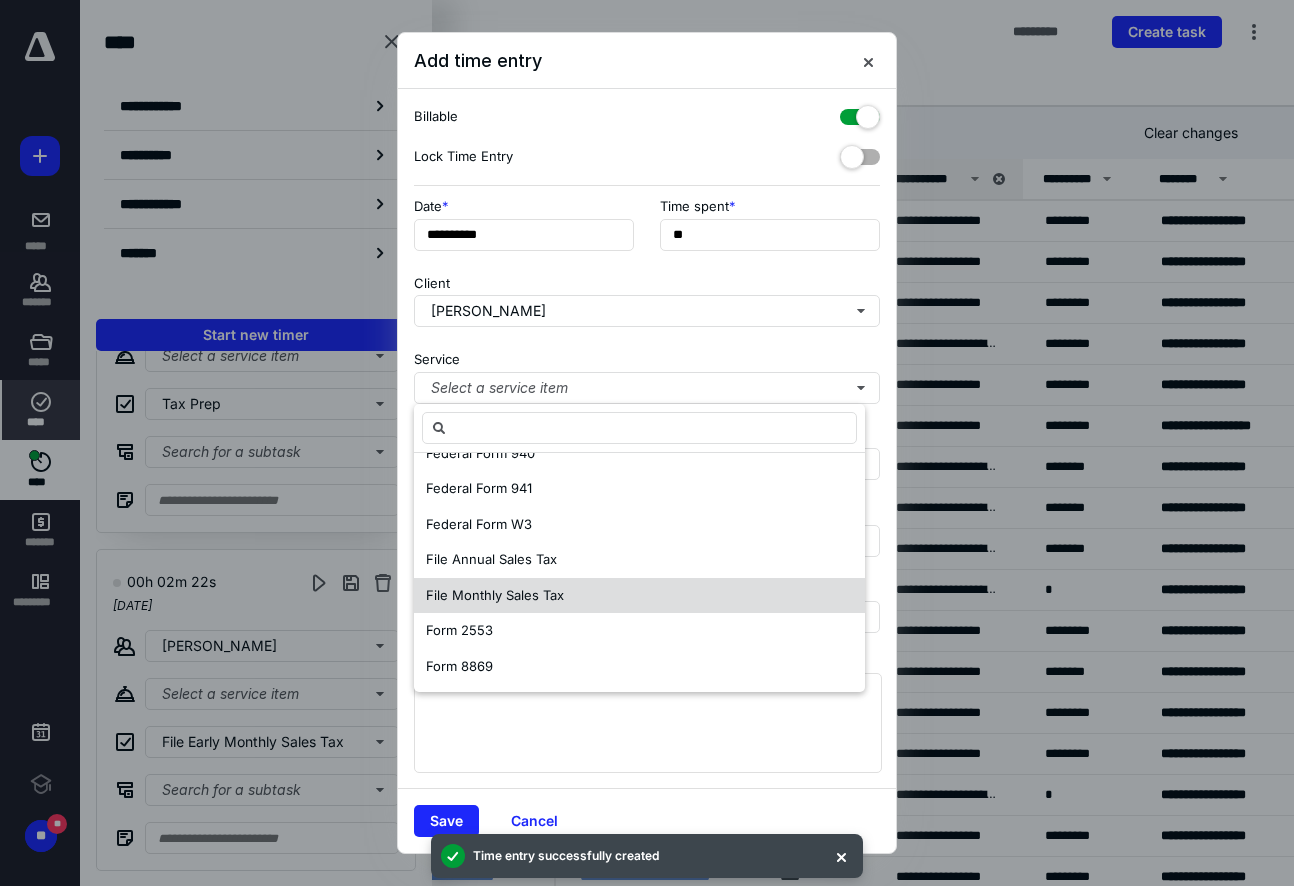 click on "File Monthly Sales Tax" at bounding box center (495, 595) 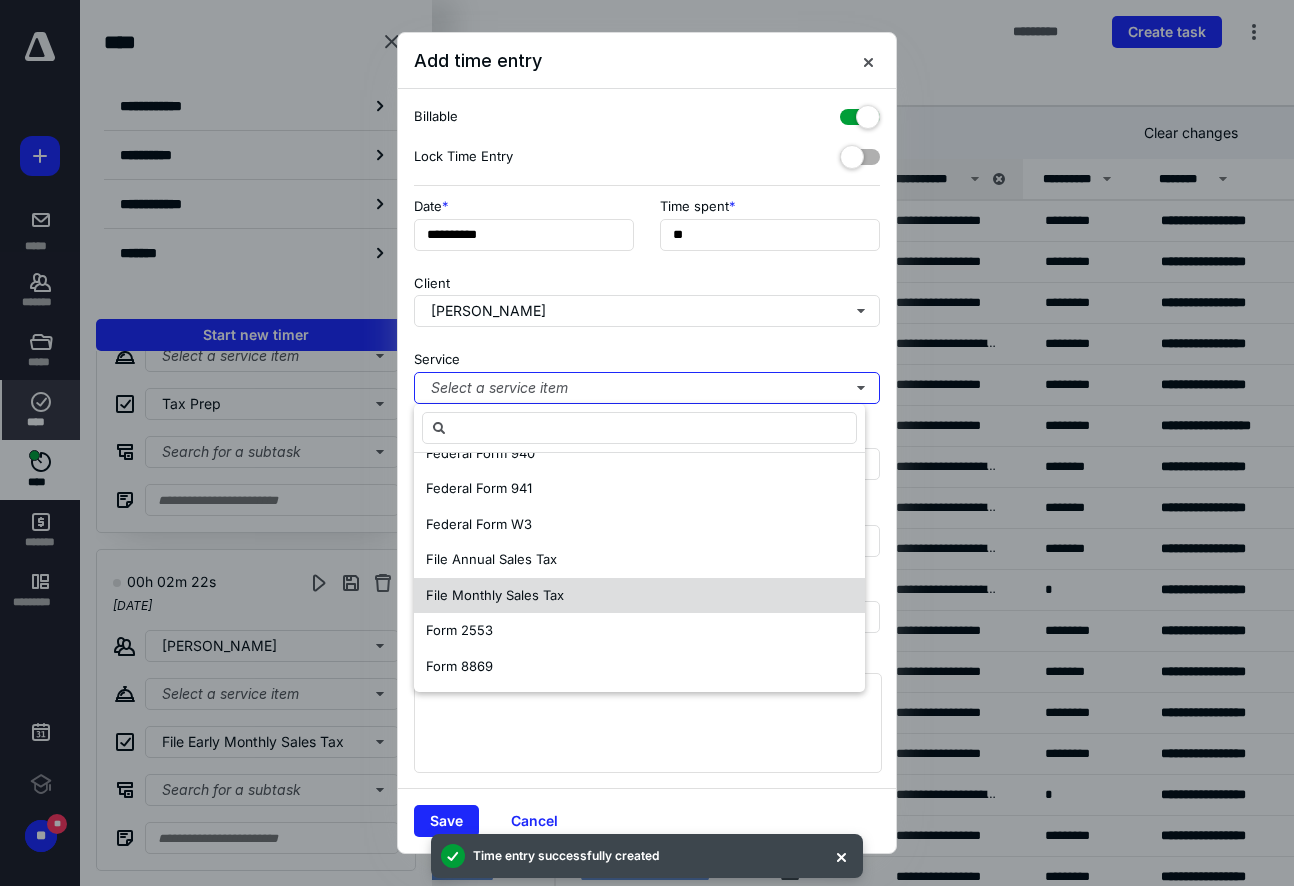 scroll, scrollTop: 0, scrollLeft: 0, axis: both 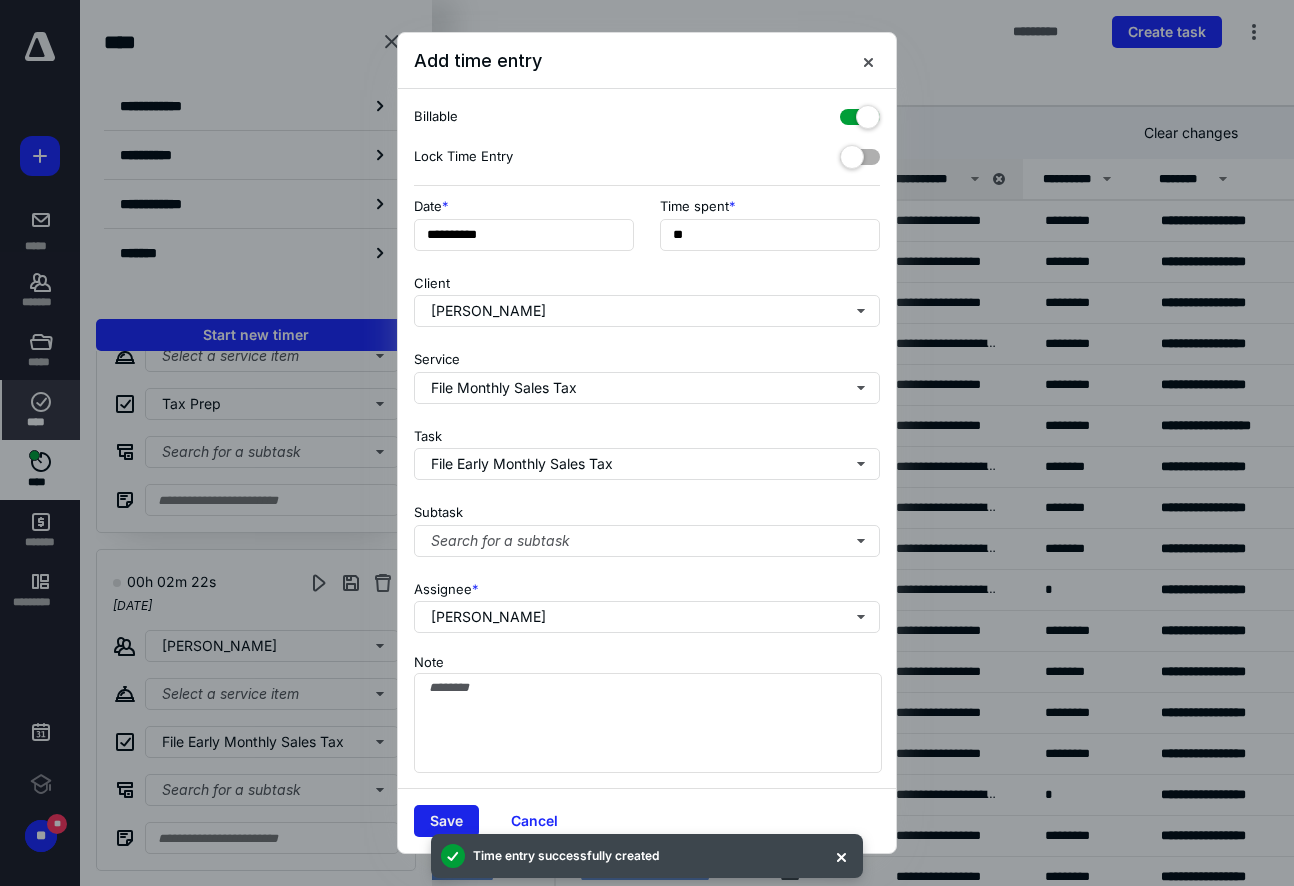 click on "Save" at bounding box center (446, 821) 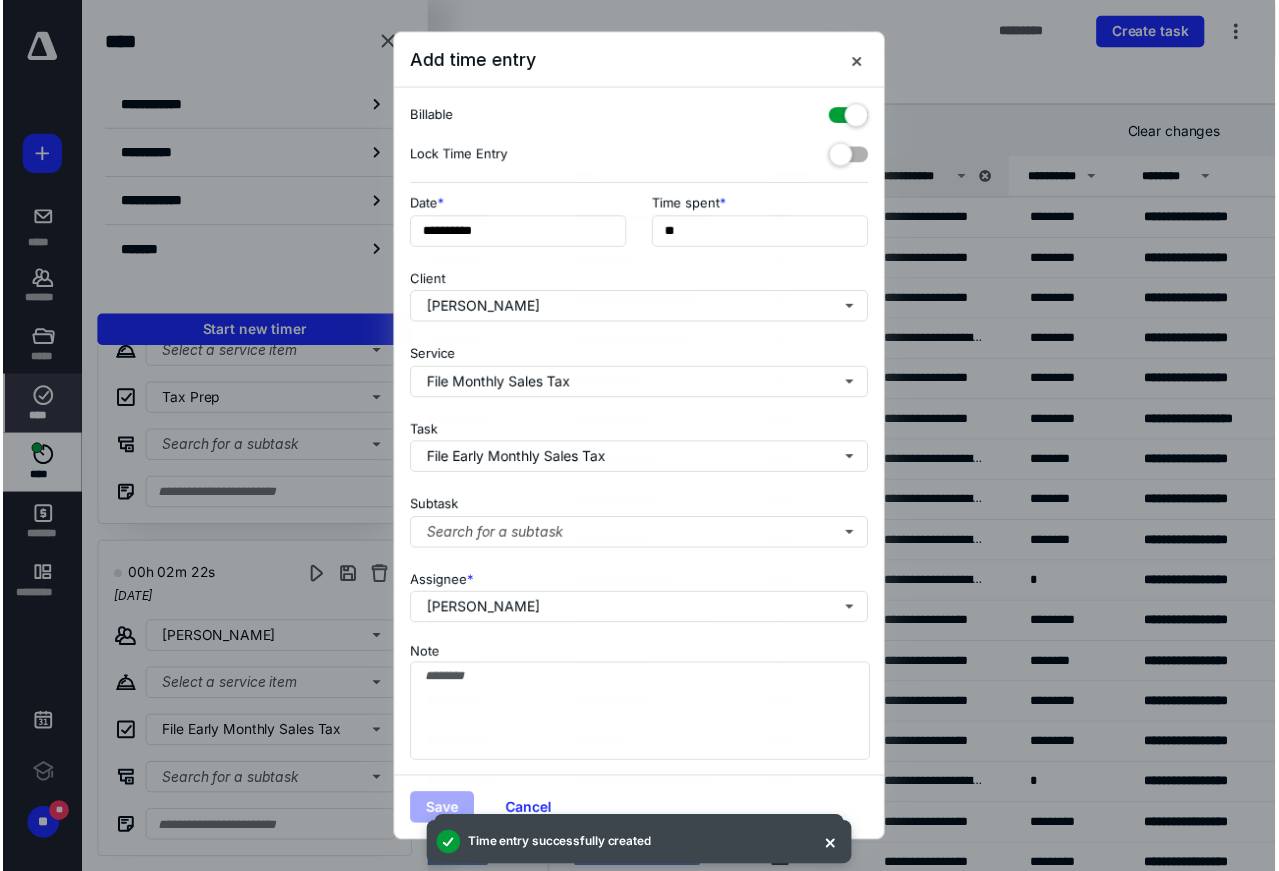 scroll, scrollTop: 0, scrollLeft: 0, axis: both 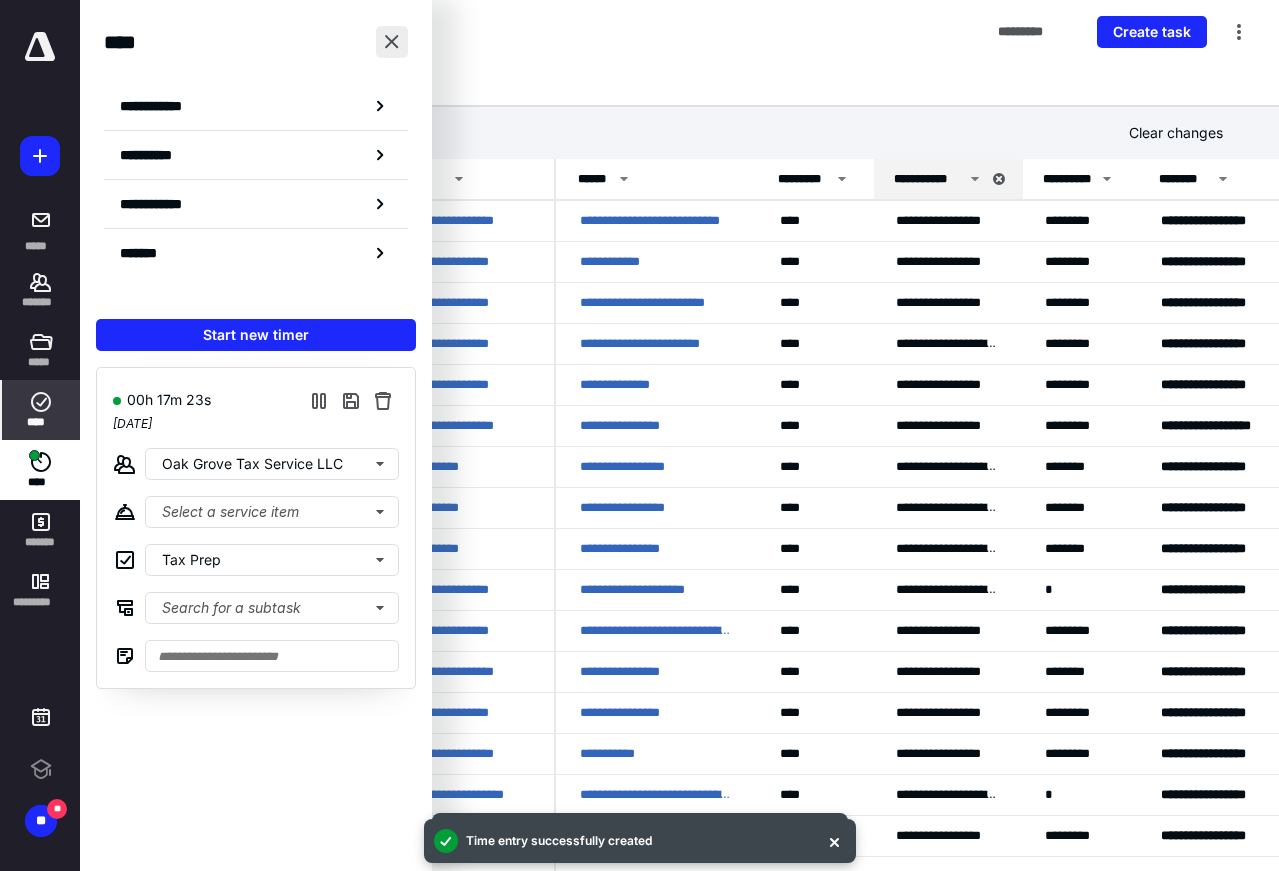 click at bounding box center [392, 42] 